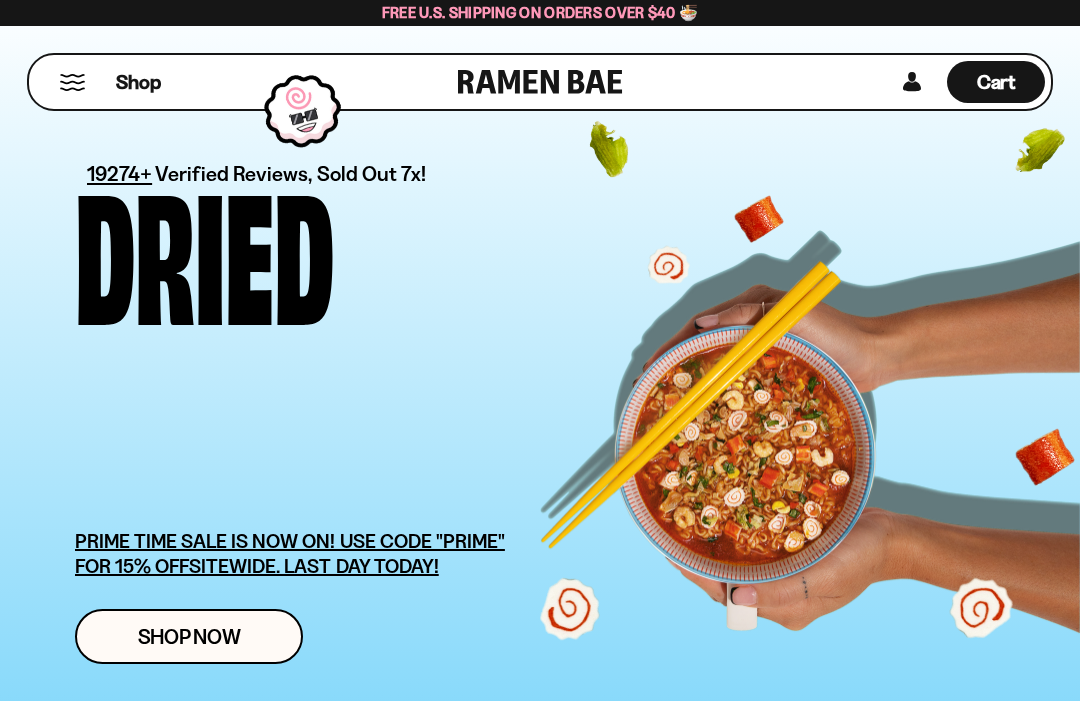 scroll, scrollTop: 0, scrollLeft: 0, axis: both 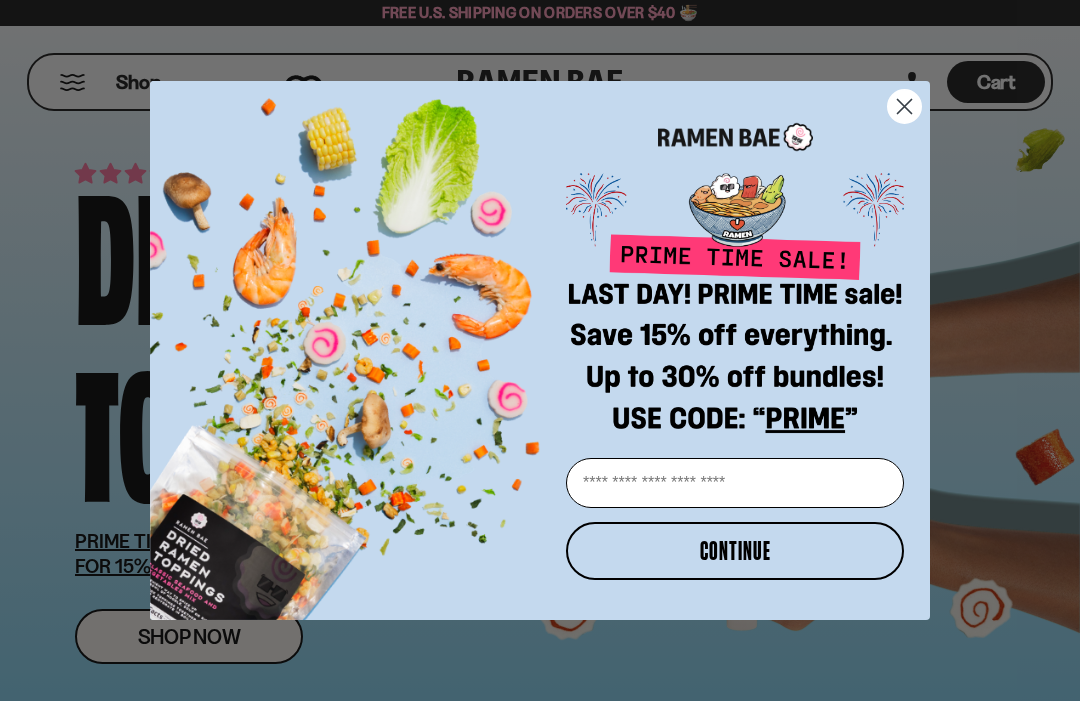 click 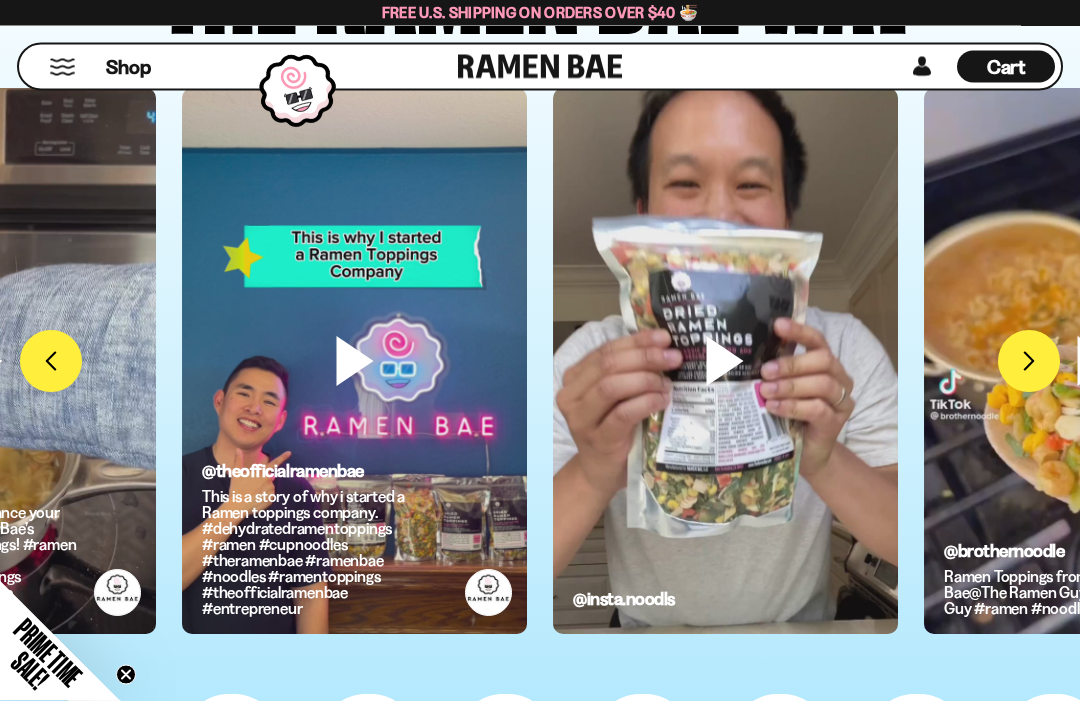 scroll, scrollTop: 4205, scrollLeft: 0, axis: vertical 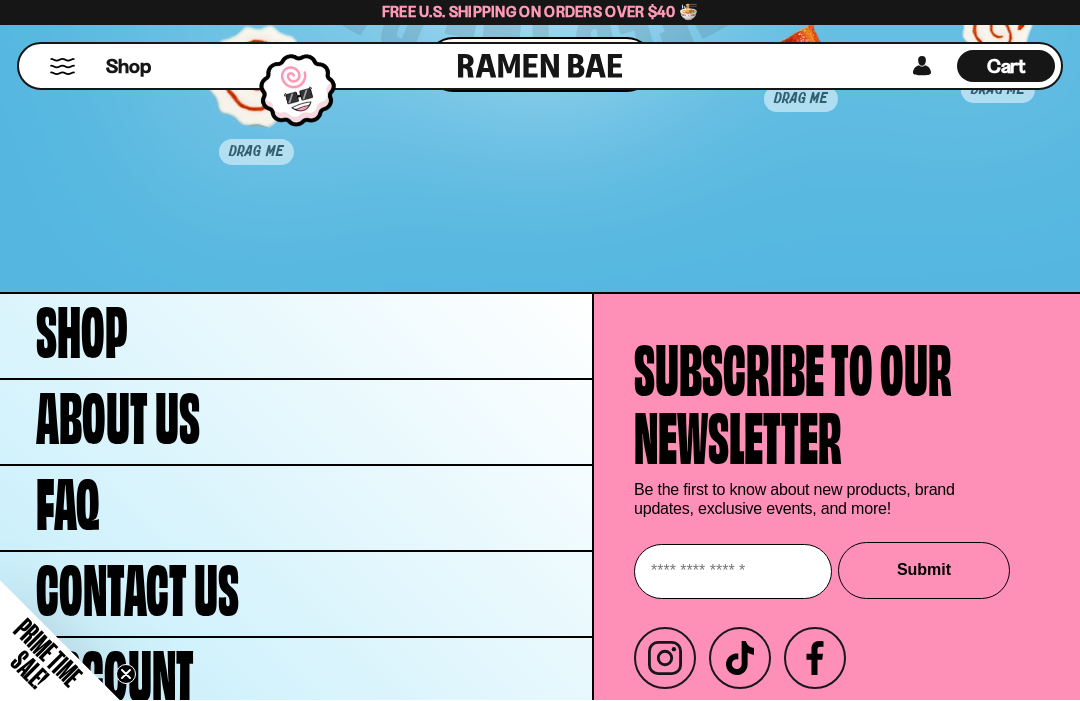 click on "FAQ" at bounding box center (68, 499) 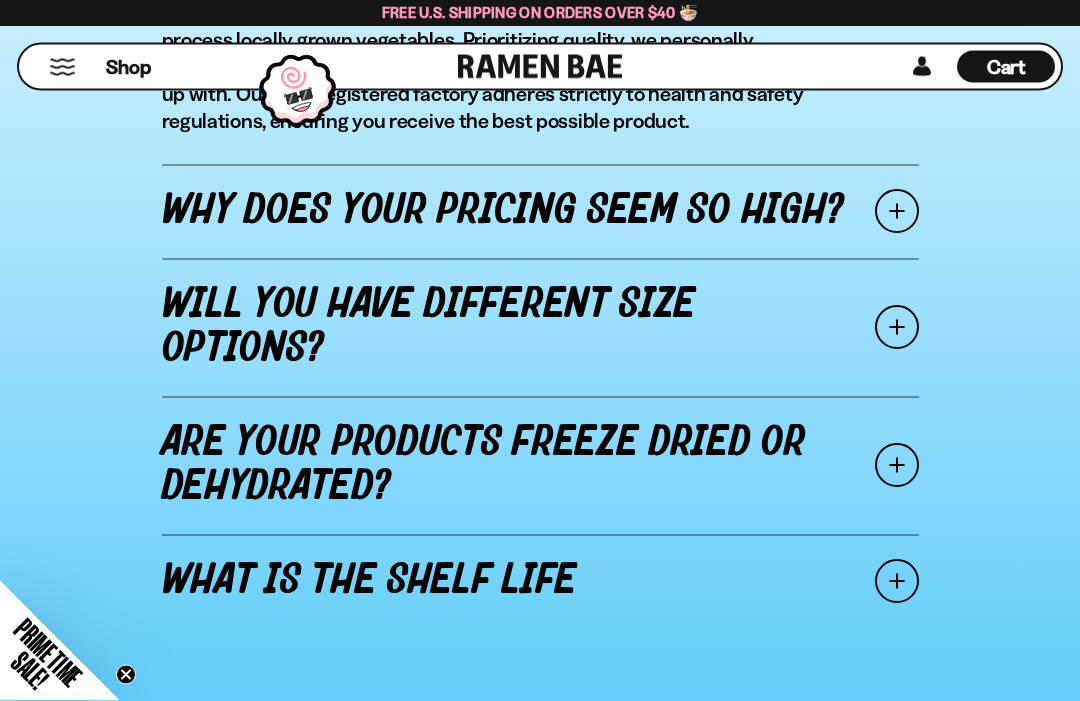 scroll, scrollTop: 2521, scrollLeft: 0, axis: vertical 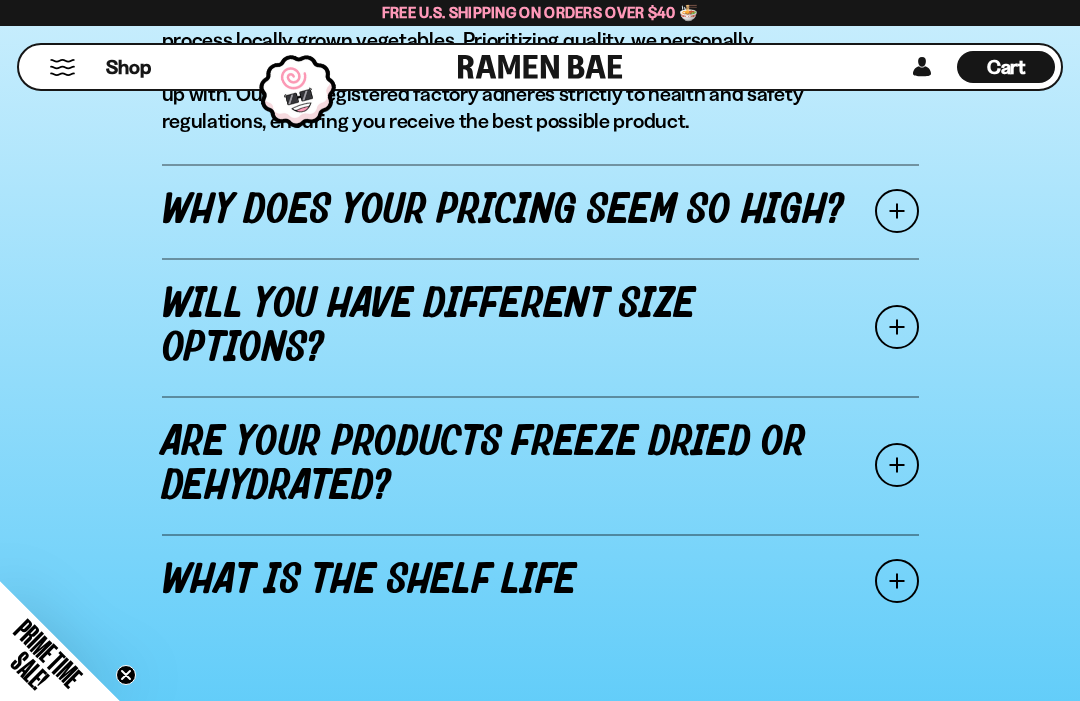 click at bounding box center (897, 465) 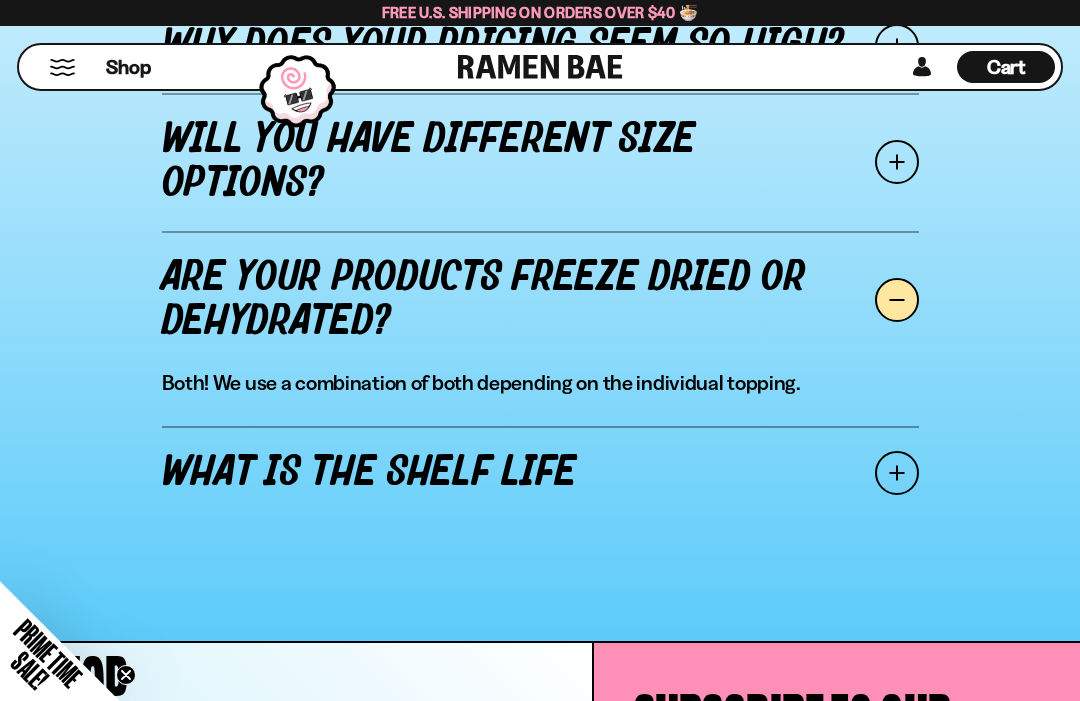 click on "Where is your product sourced from?
Our product originates from China, where we meticulously select and process locally grown vegetables. Prioritizing quality, we personally visited various farms and factories to choose the finest ones to partner up with. Our FDA-registered factory adheres strictly to health and safety regulations, ensuring you receive the best possible product.
Why does your pricing seem so high?
Will you have different size options?
Yes!  We are working on adding different size options in the future.
Are your products freeze dried or dehydrated?" at bounding box center [540, 212] 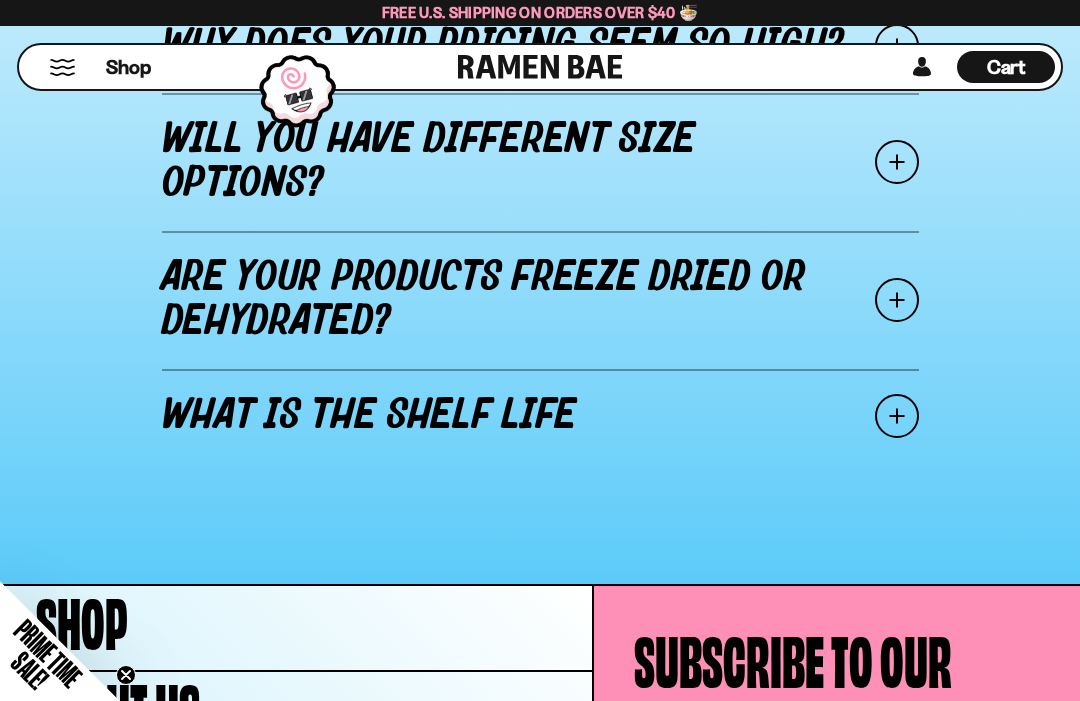 click on "What is the shelf life" at bounding box center (540, 416) 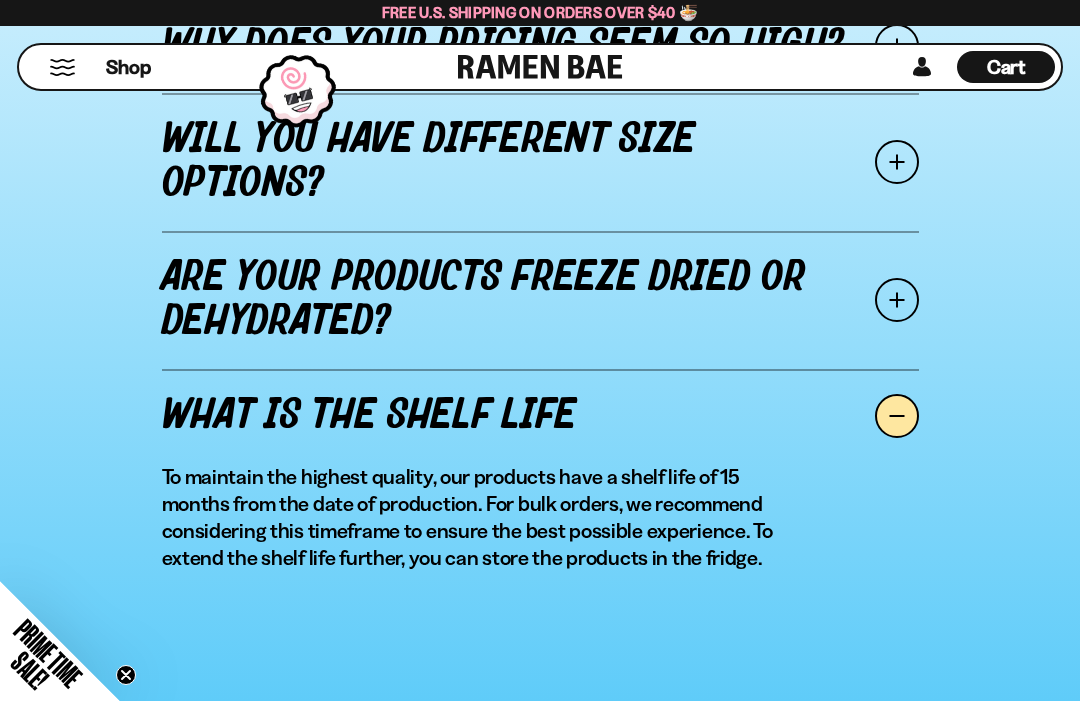 click at bounding box center [897, 416] 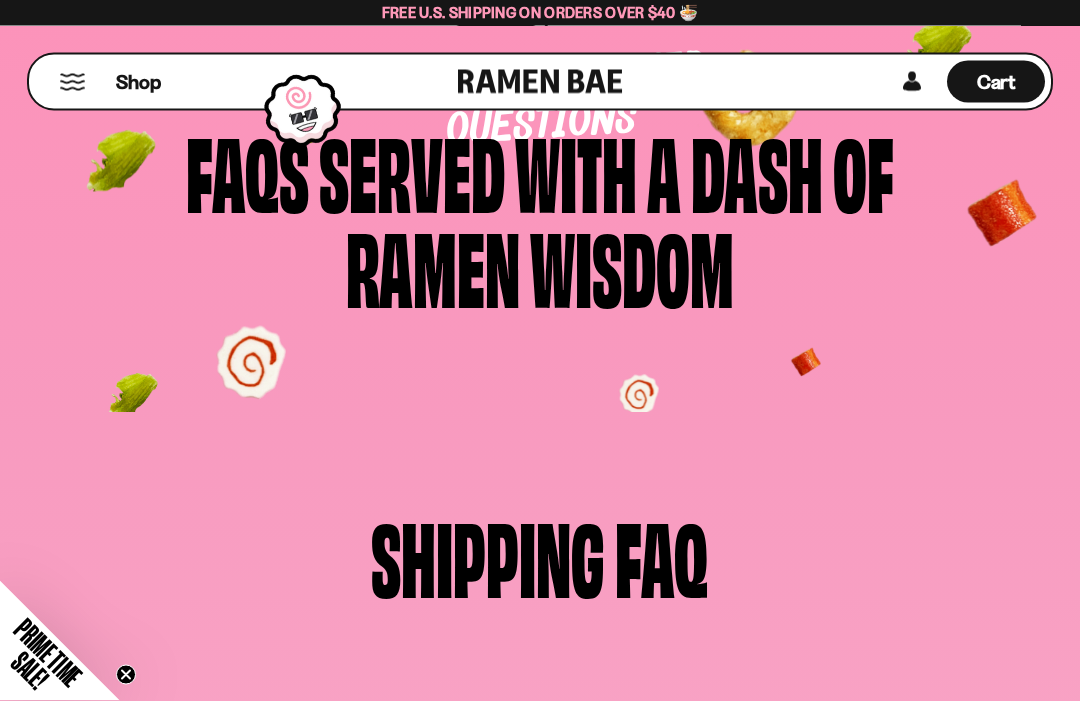 scroll, scrollTop: 0, scrollLeft: 0, axis: both 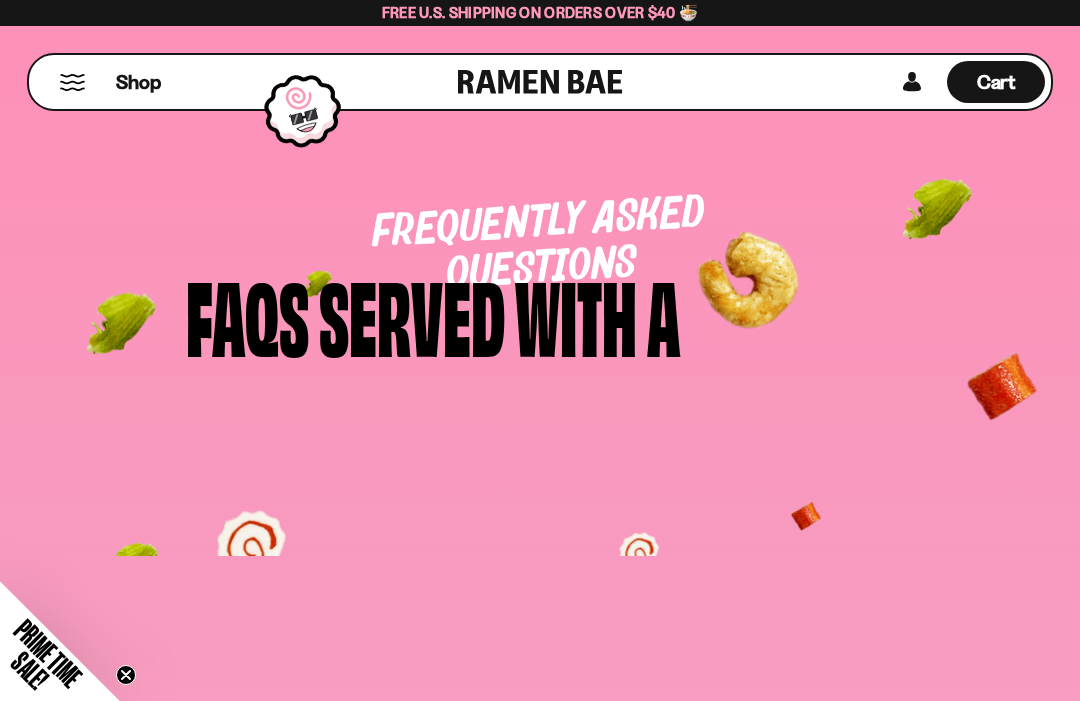 click at bounding box center (72, 82) 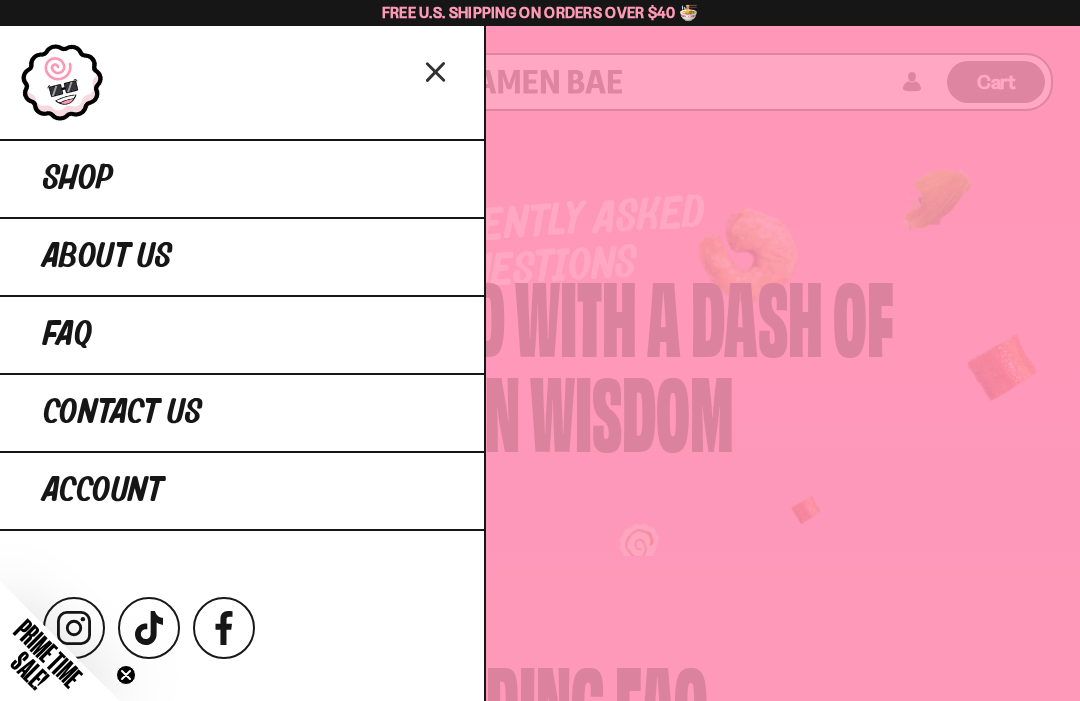 click on "About Us" at bounding box center [107, 257] 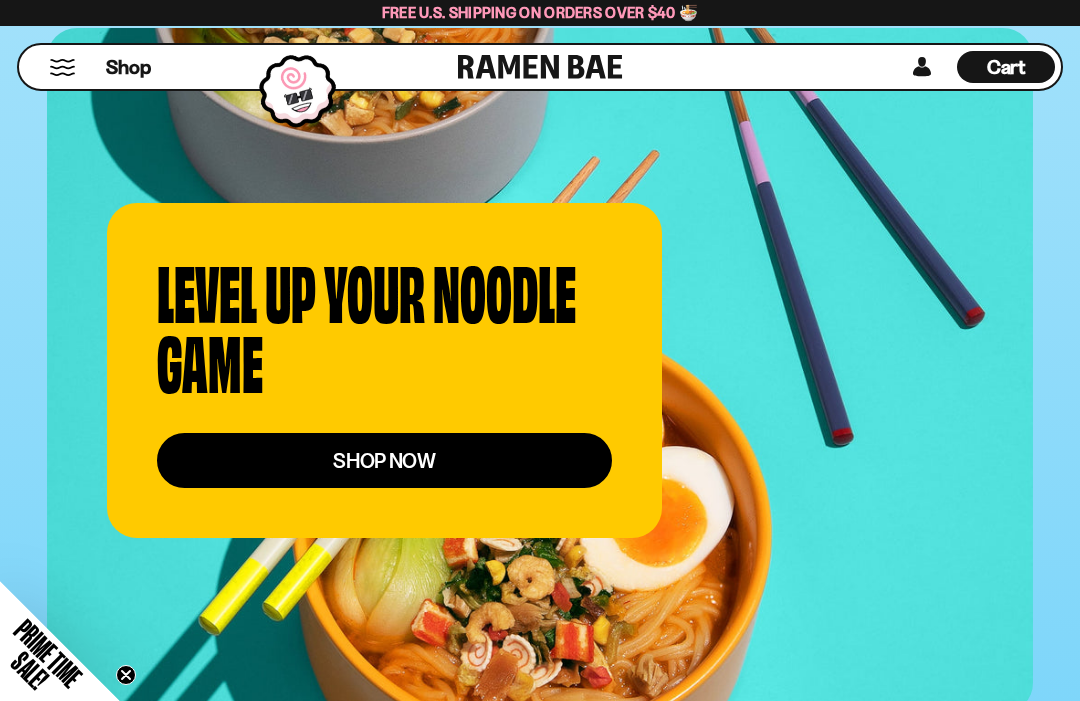scroll, scrollTop: 7310, scrollLeft: 0, axis: vertical 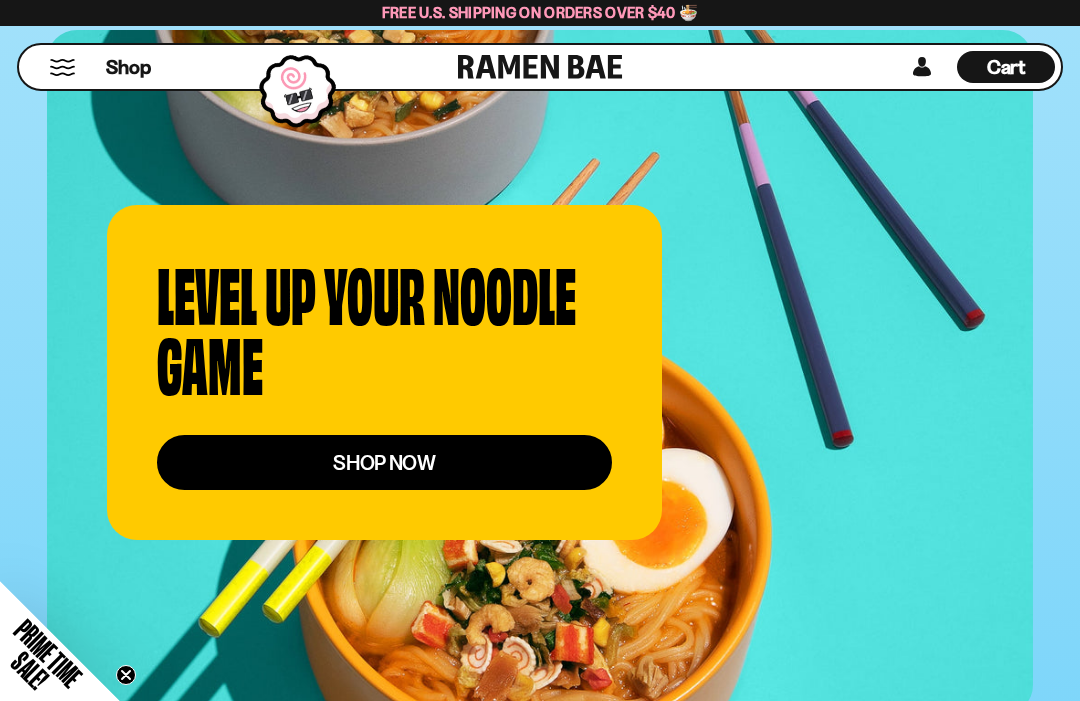 click on "shop now" at bounding box center [384, 462] 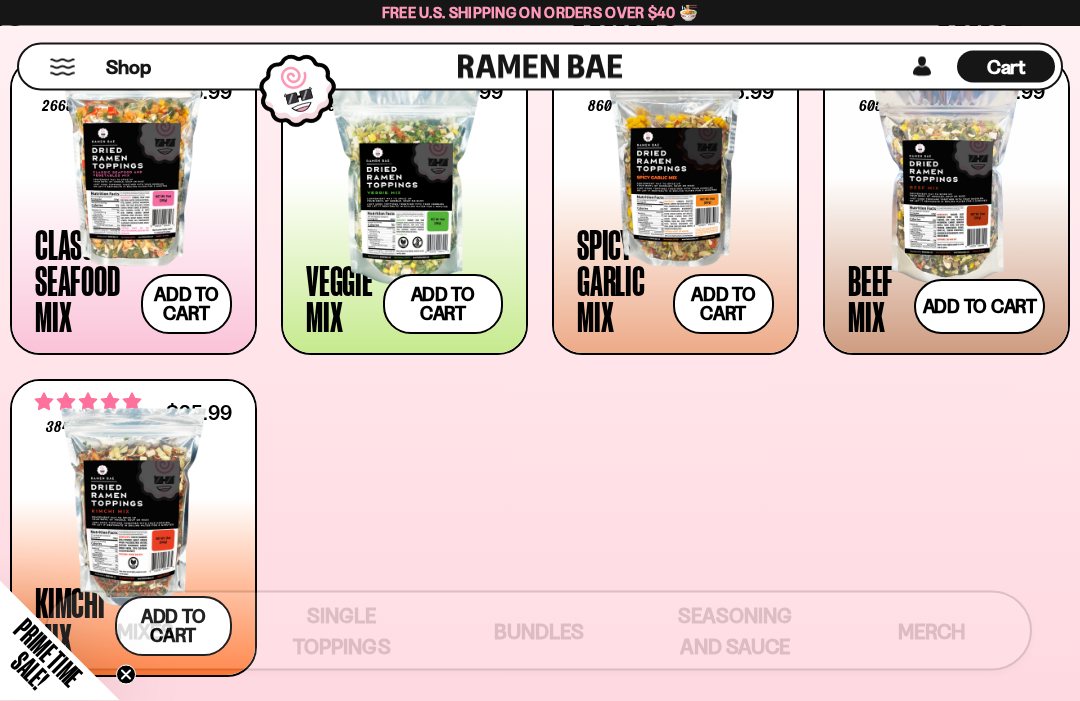 scroll, scrollTop: 242, scrollLeft: 0, axis: vertical 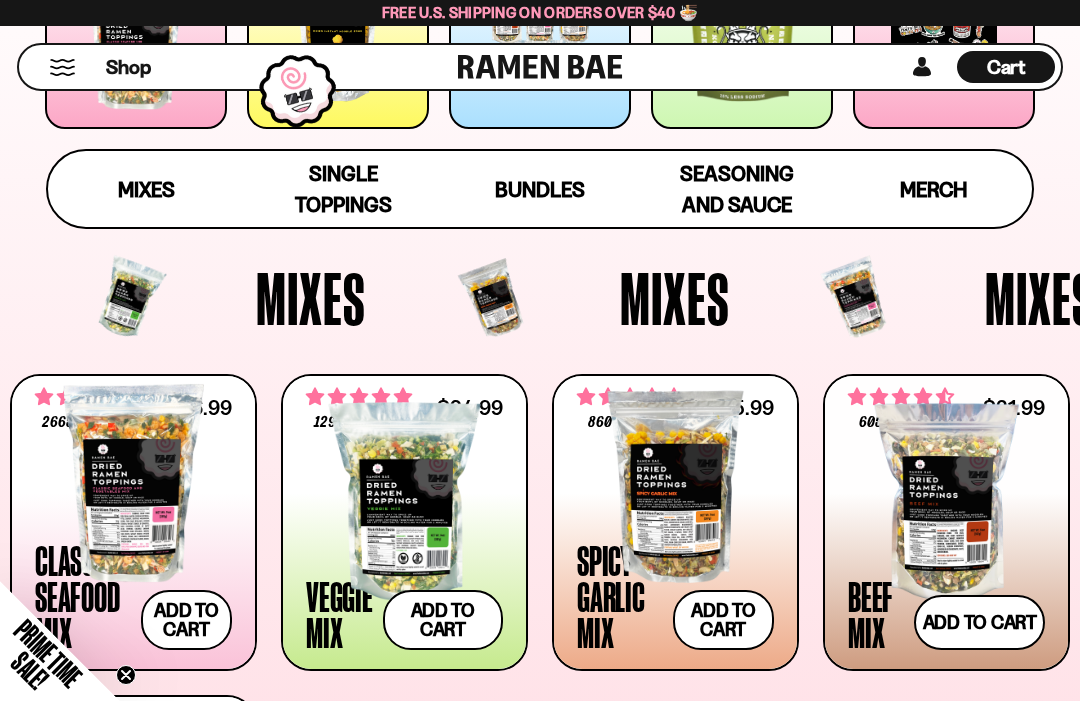 click at bounding box center (675, 483) 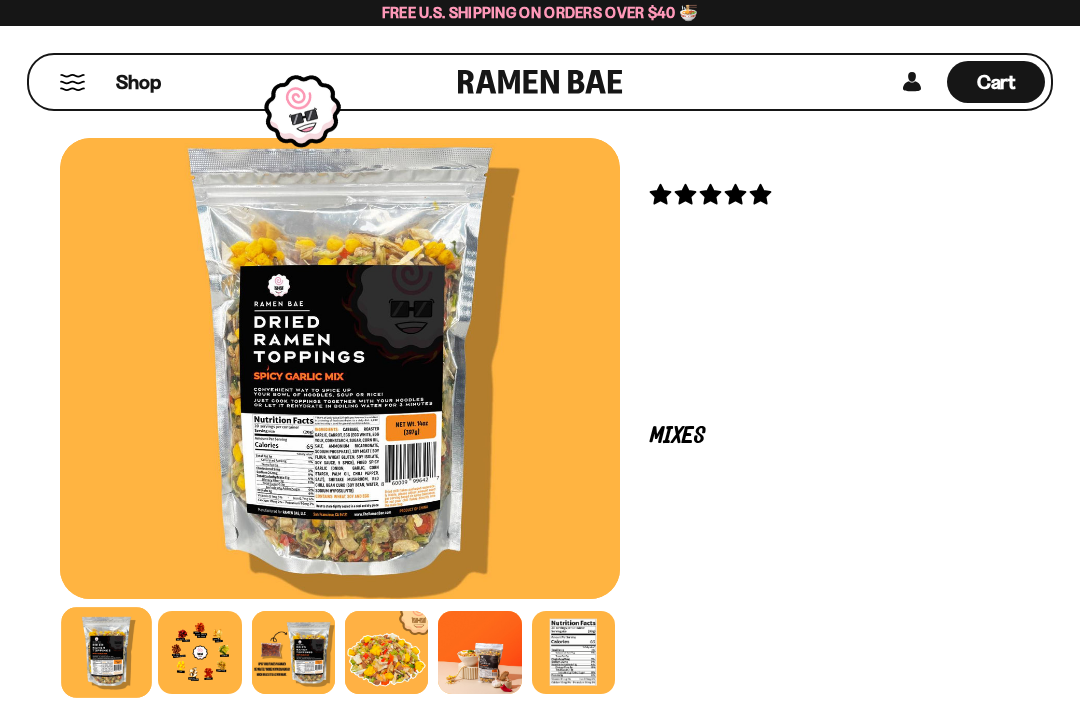 scroll, scrollTop: 0, scrollLeft: 0, axis: both 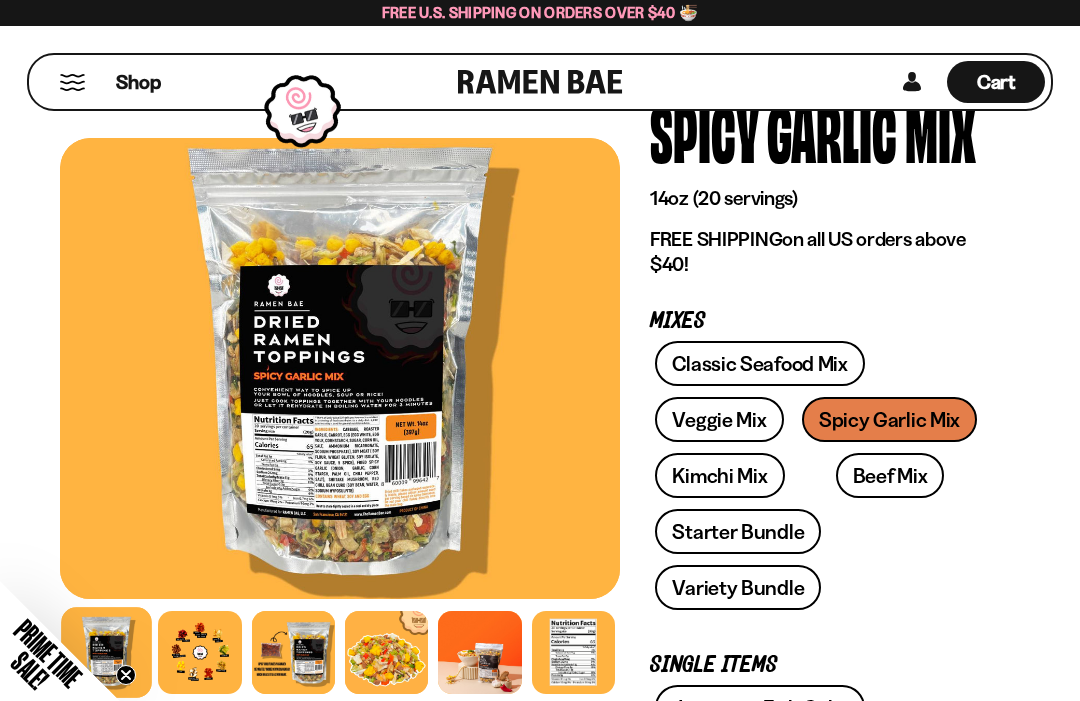 click at bounding box center (199, 652) 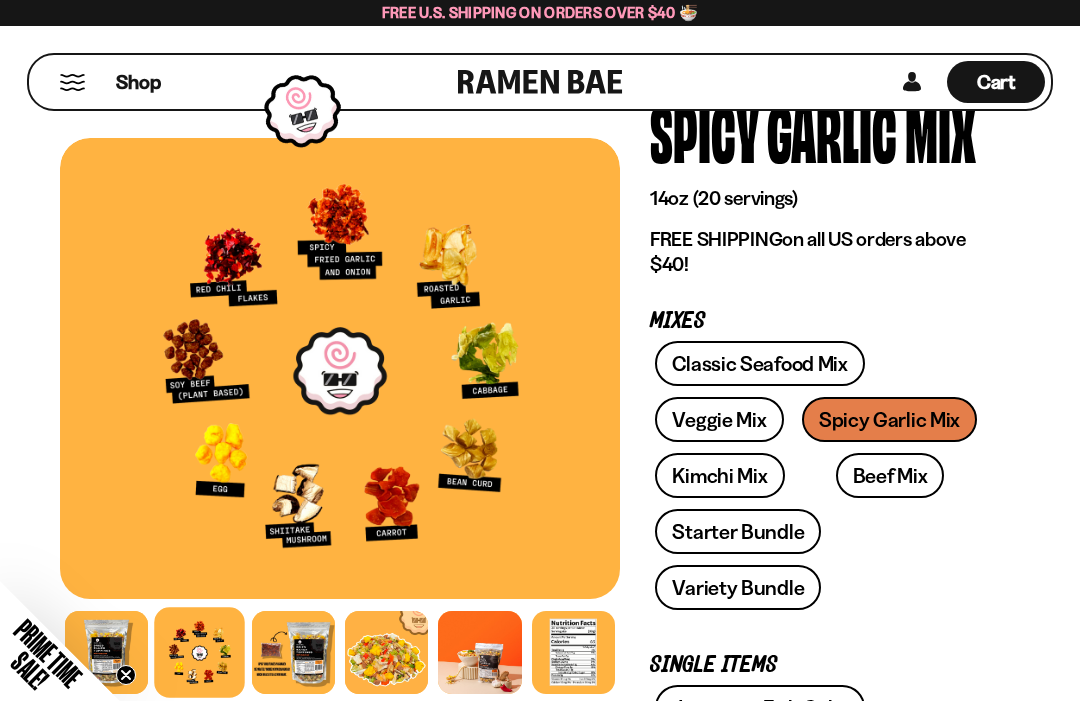 click at bounding box center [386, 652] 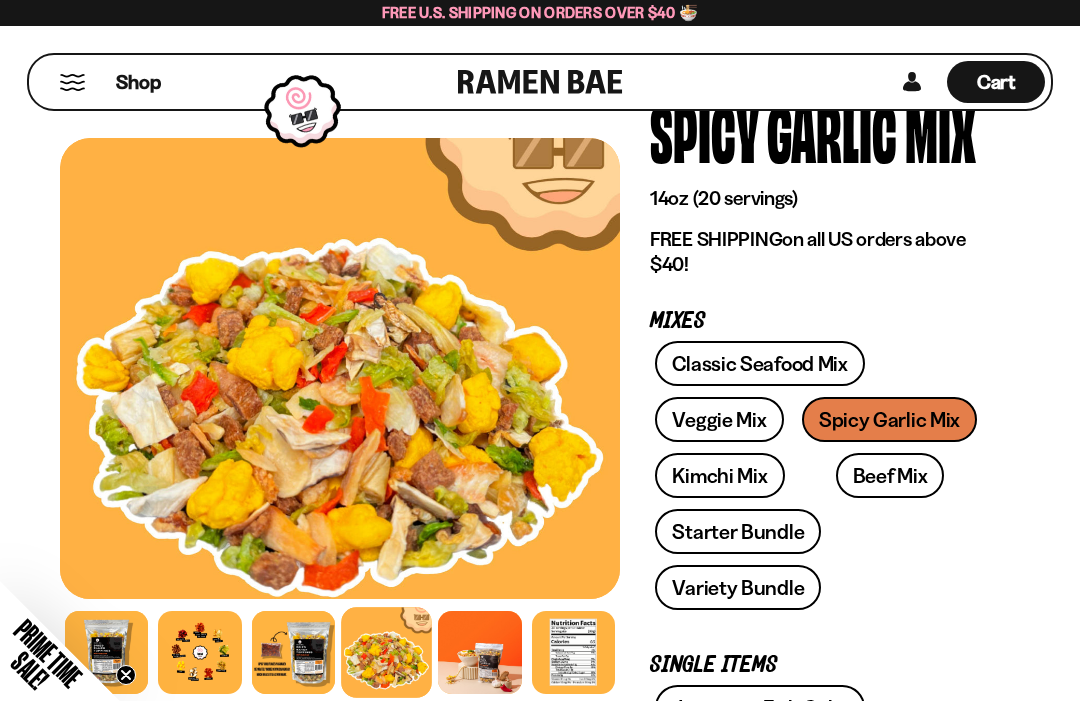 click at bounding box center (479, 652) 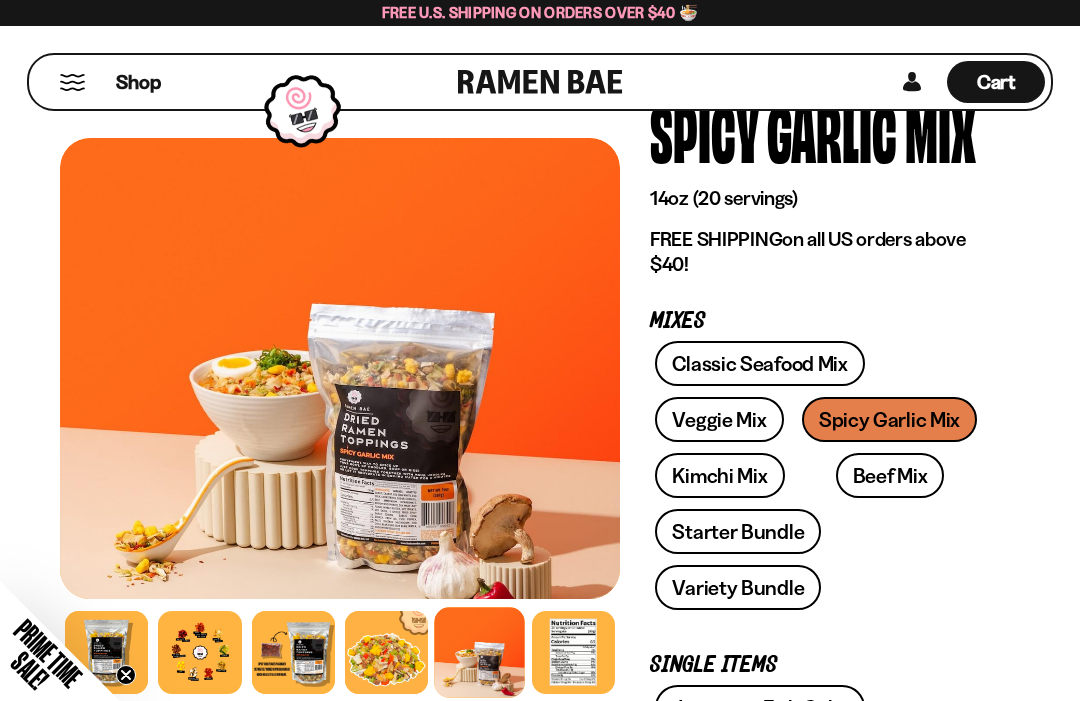 click at bounding box center (573, 652) 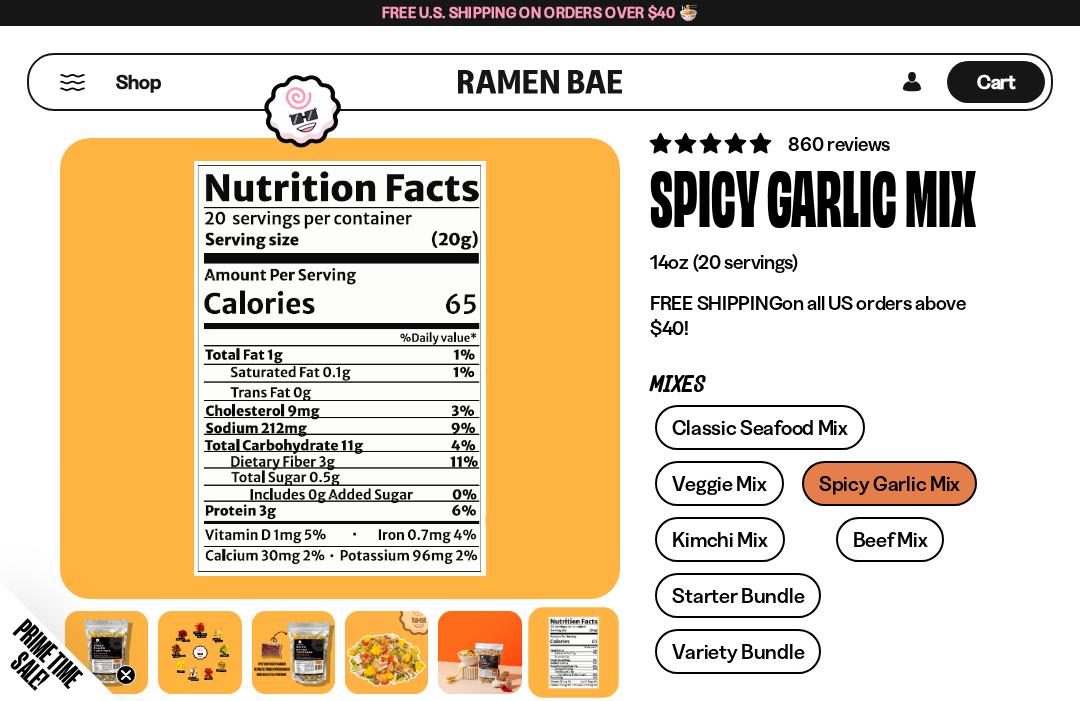 scroll, scrollTop: 50, scrollLeft: 0, axis: vertical 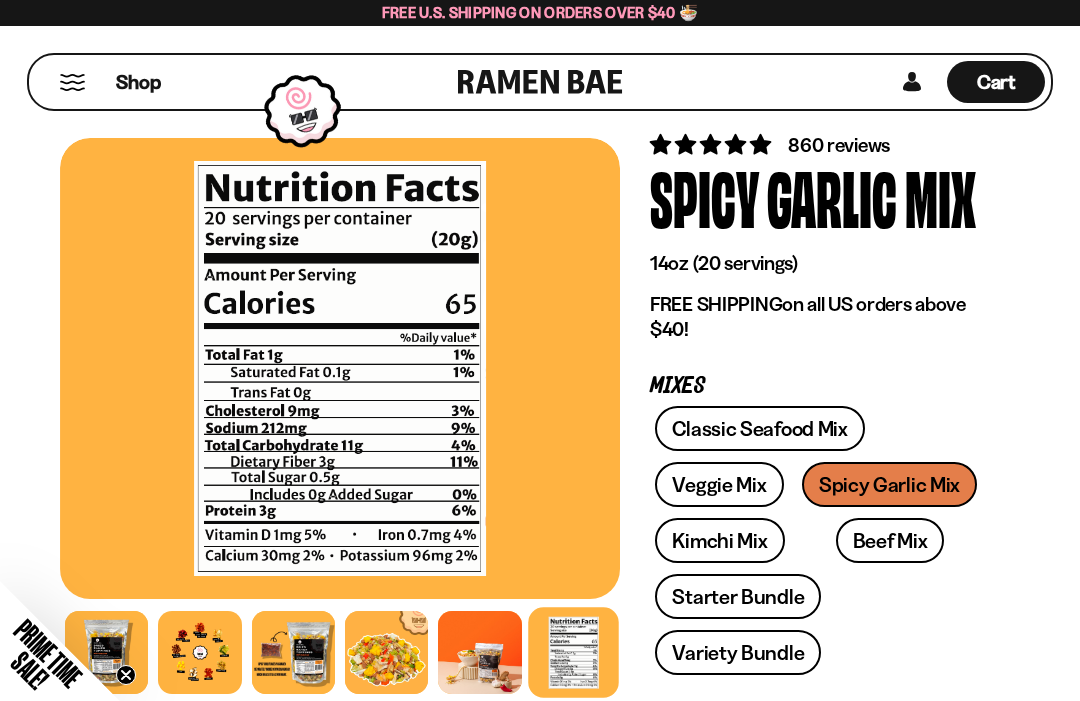 click on "Veggie Mix" at bounding box center (719, 484) 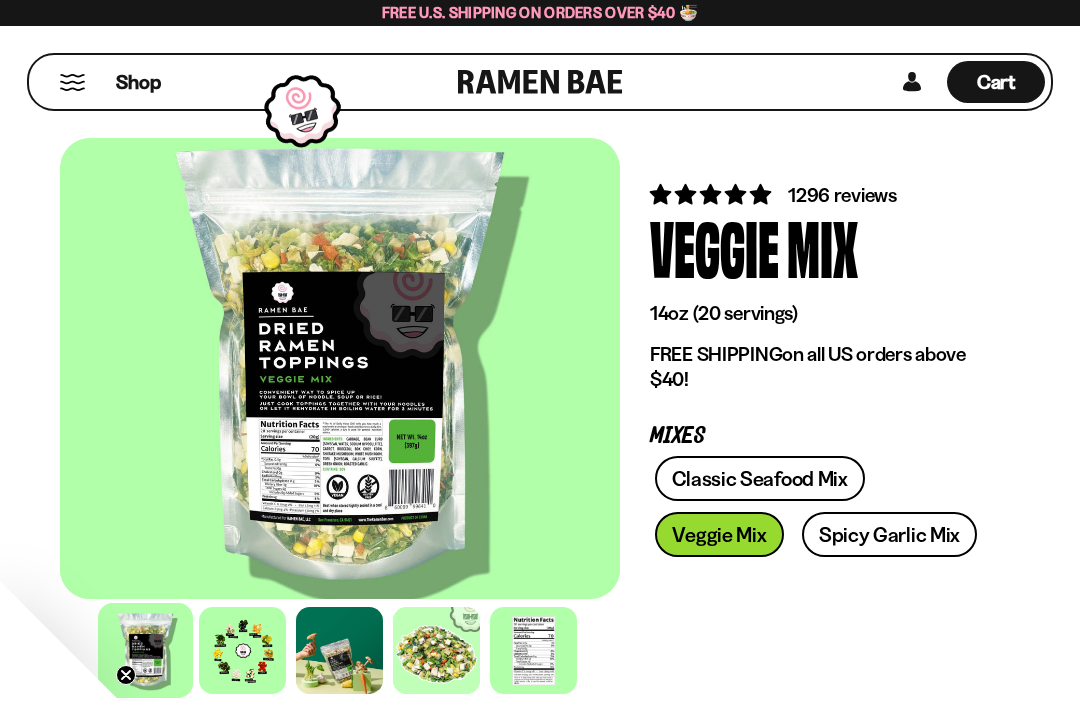 scroll, scrollTop: 0, scrollLeft: 0, axis: both 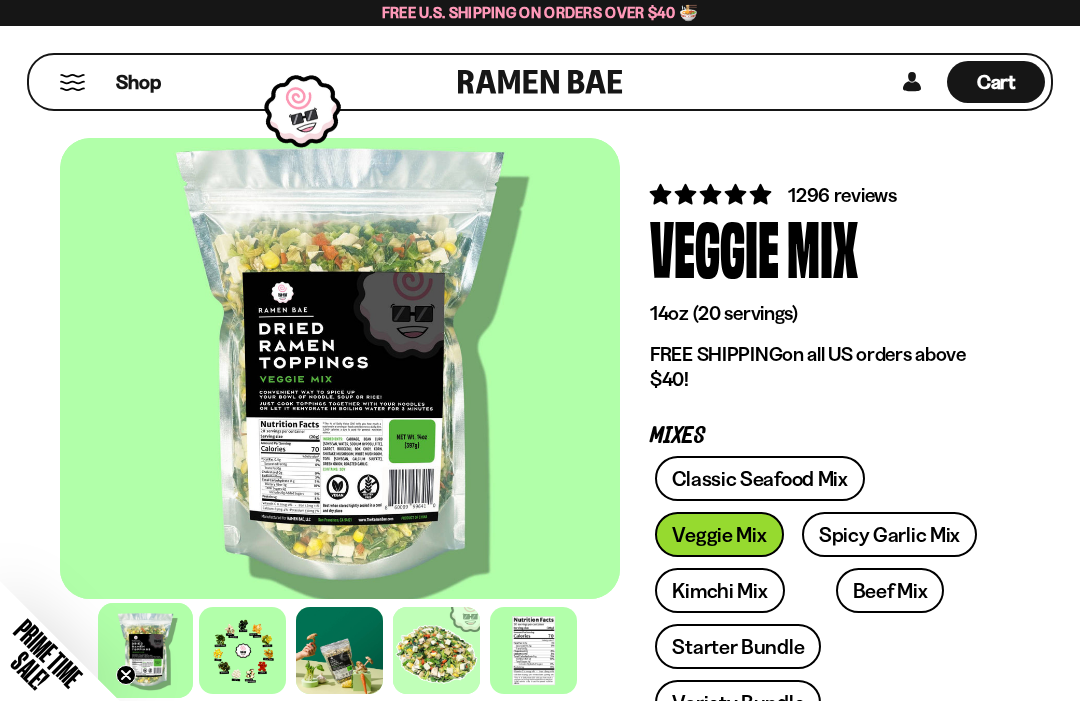 click at bounding box center [242, 650] 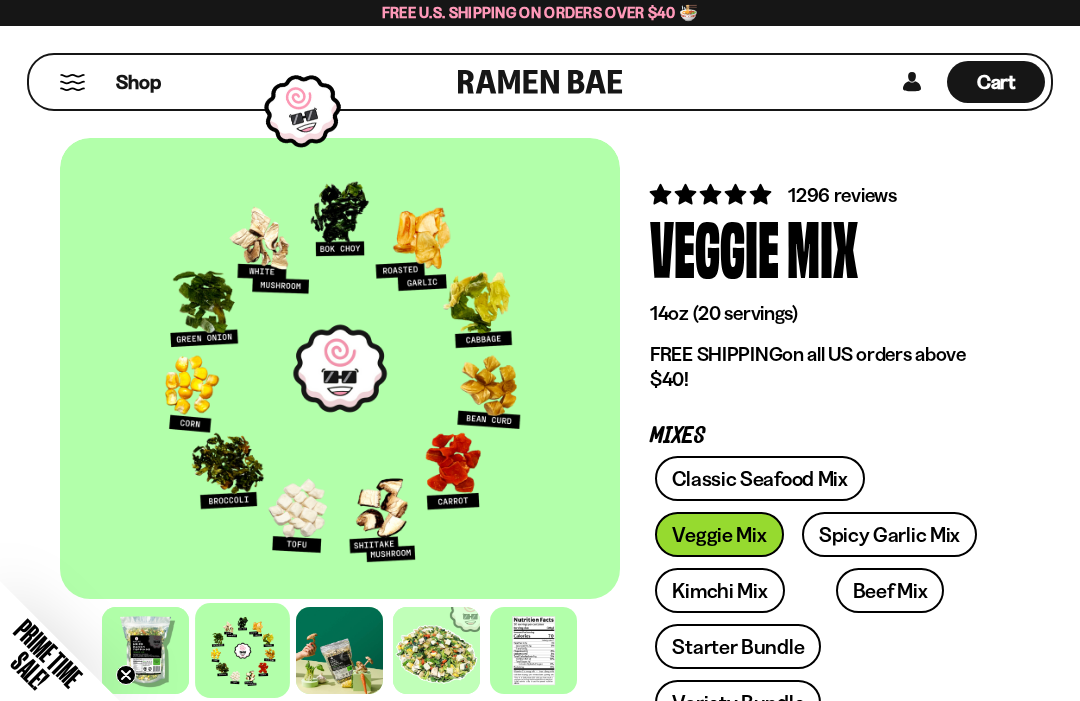 click at bounding box center (436, 650) 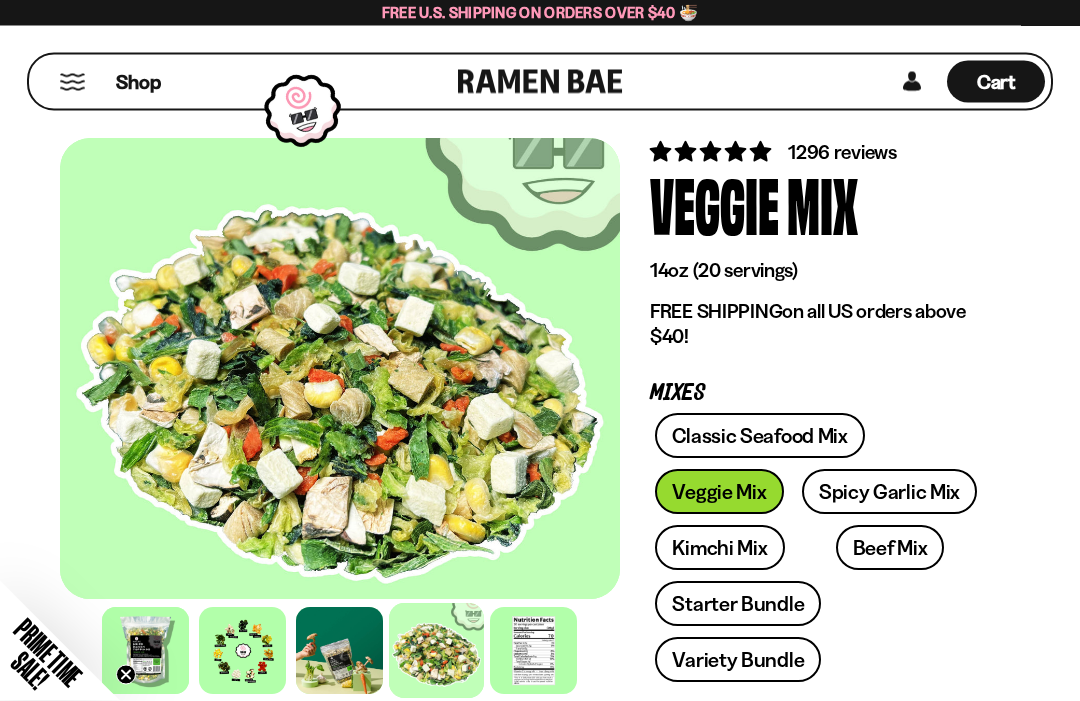 scroll, scrollTop: 43, scrollLeft: 0, axis: vertical 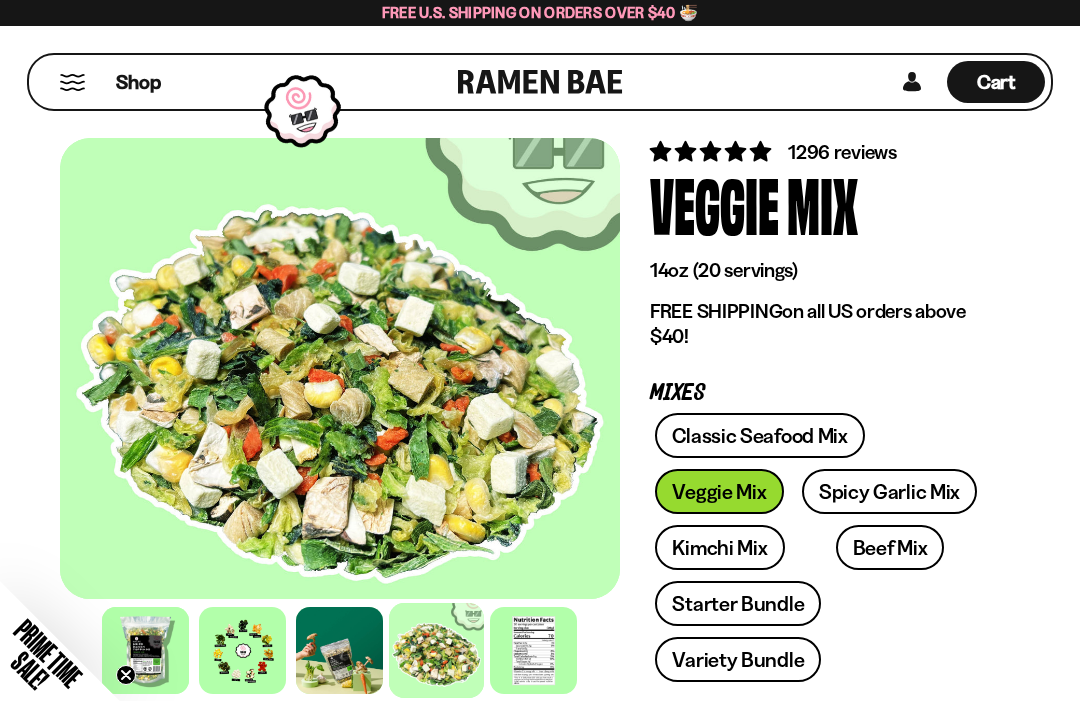 click on "Beef Mix" at bounding box center (890, 547) 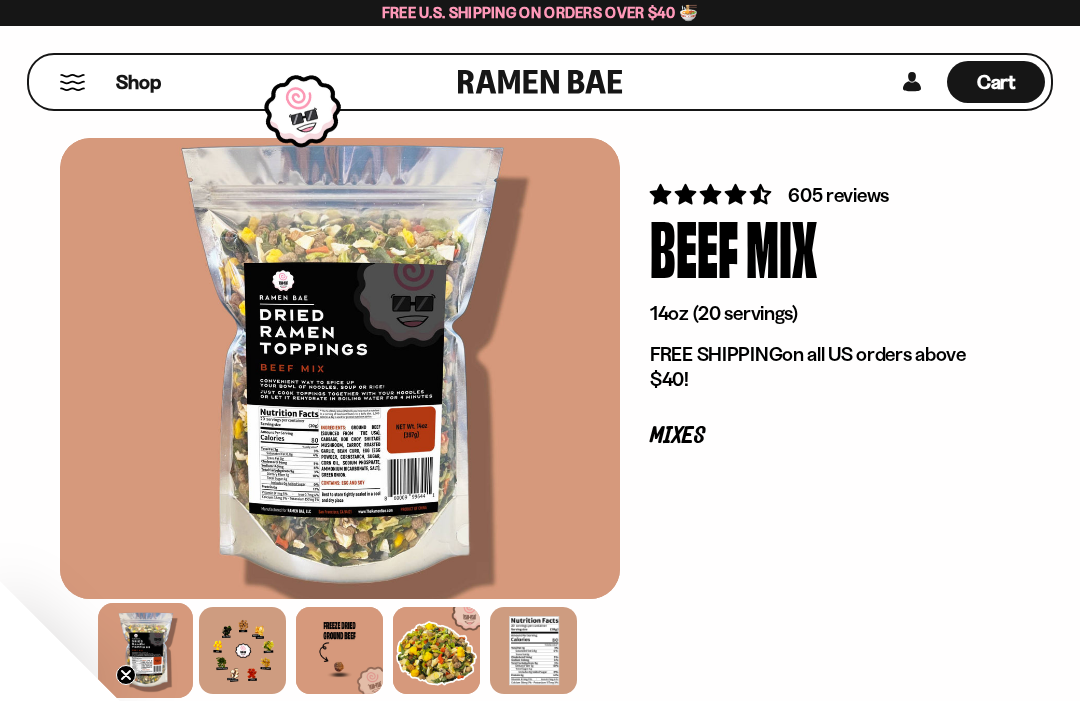 scroll, scrollTop: 0, scrollLeft: 0, axis: both 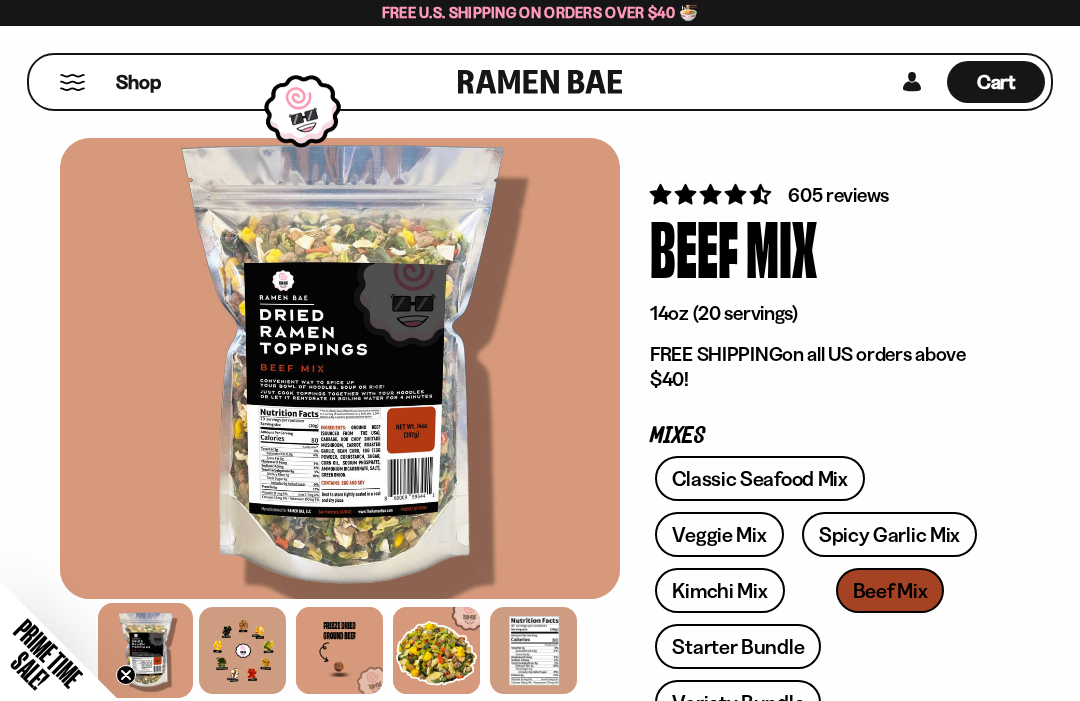 click at bounding box center (242, 650) 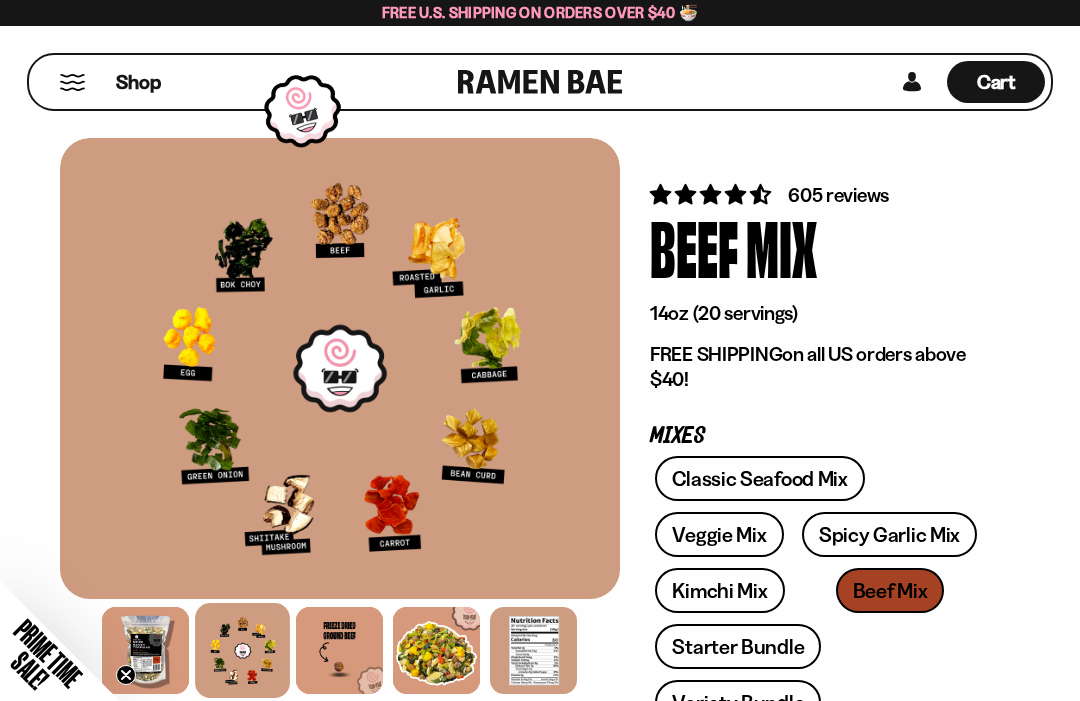 click at bounding box center [339, 650] 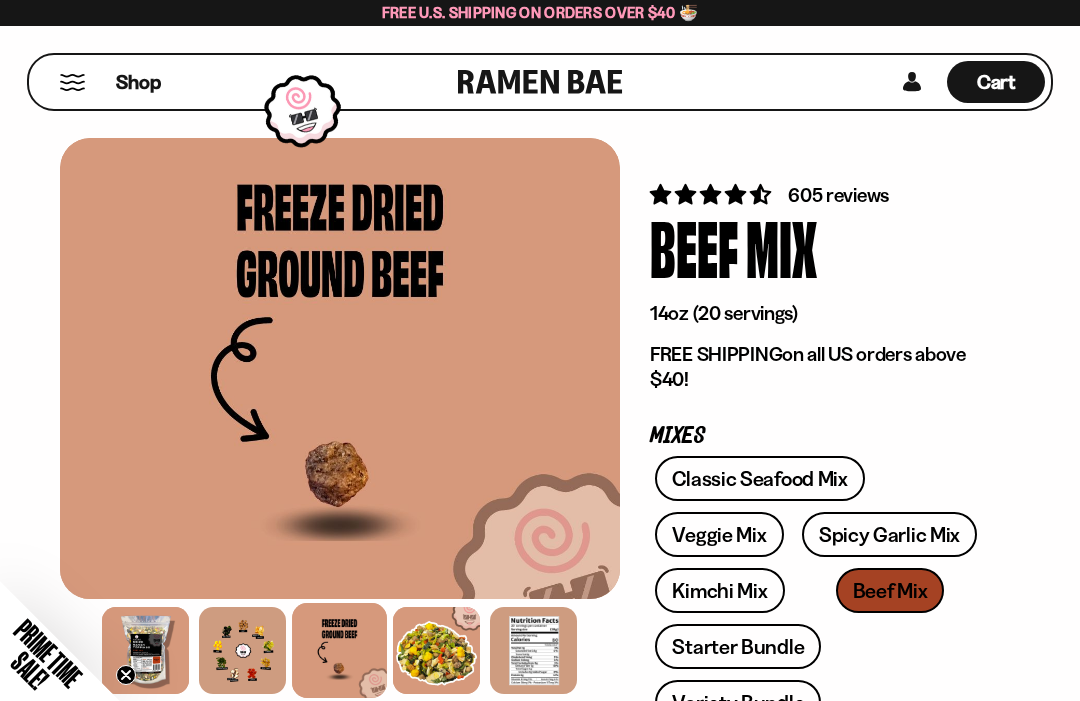 click at bounding box center (436, 650) 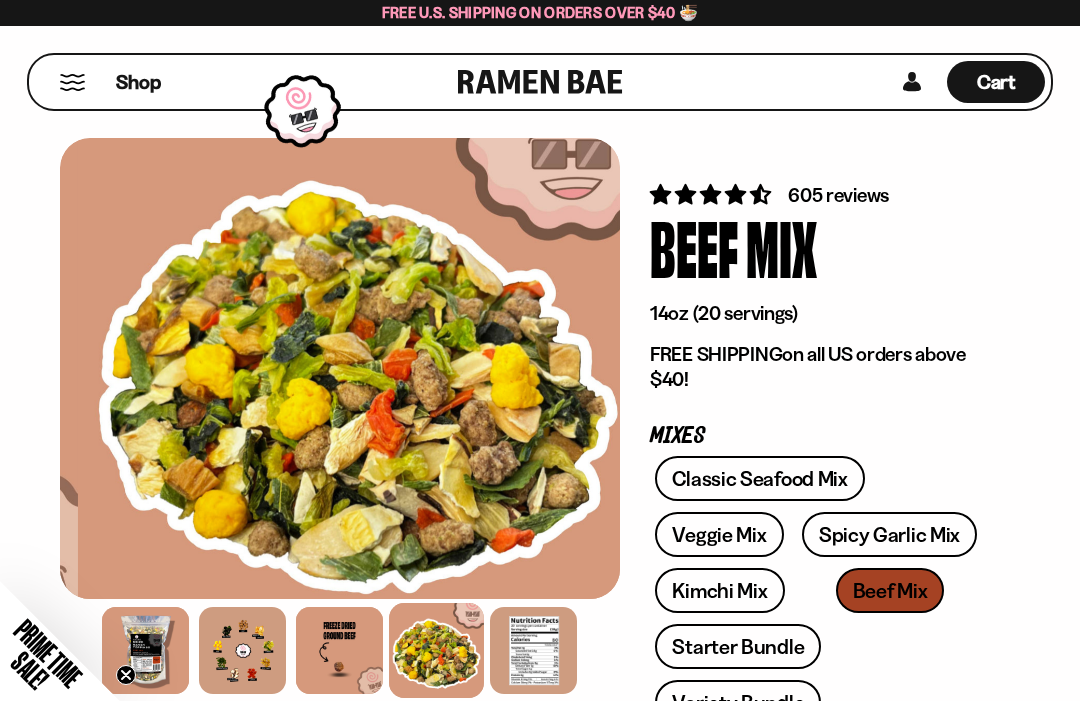click at bounding box center (437, 650) 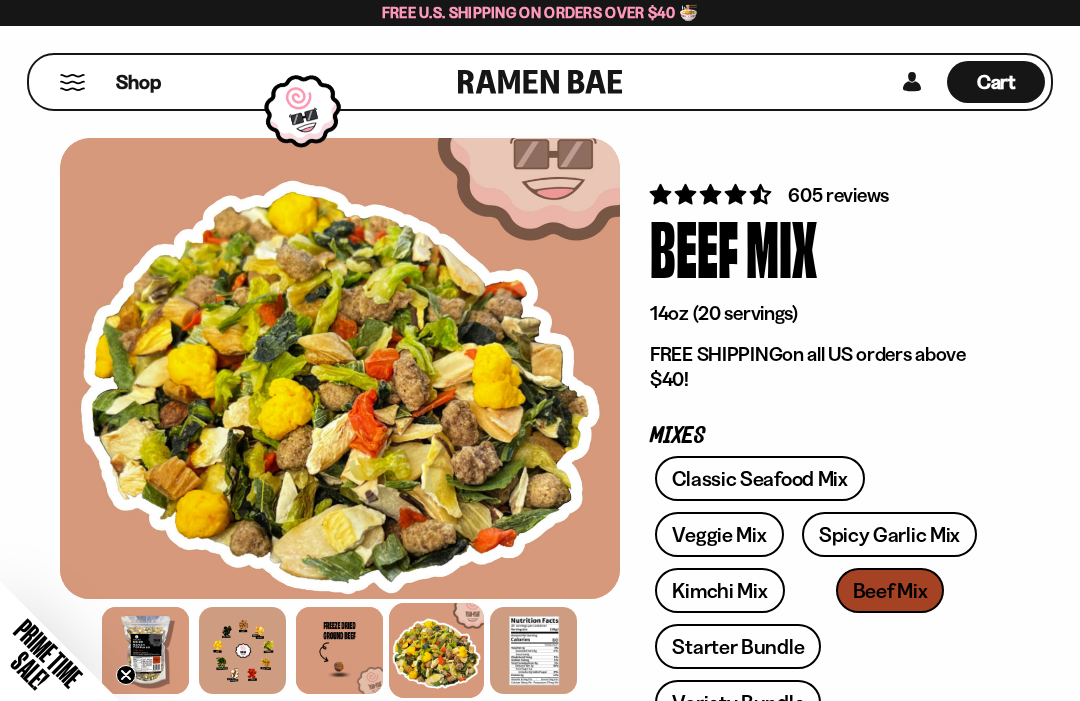 click at bounding box center (533, 650) 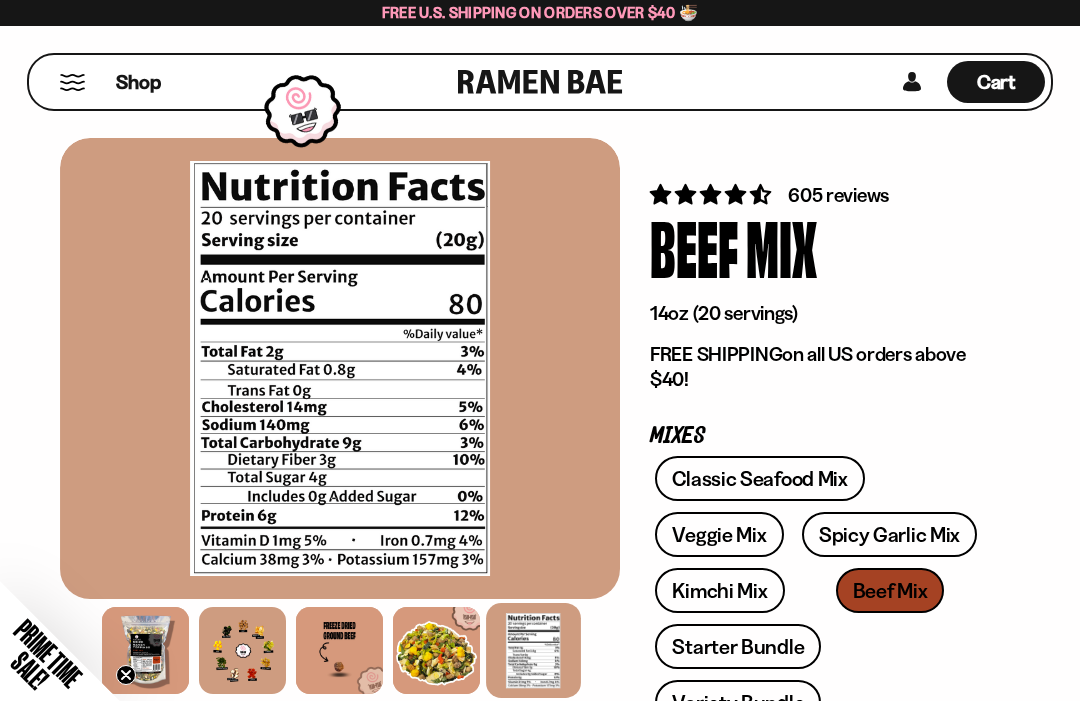 click on "Starter Bundle" at bounding box center (738, 646) 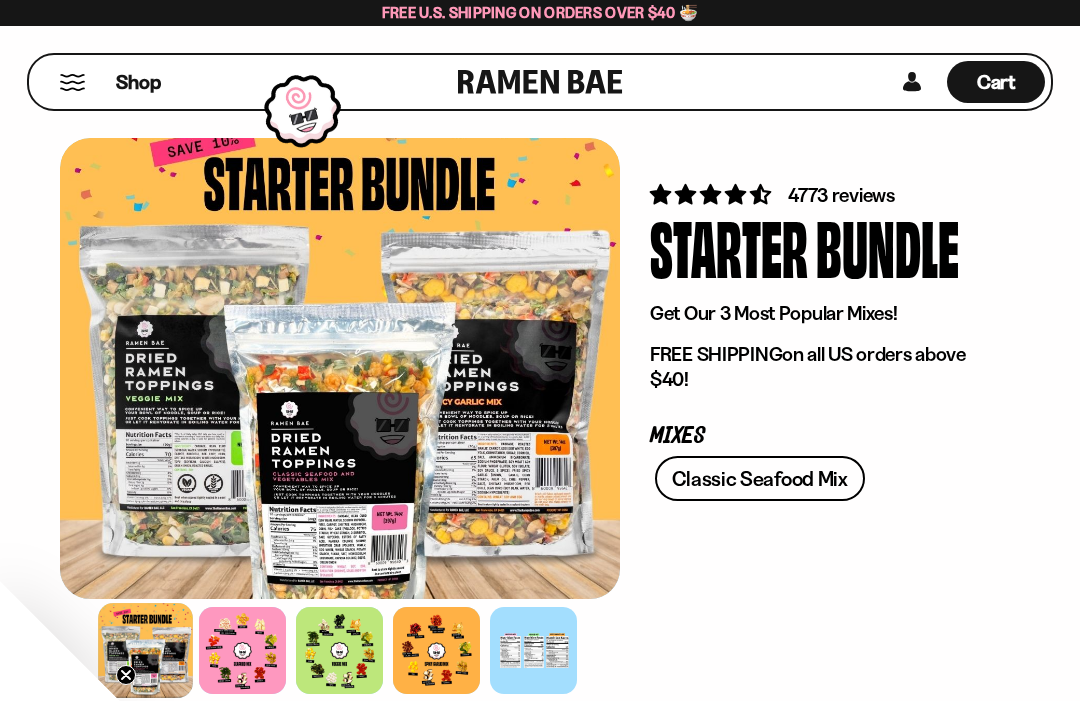 scroll, scrollTop: 0, scrollLeft: 0, axis: both 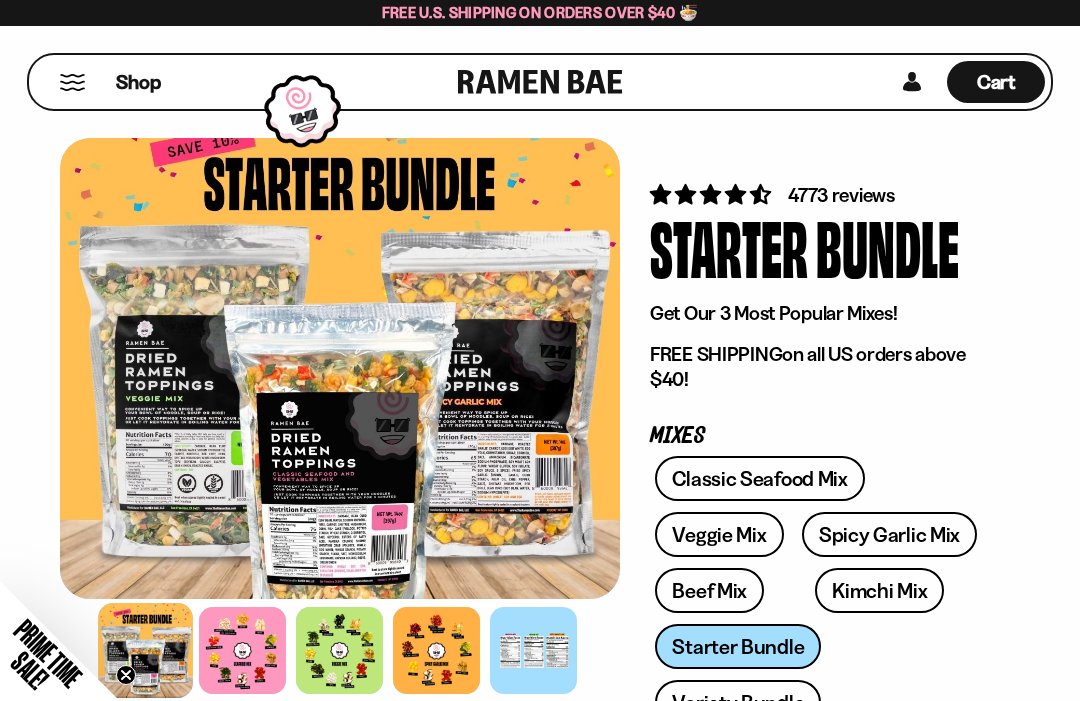 click at bounding box center (242, 650) 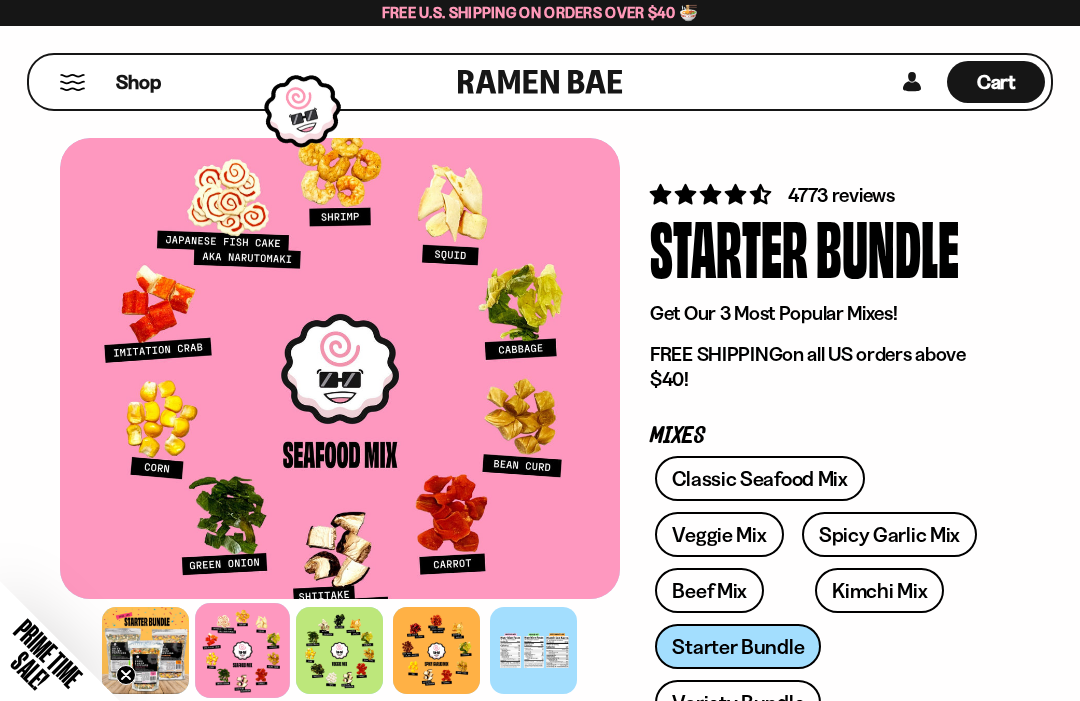 click at bounding box center [339, 650] 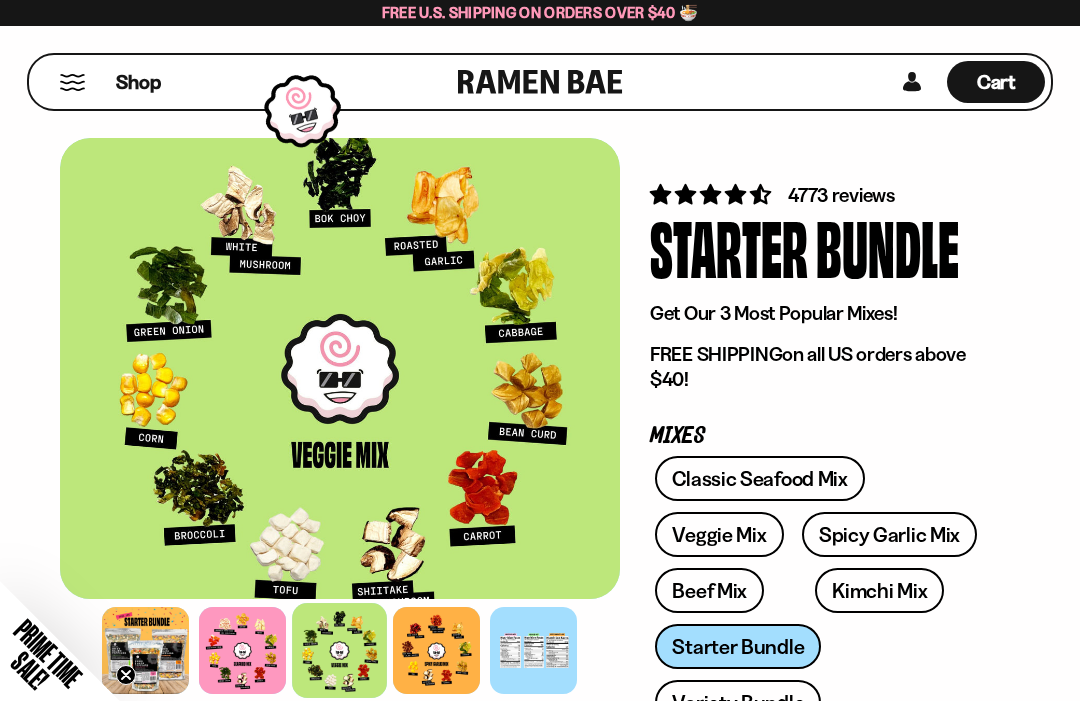 click at bounding box center [436, 650] 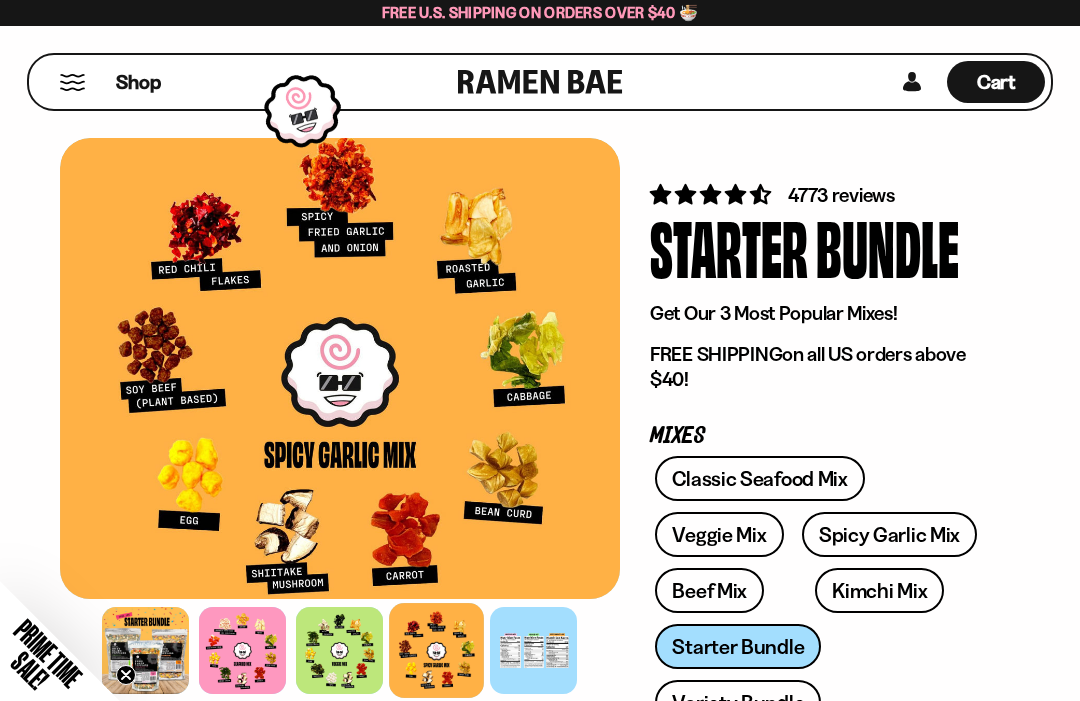 click at bounding box center (242, 650) 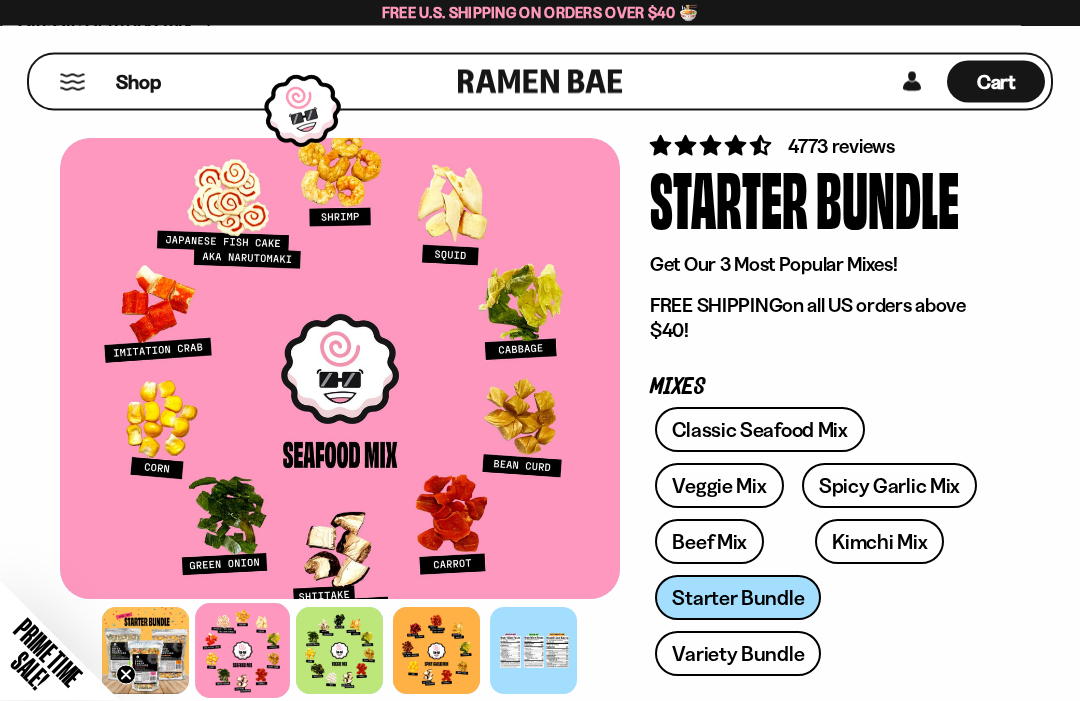 scroll, scrollTop: 49, scrollLeft: 0, axis: vertical 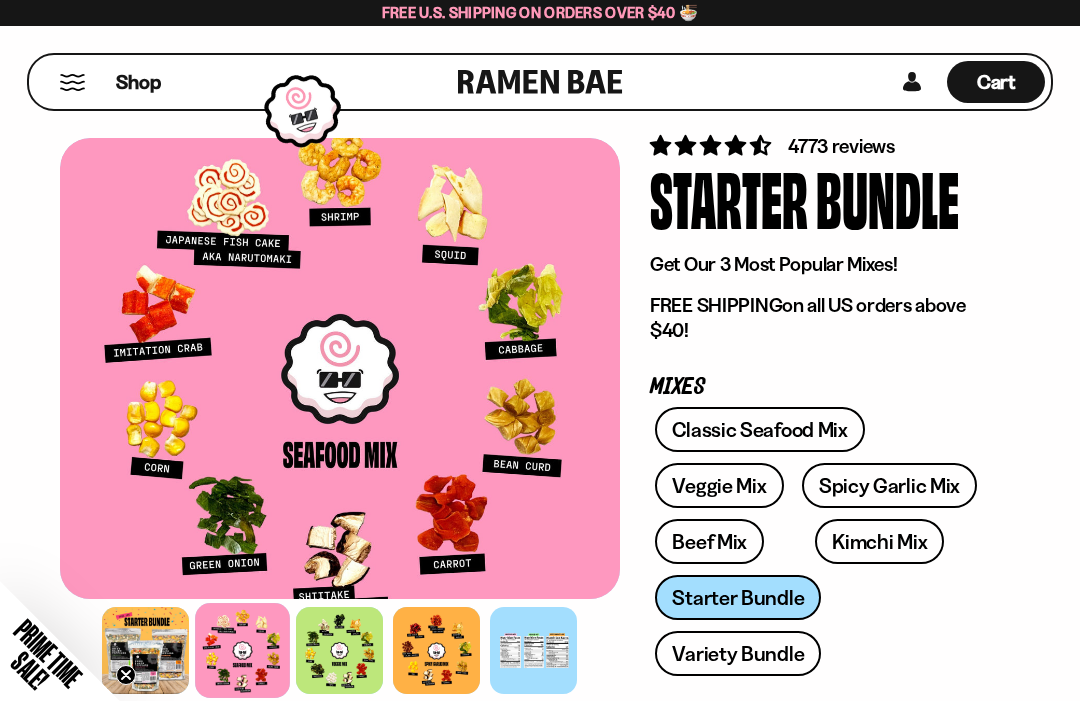 click on "Variety Bundle" at bounding box center [738, 653] 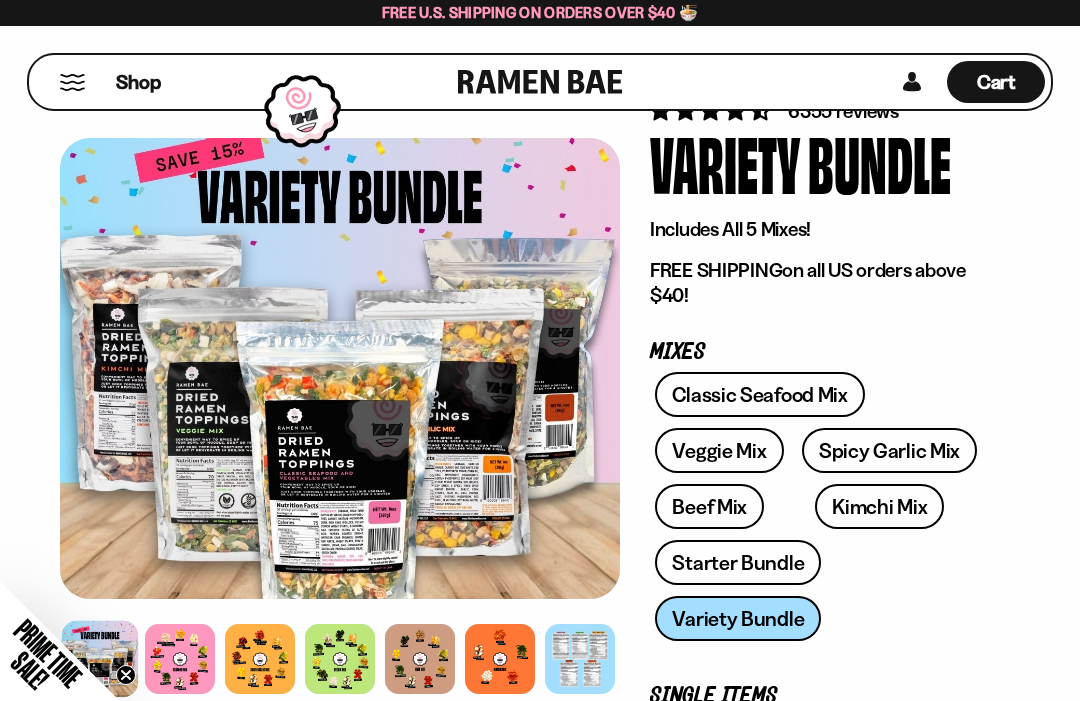scroll, scrollTop: 83, scrollLeft: 0, axis: vertical 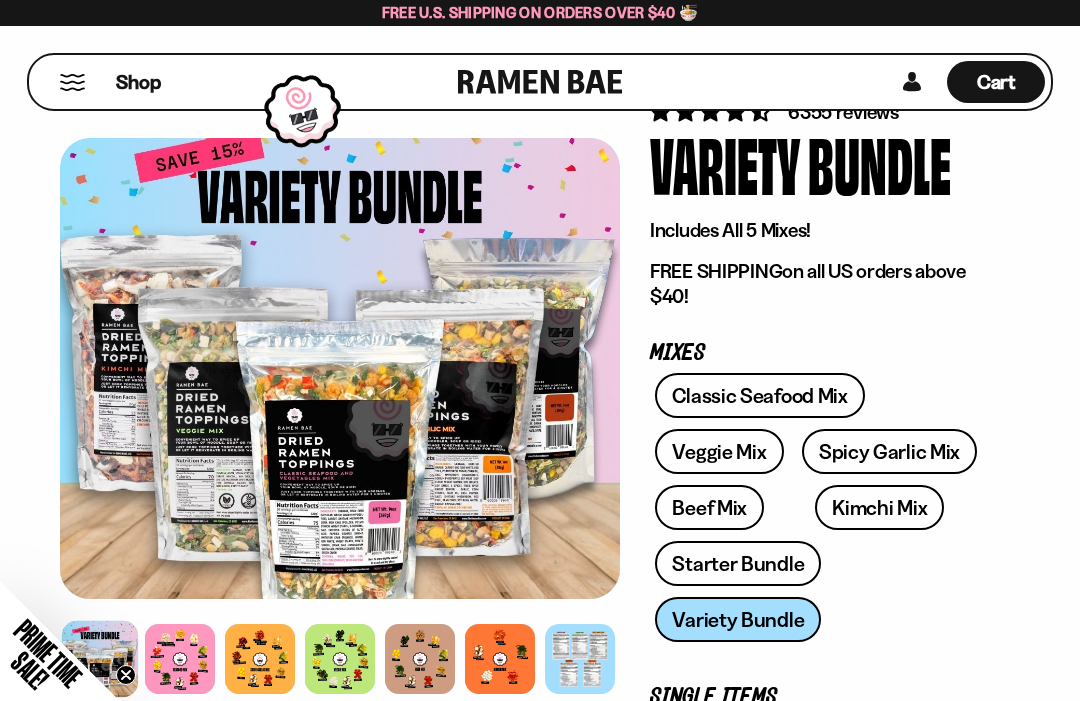 click at bounding box center [500, 659] 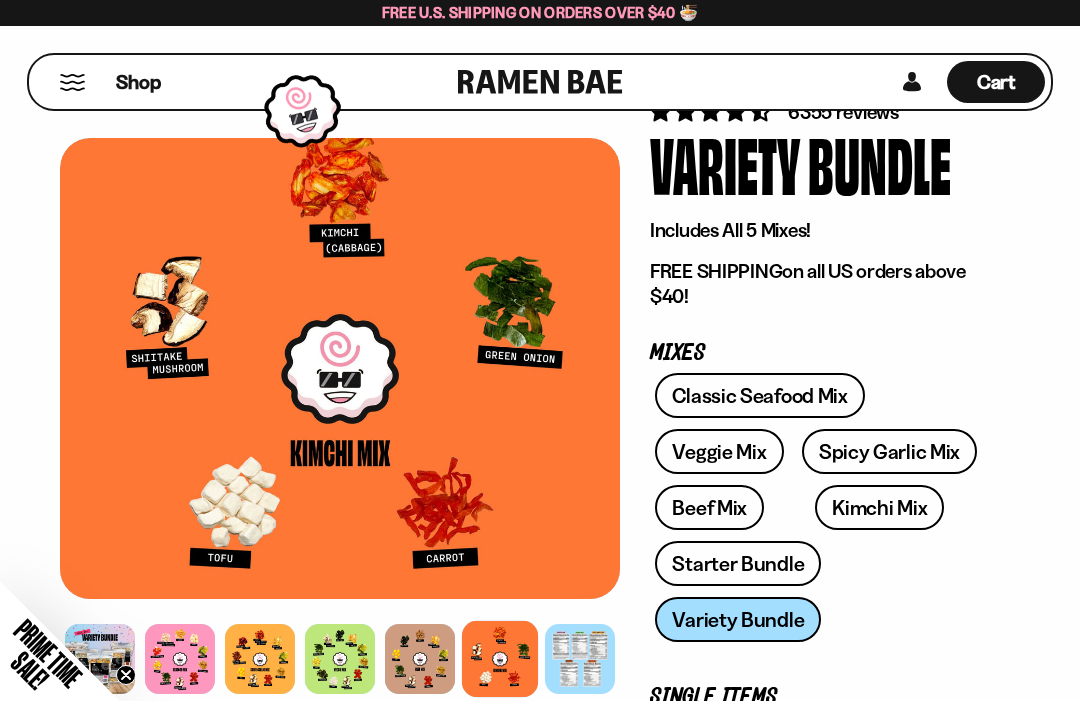 click at bounding box center [420, 659] 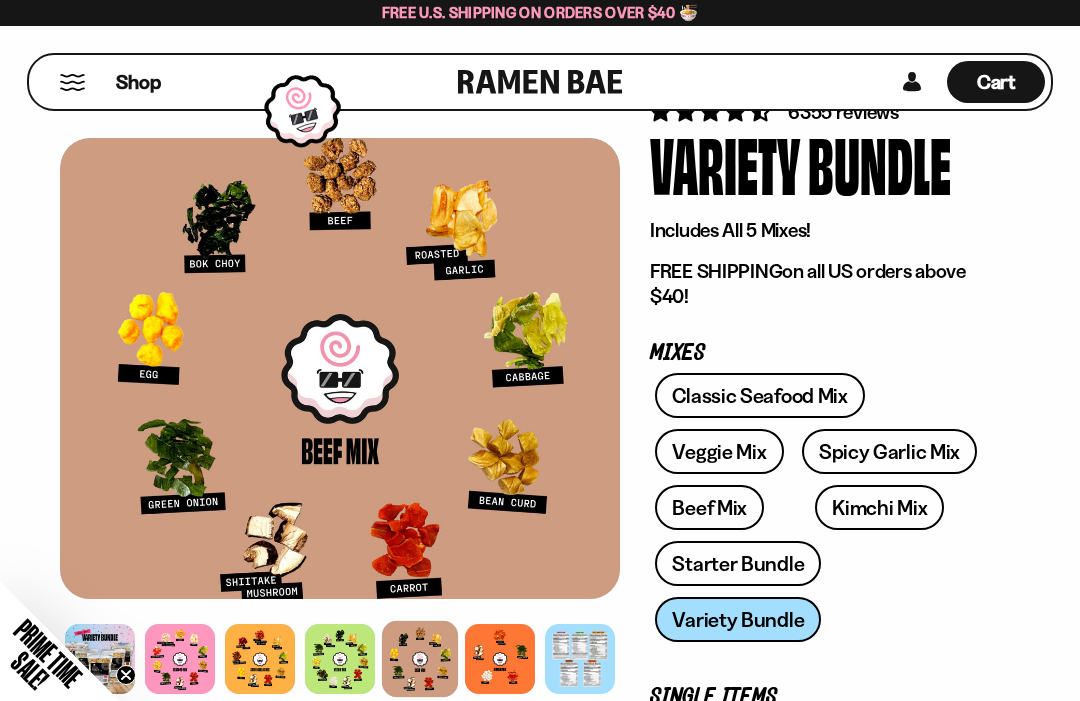 click at bounding box center (340, 659) 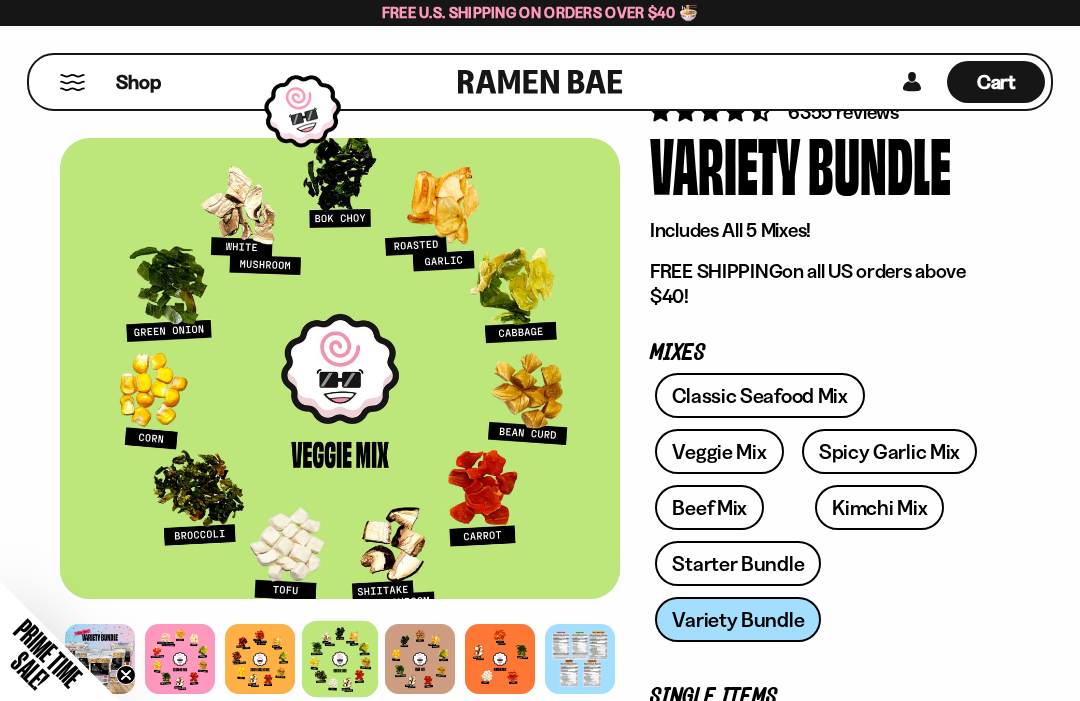 click at bounding box center [260, 659] 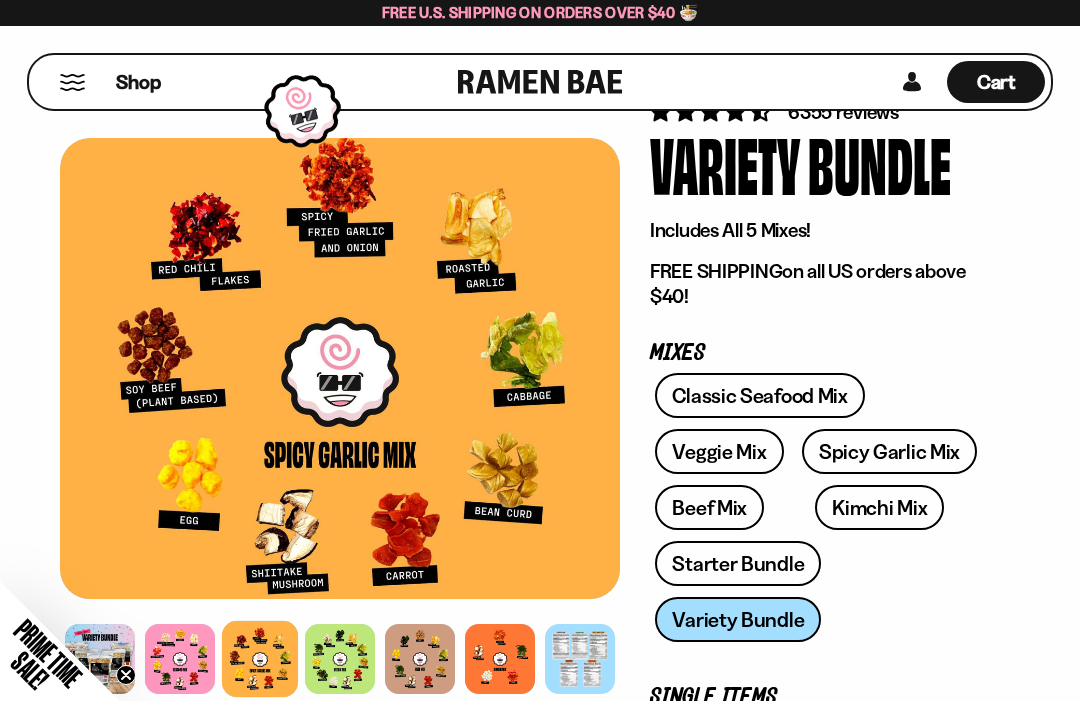 click at bounding box center (180, 659) 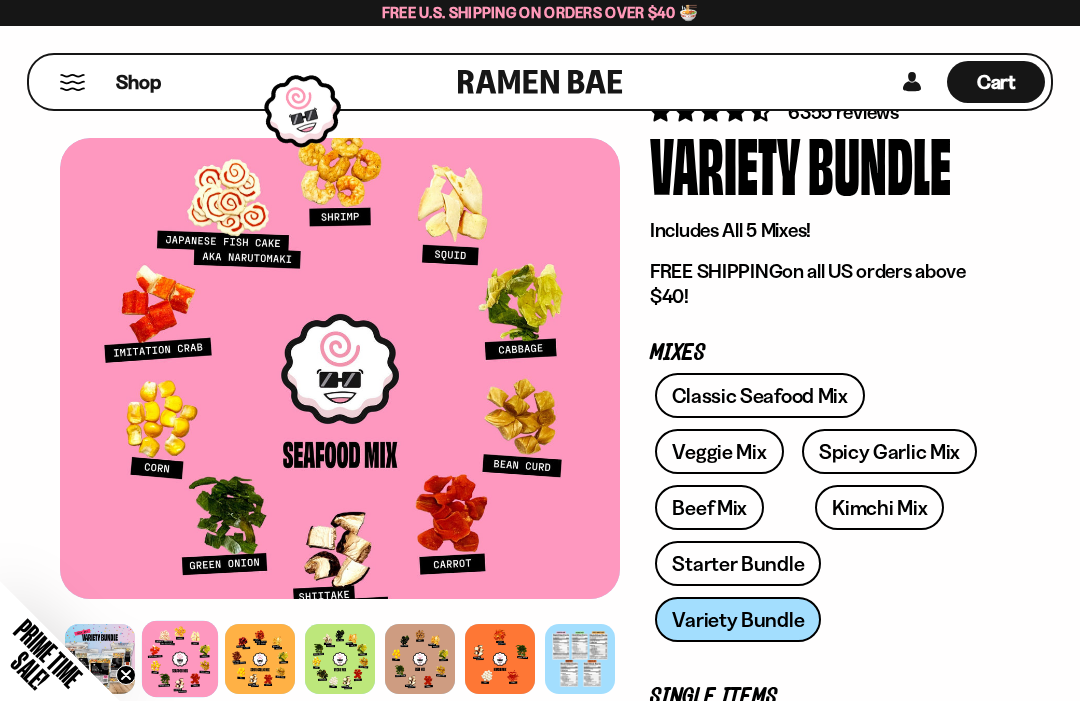 click on "Spicy Garlic Mix" at bounding box center [889, 451] 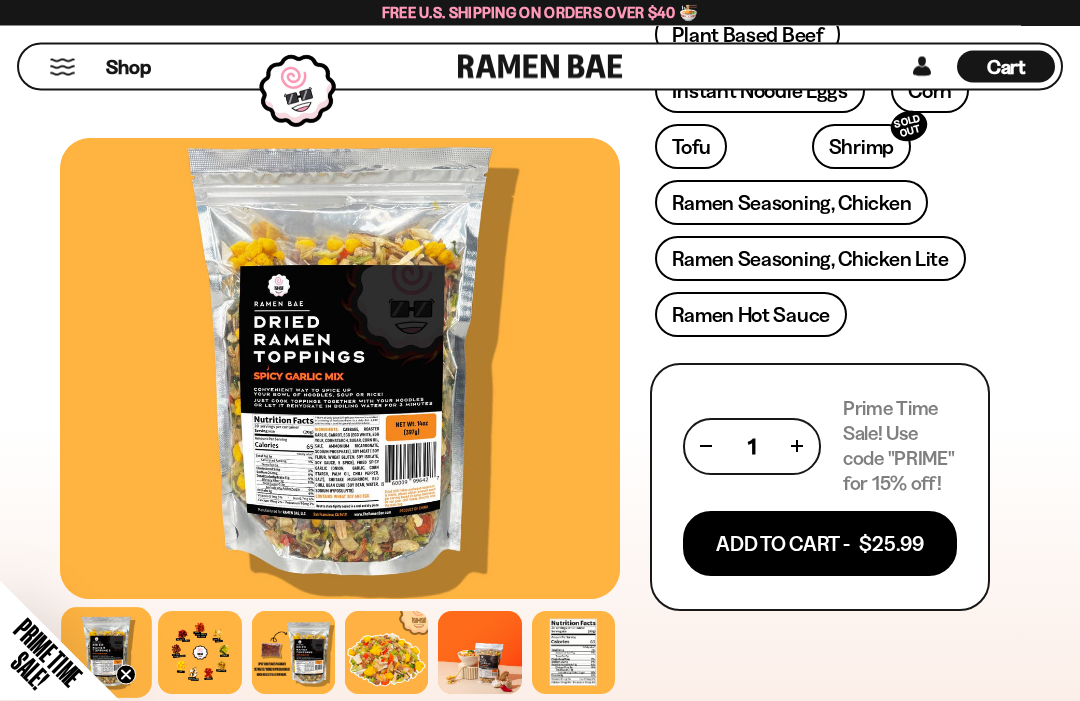 scroll, scrollTop: 1012, scrollLeft: 0, axis: vertical 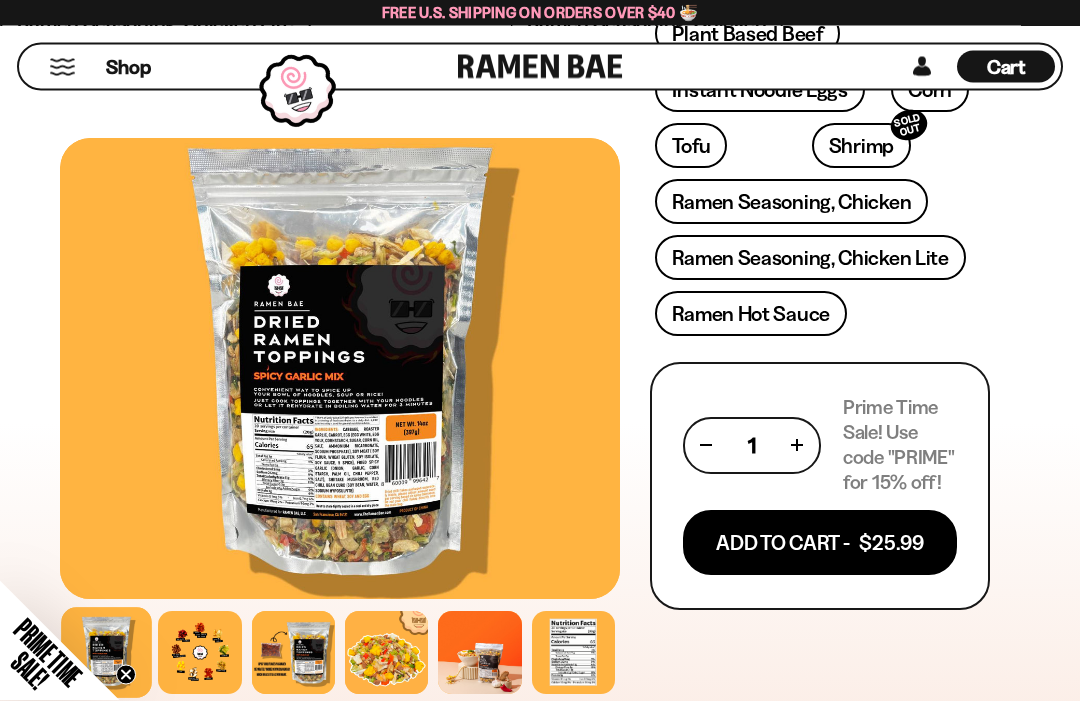 click on "Add To Cart -
$25.99" at bounding box center [820, 543] 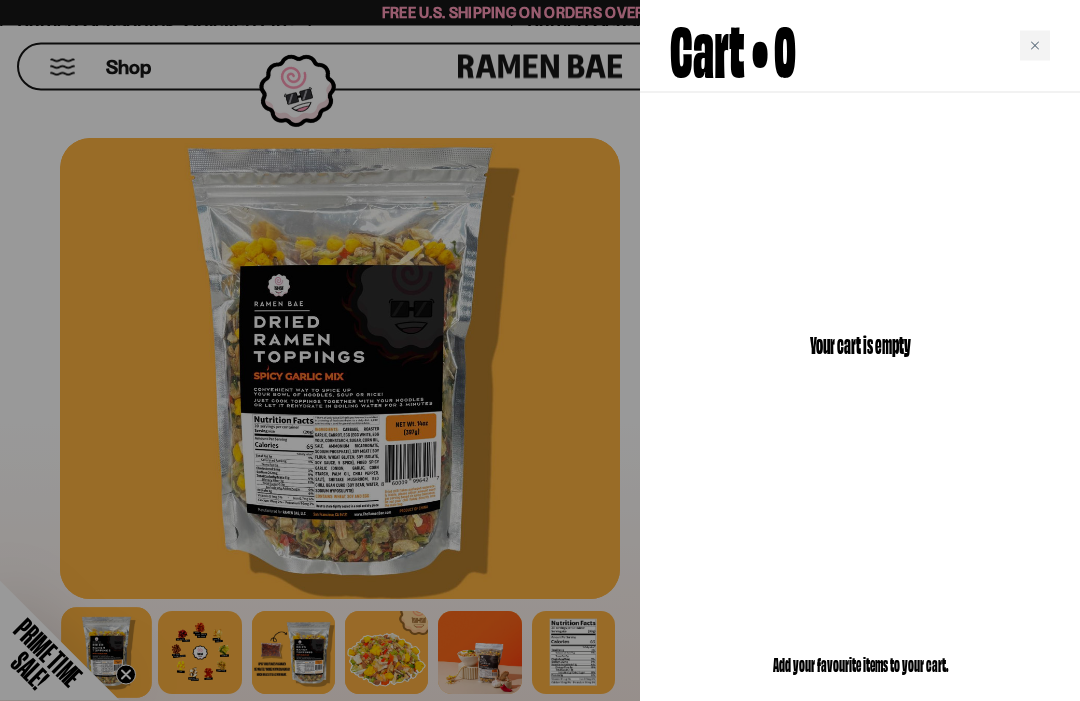 scroll, scrollTop: 1013, scrollLeft: 0, axis: vertical 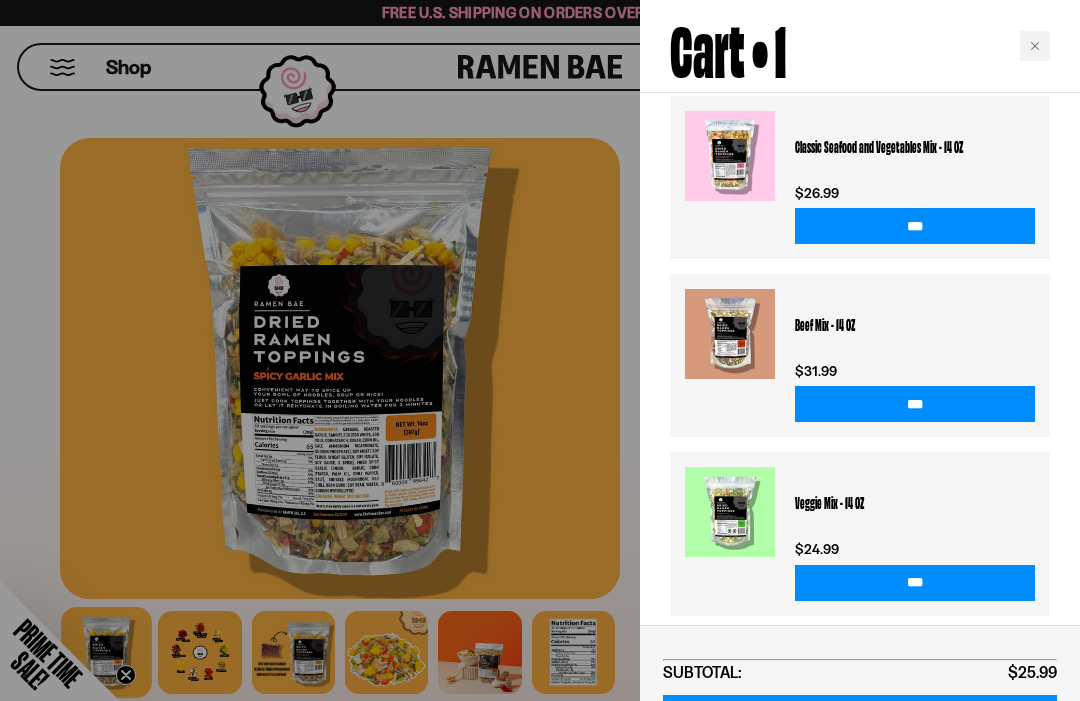 click at bounding box center (540, 350) 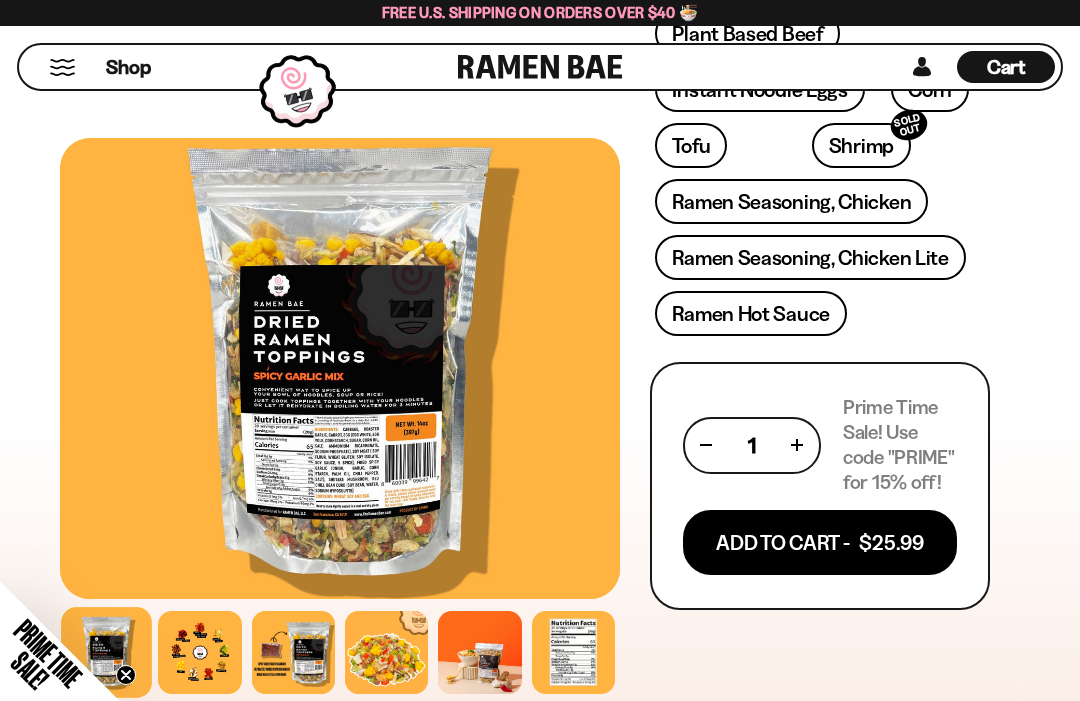 click at bounding box center [293, 652] 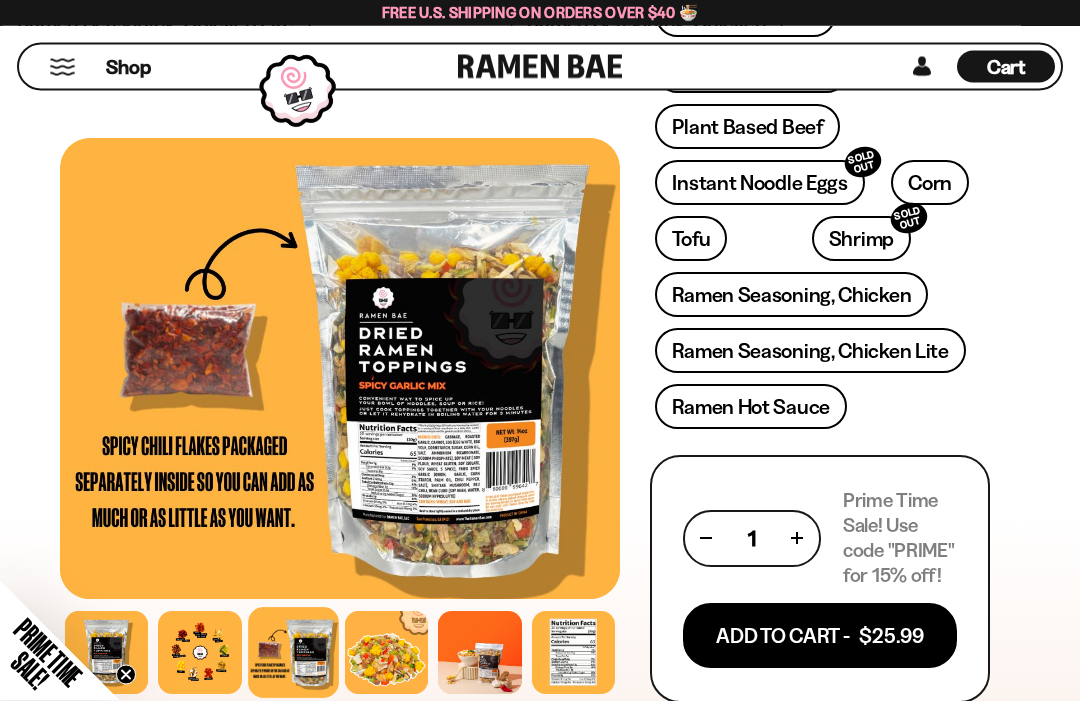 scroll, scrollTop: 920, scrollLeft: 0, axis: vertical 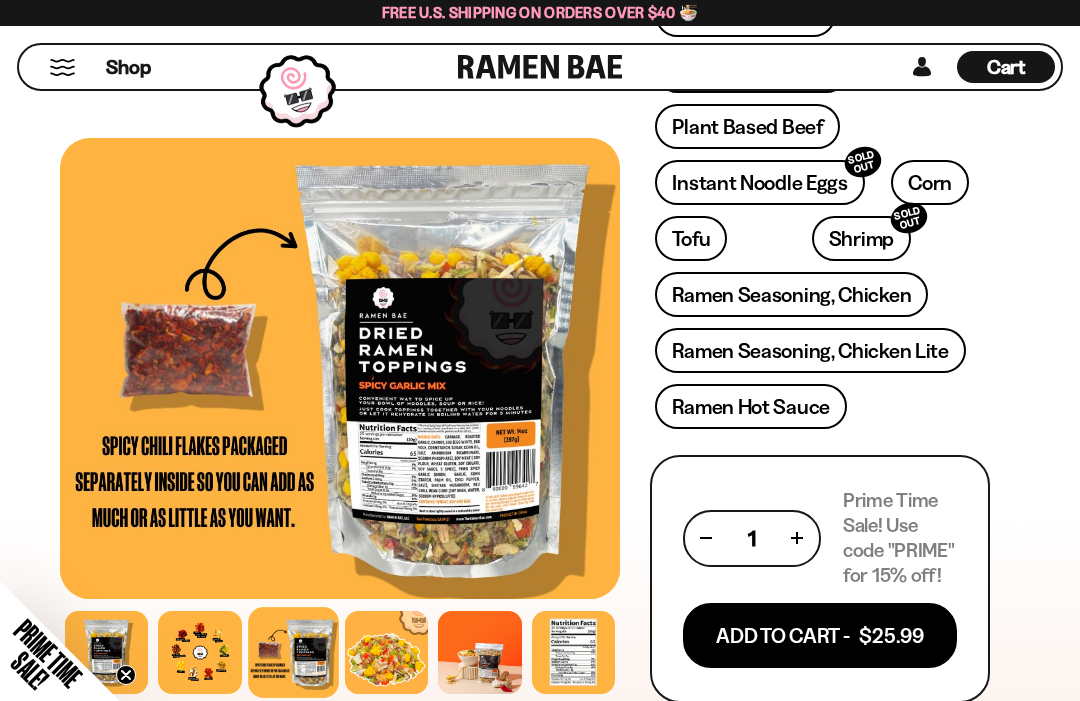 click on "Ramen Seasoning, Chicken" at bounding box center [791, 294] 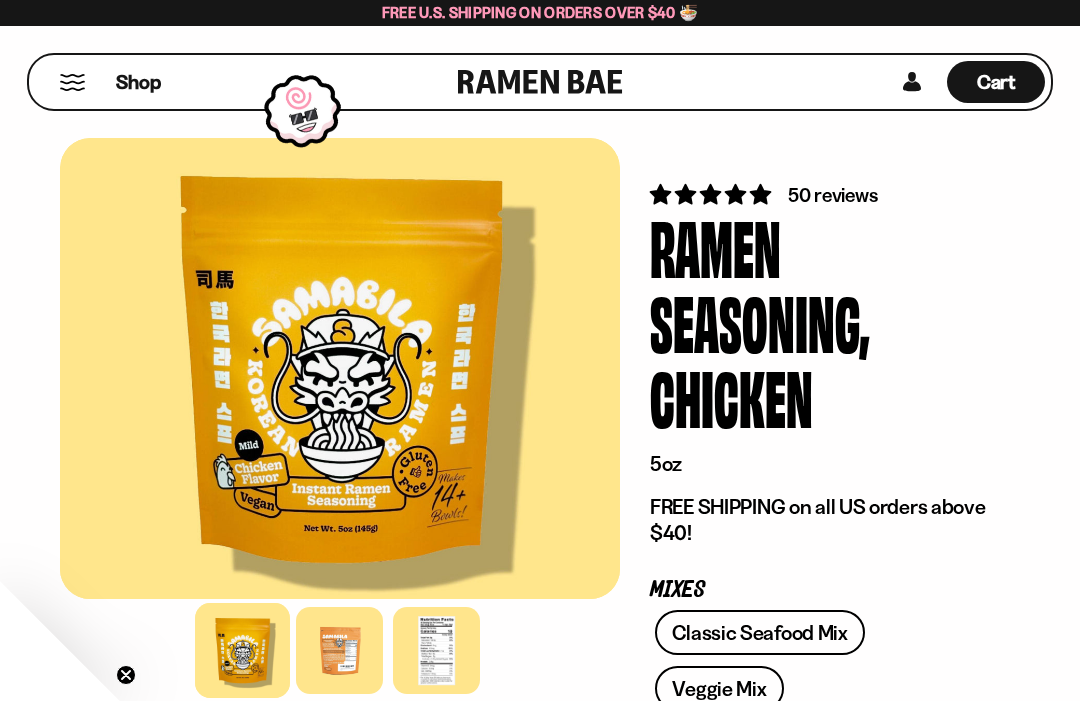 scroll, scrollTop: 0, scrollLeft: 0, axis: both 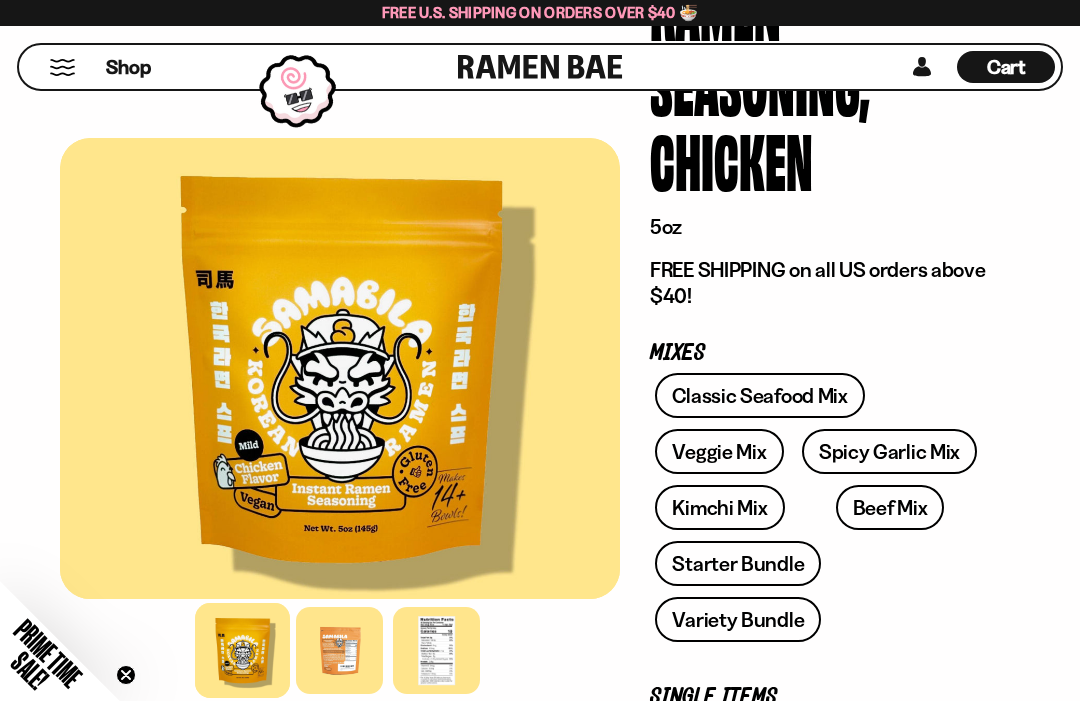 click at bounding box center [339, 650] 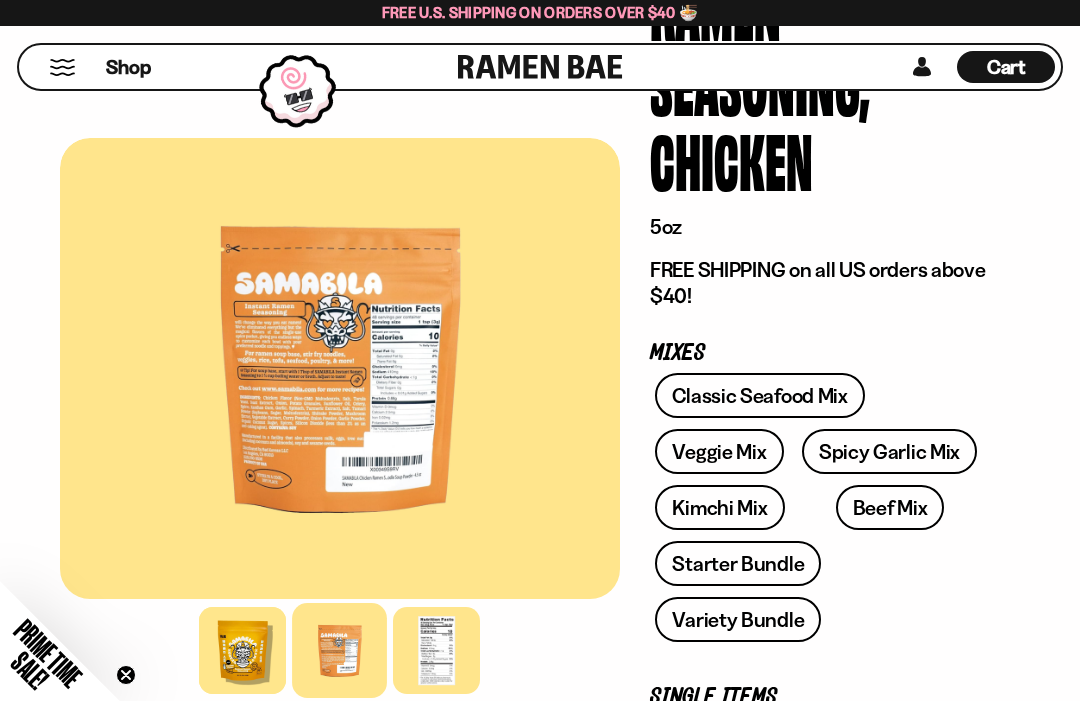 click at bounding box center (436, 650) 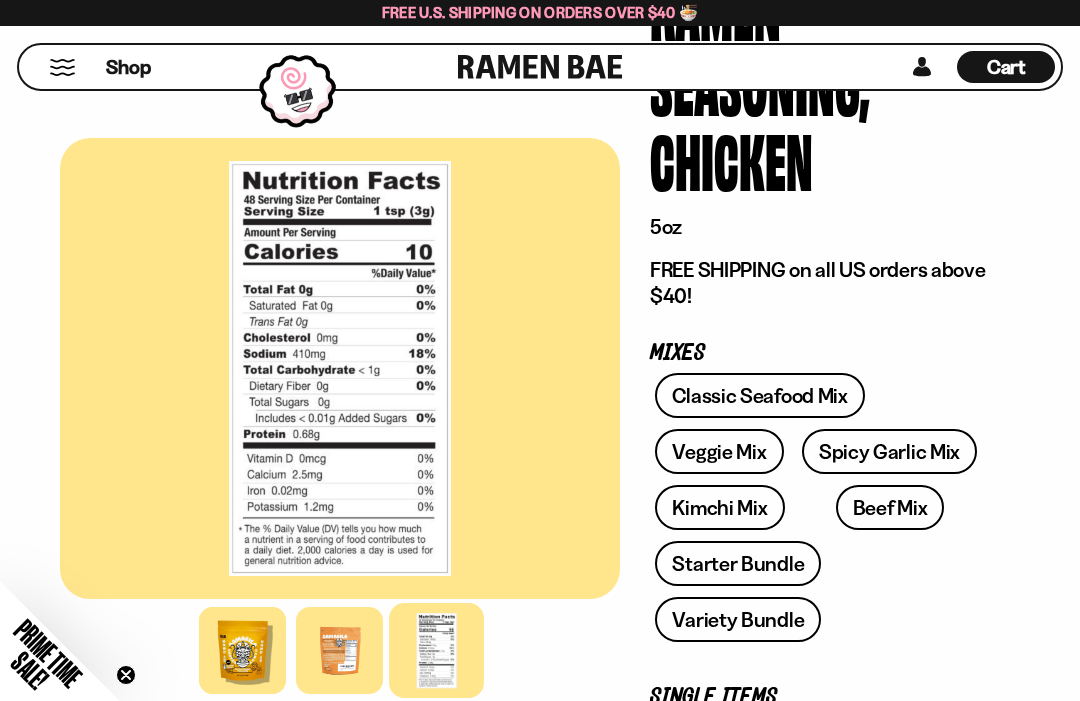 click at bounding box center (339, 650) 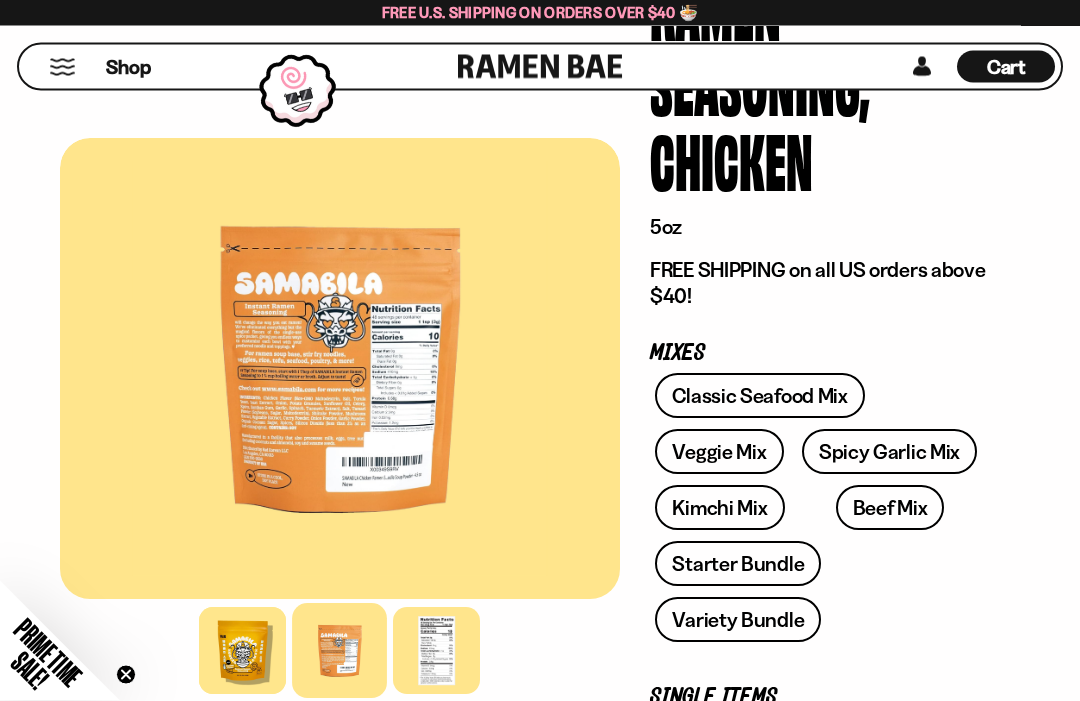 scroll, scrollTop: 237, scrollLeft: 0, axis: vertical 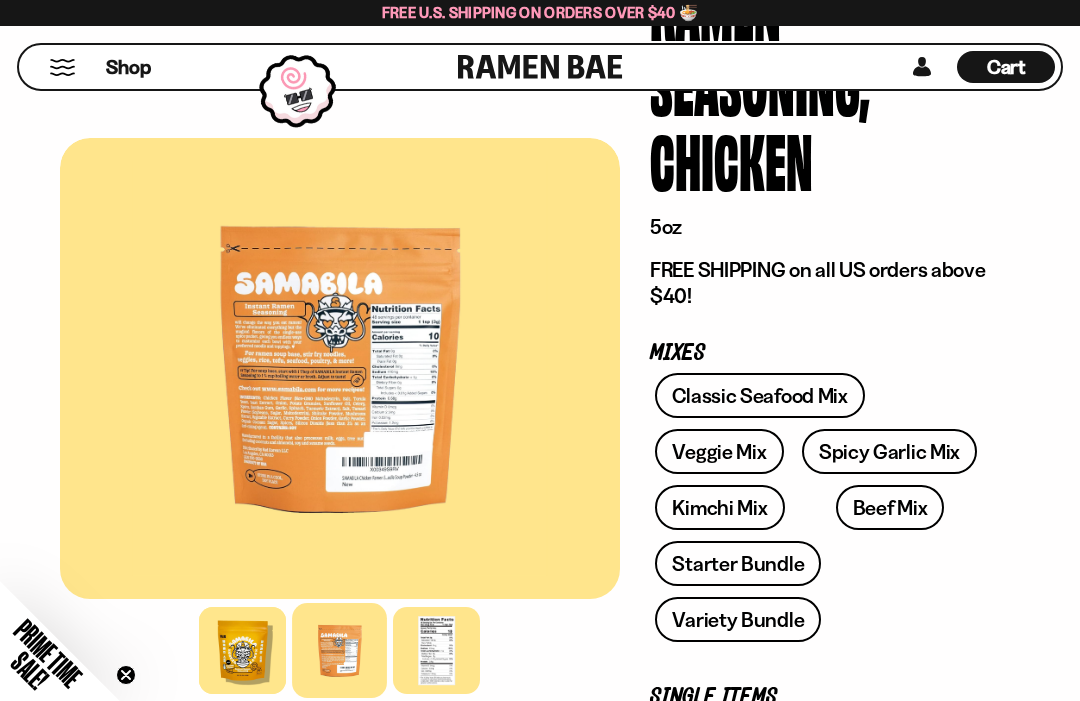 click at bounding box center (340, 368) 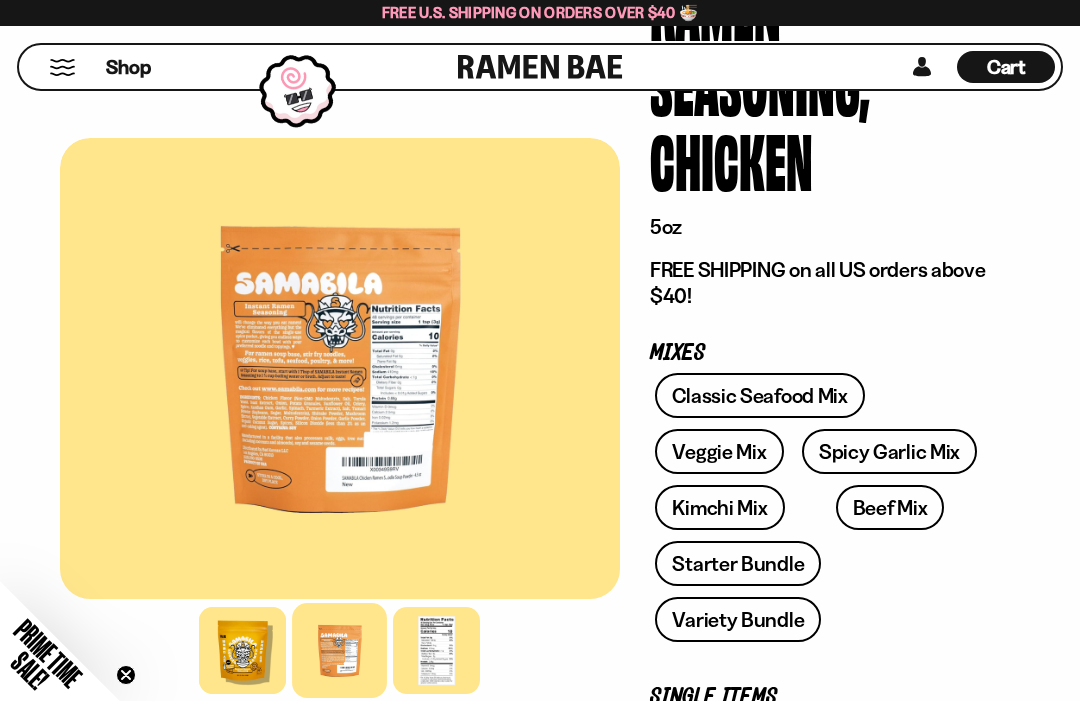 click at bounding box center (340, 368) 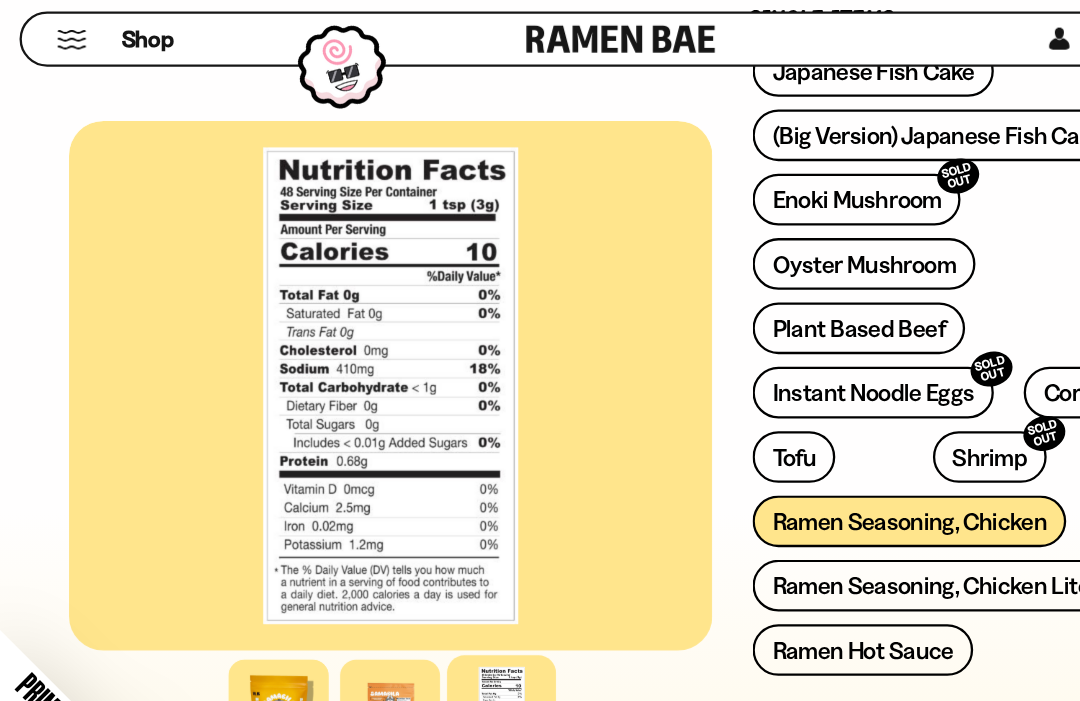 scroll, scrollTop: 882, scrollLeft: 0, axis: vertical 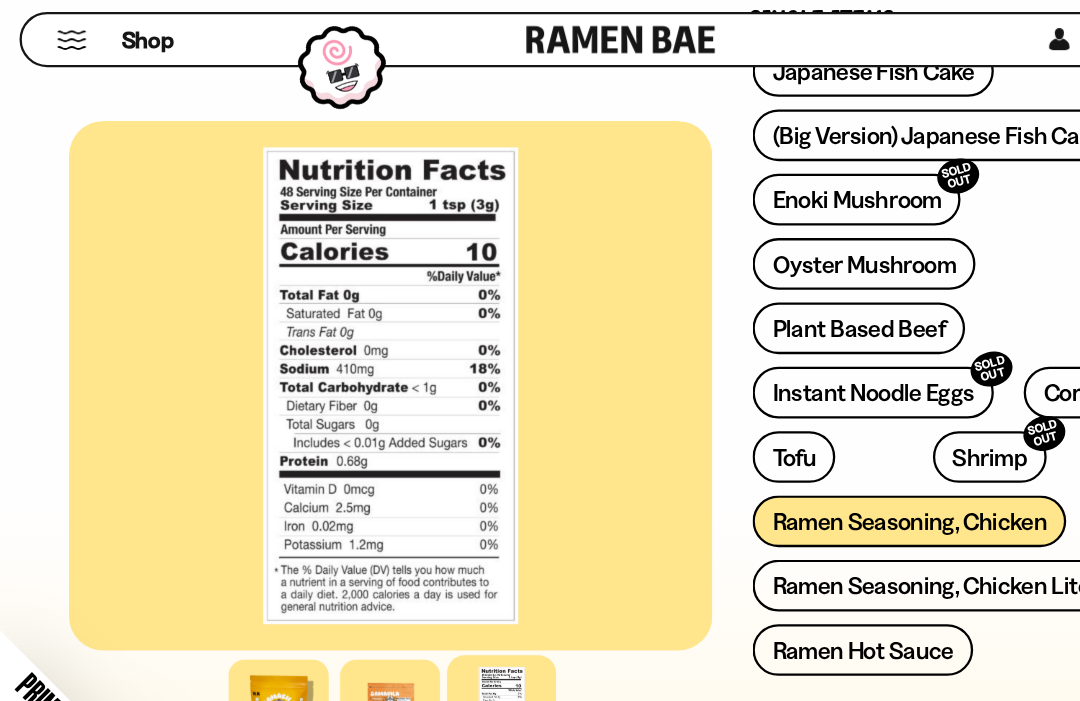 click on "Instant Noodle Eggs
SOLD OUT" at bounding box center [759, 374] 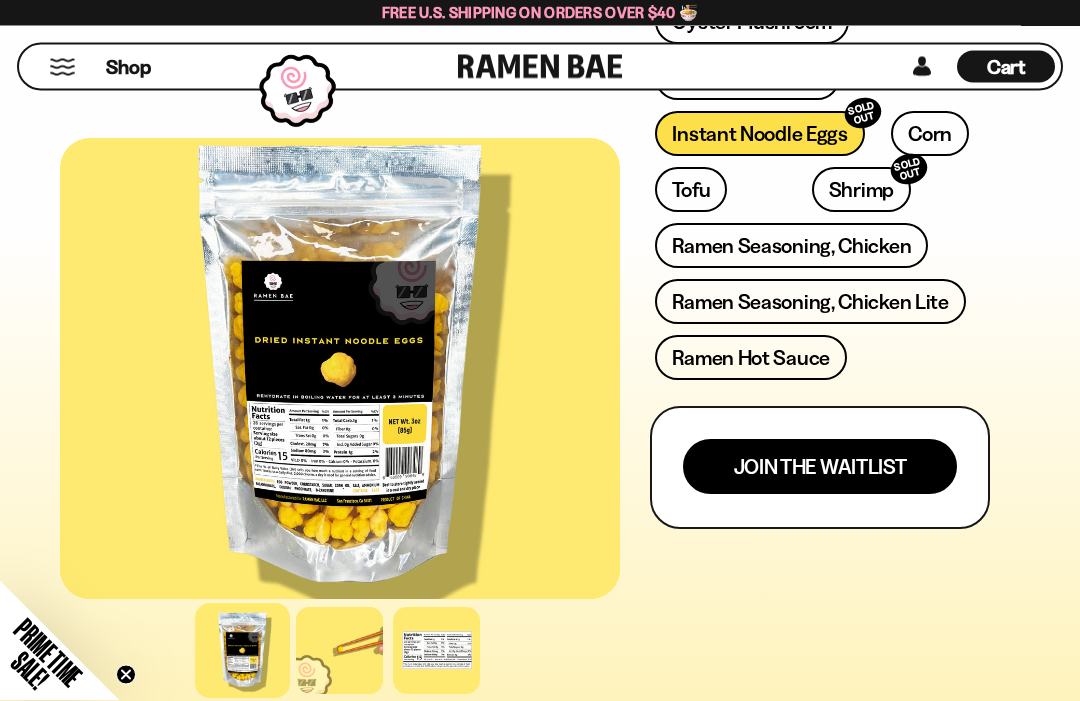scroll, scrollTop: 1047, scrollLeft: 0, axis: vertical 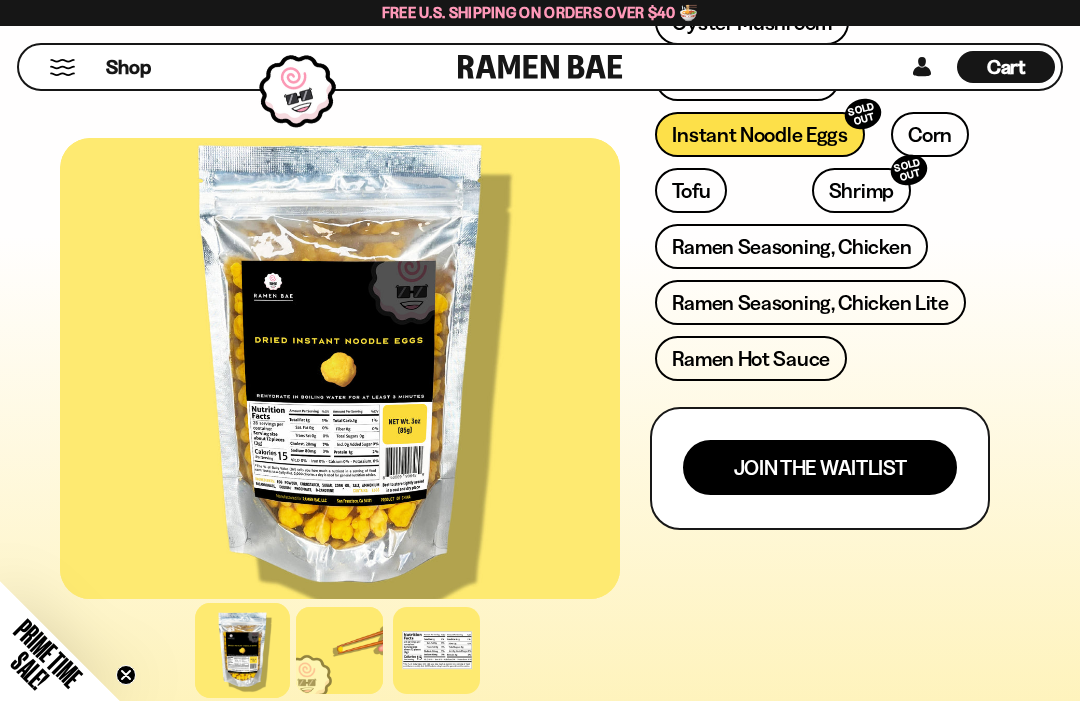 click on "Ramen Hot Sauce" at bounding box center [751, 358] 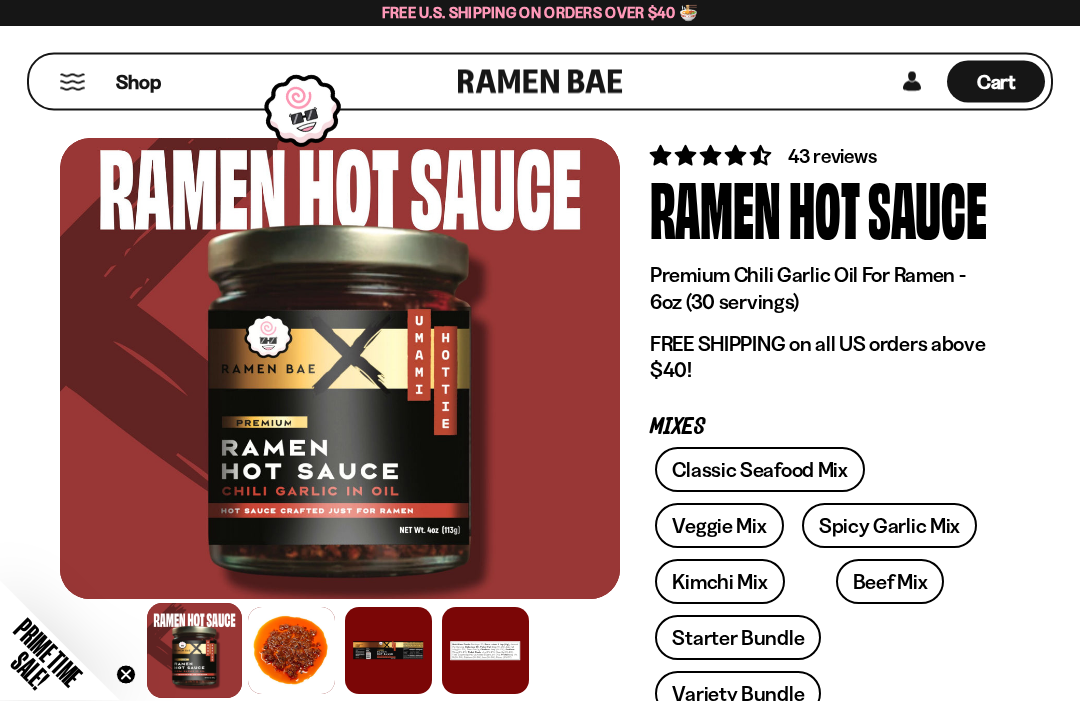scroll, scrollTop: 41, scrollLeft: 0, axis: vertical 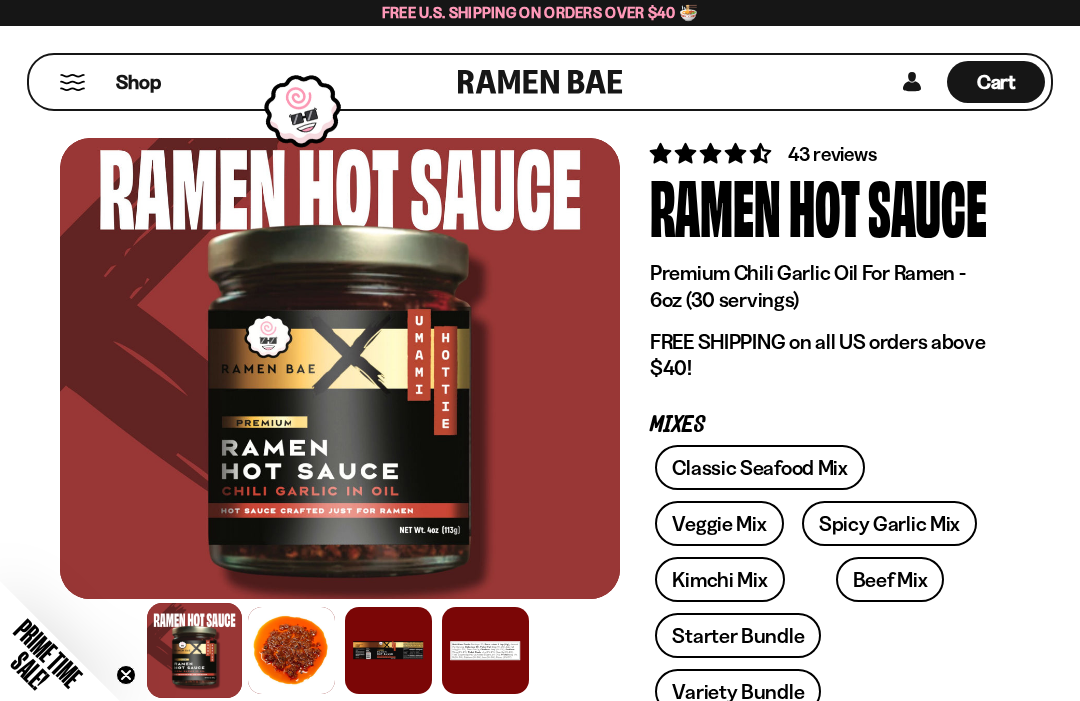 click at bounding box center [485, 650] 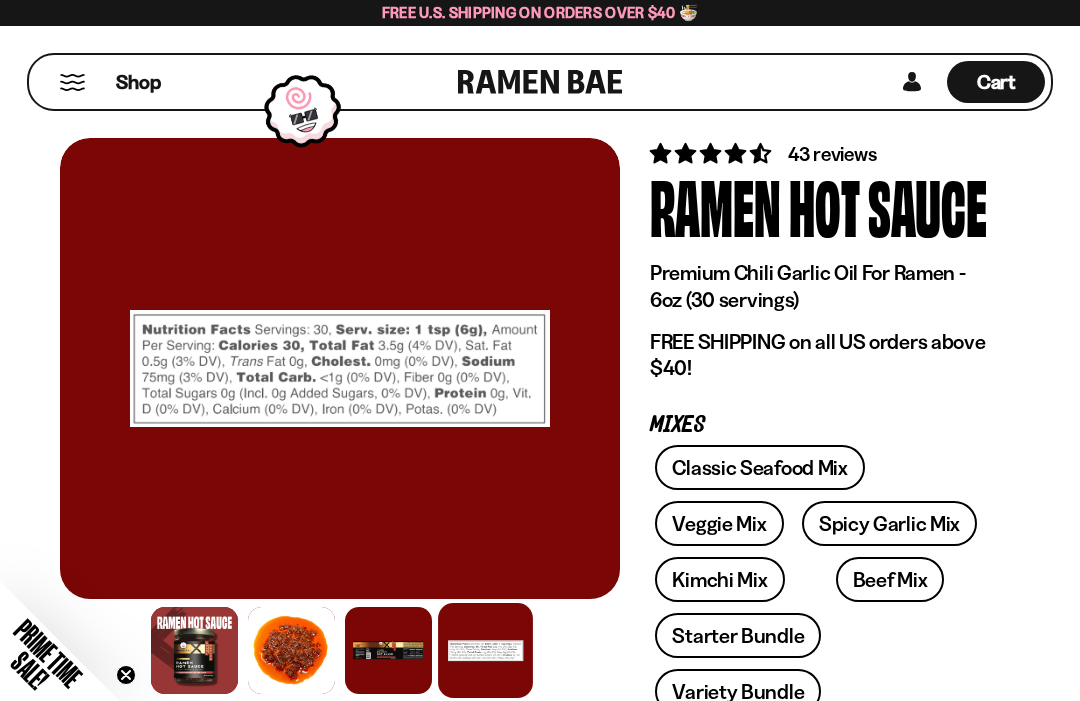 click at bounding box center (388, 650) 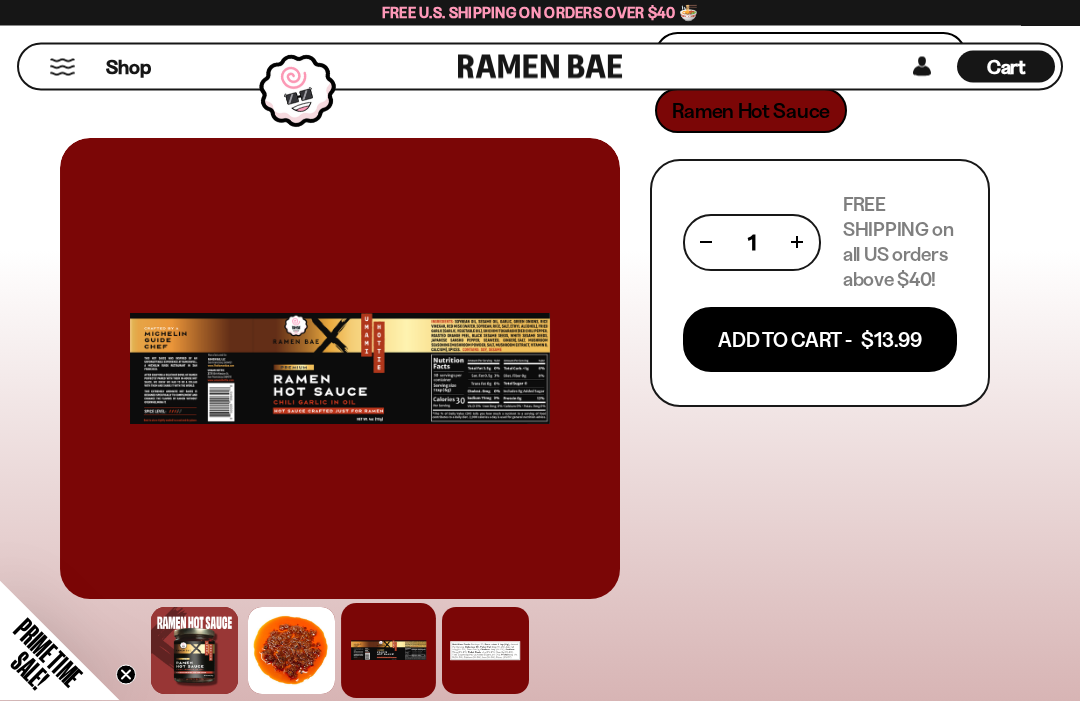 scroll, scrollTop: 1247, scrollLeft: 0, axis: vertical 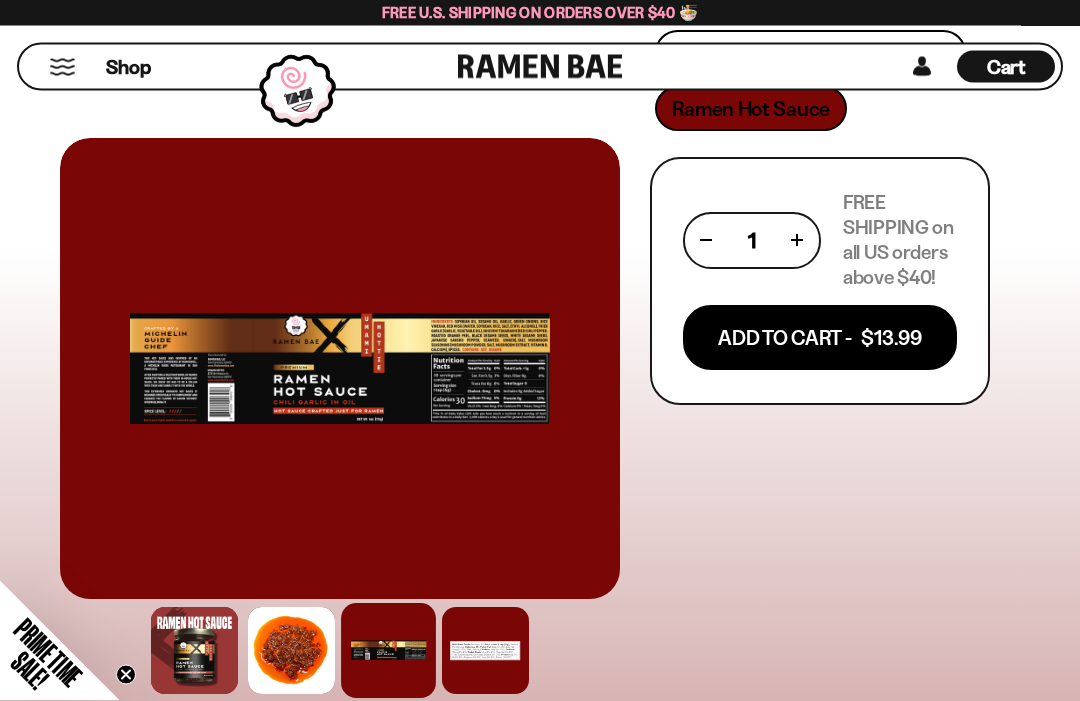 click at bounding box center (291, 650) 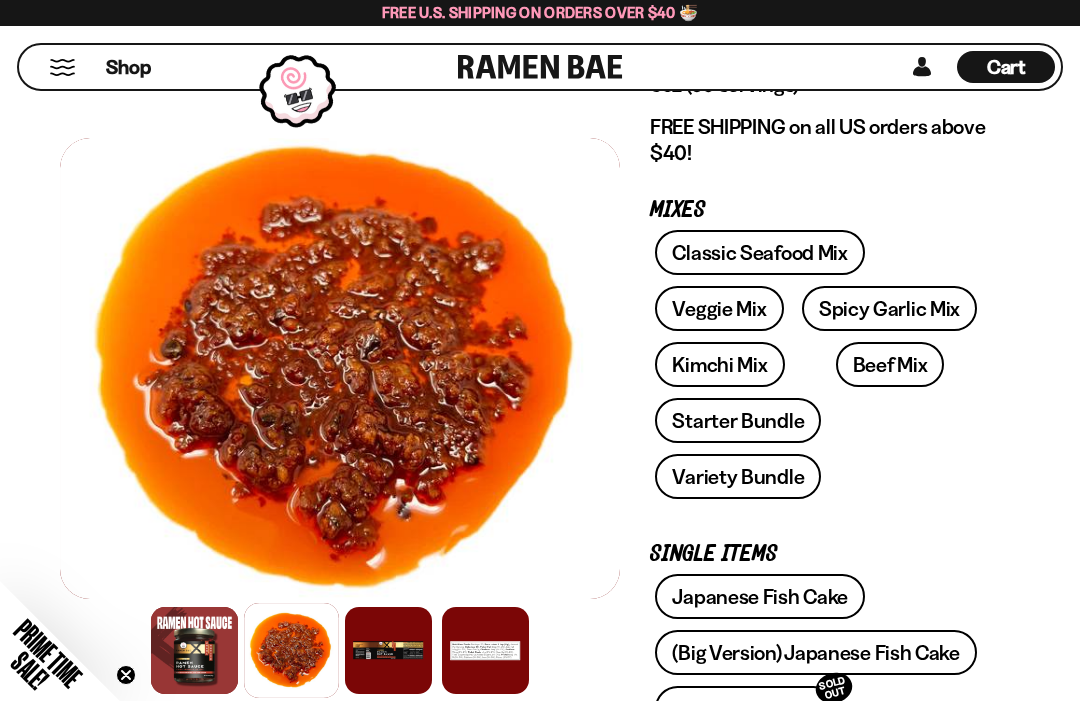 scroll, scrollTop: 251, scrollLeft: 0, axis: vertical 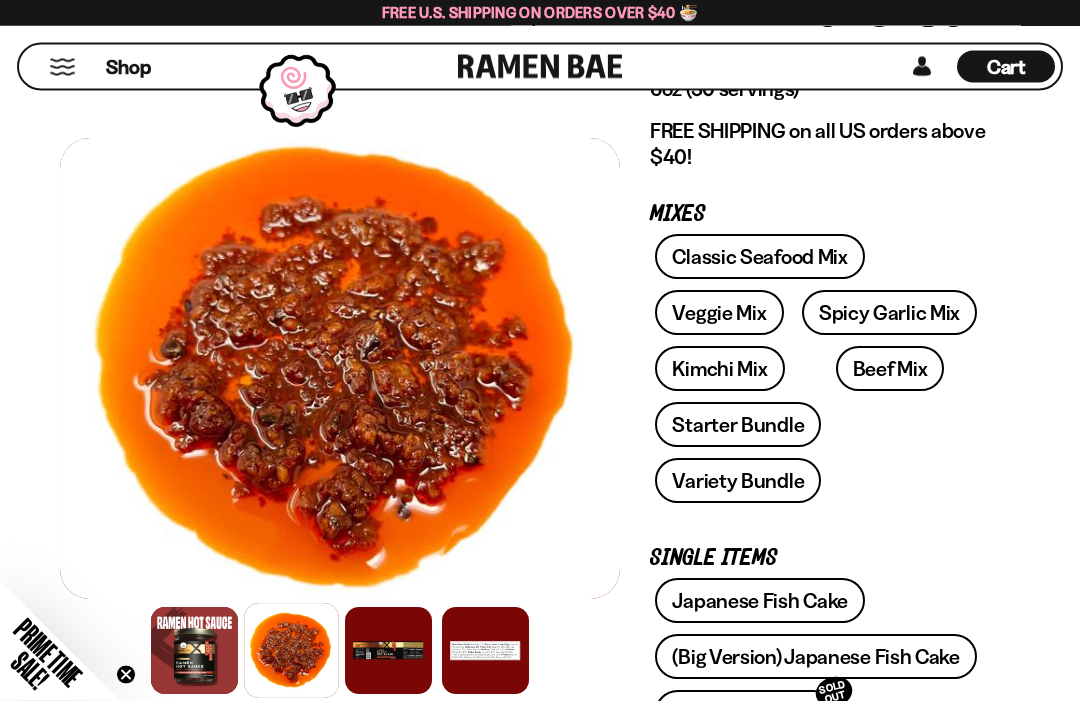 click on "Beef Mix" at bounding box center (890, 369) 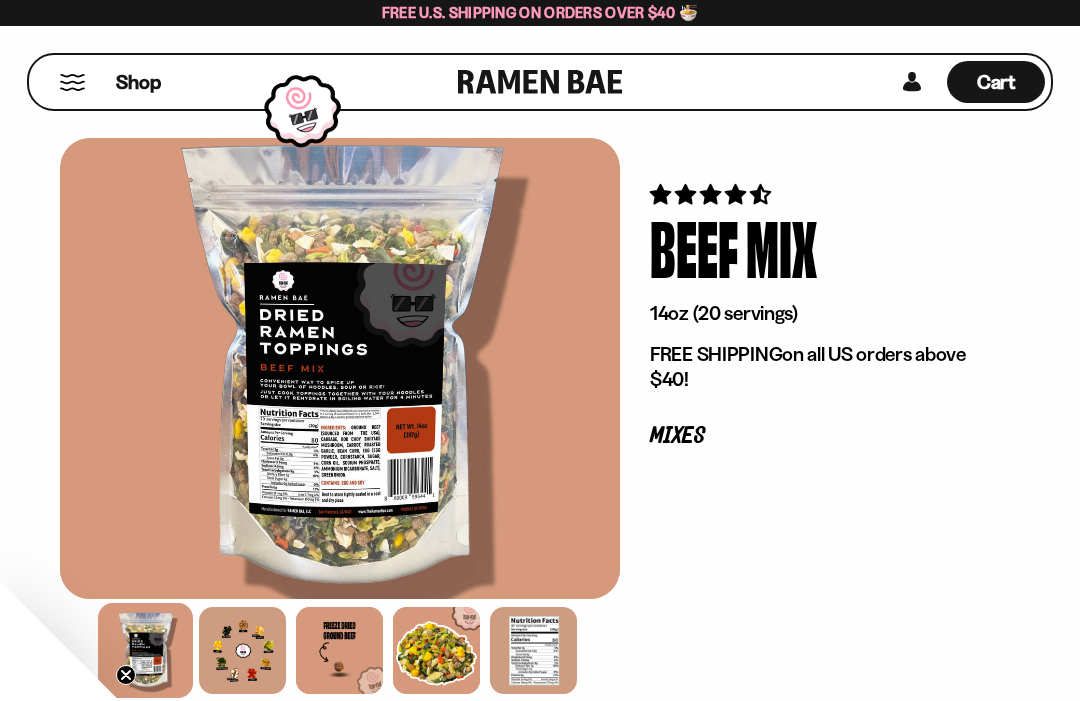 scroll, scrollTop: 0, scrollLeft: 0, axis: both 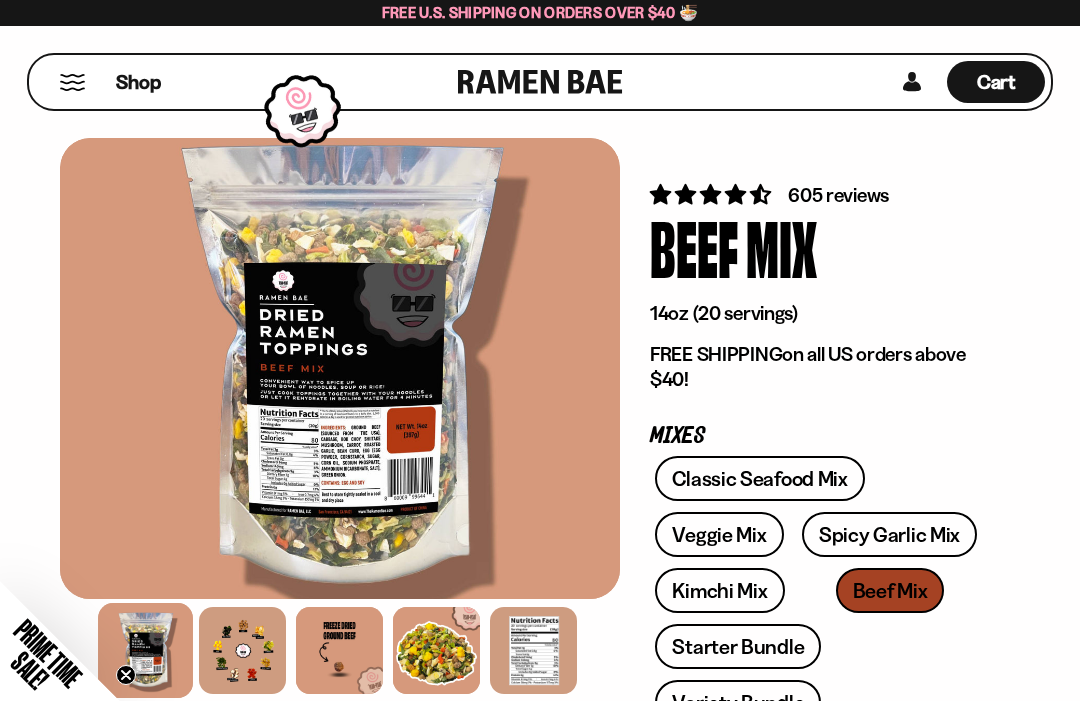 click on "Veggie Mix" at bounding box center [719, 534] 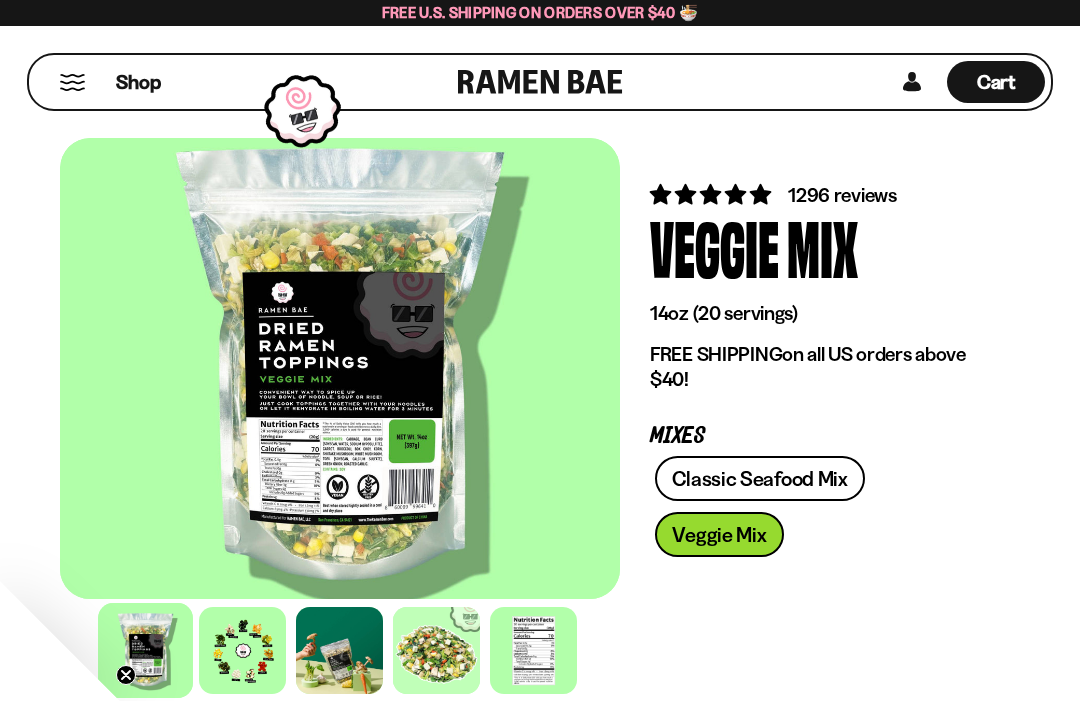 scroll, scrollTop: 0, scrollLeft: 0, axis: both 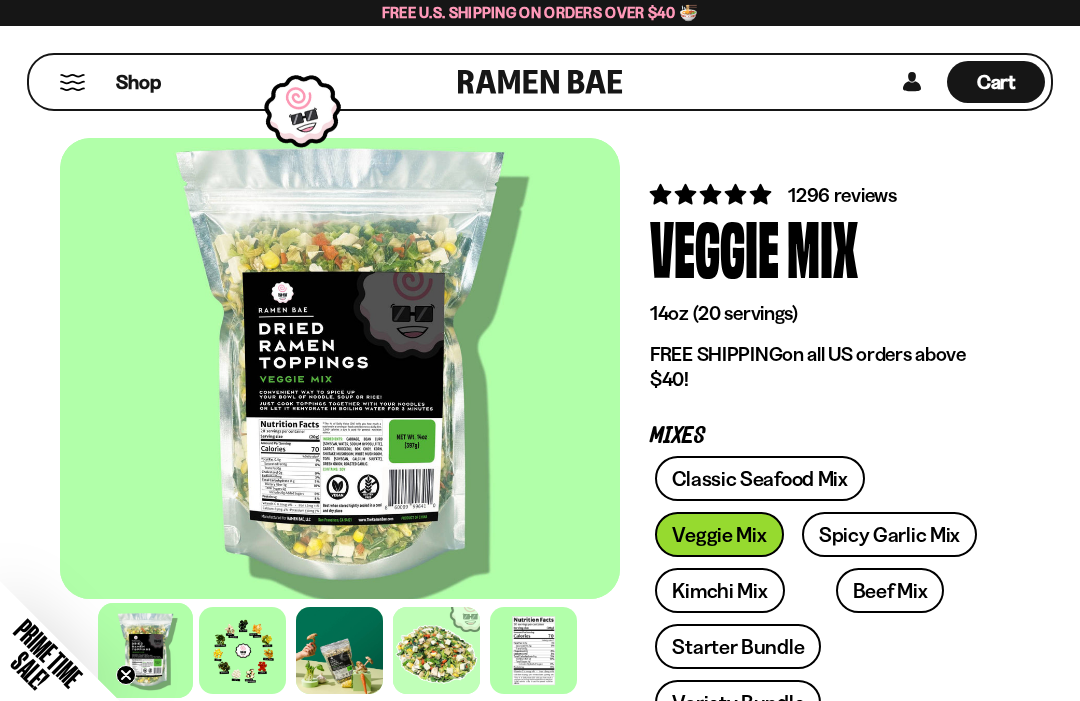click on "Beef Mix" at bounding box center [890, 590] 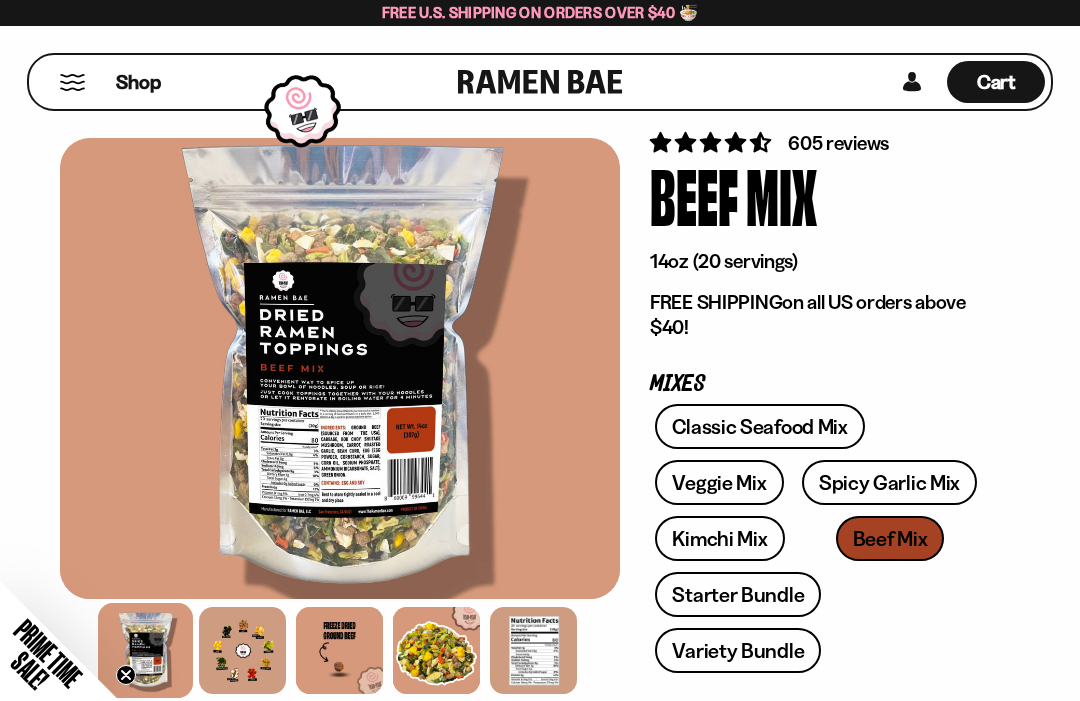 scroll, scrollTop: 0, scrollLeft: 0, axis: both 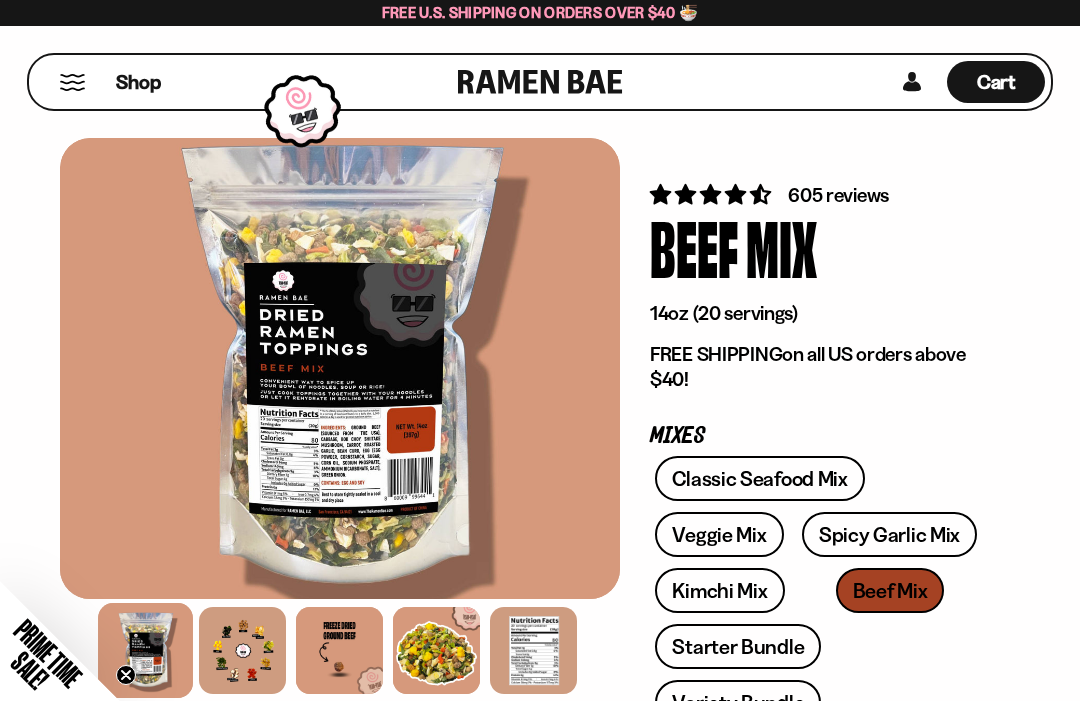 click on "605 reviews" at bounding box center (838, 195) 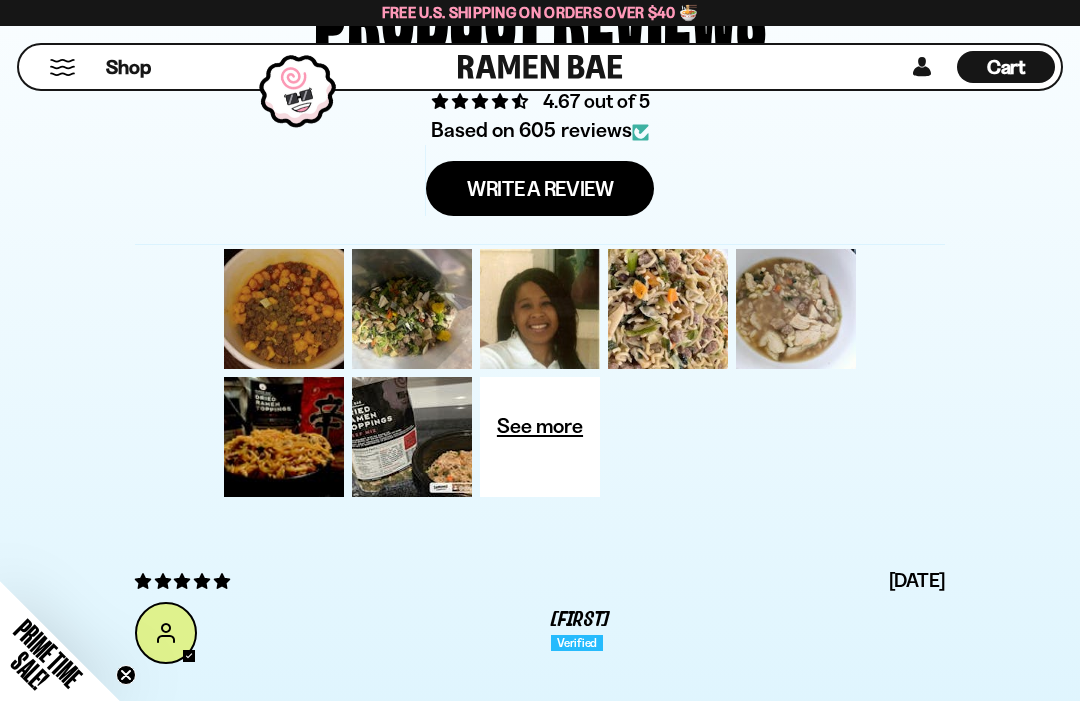 scroll, scrollTop: 7250, scrollLeft: 0, axis: vertical 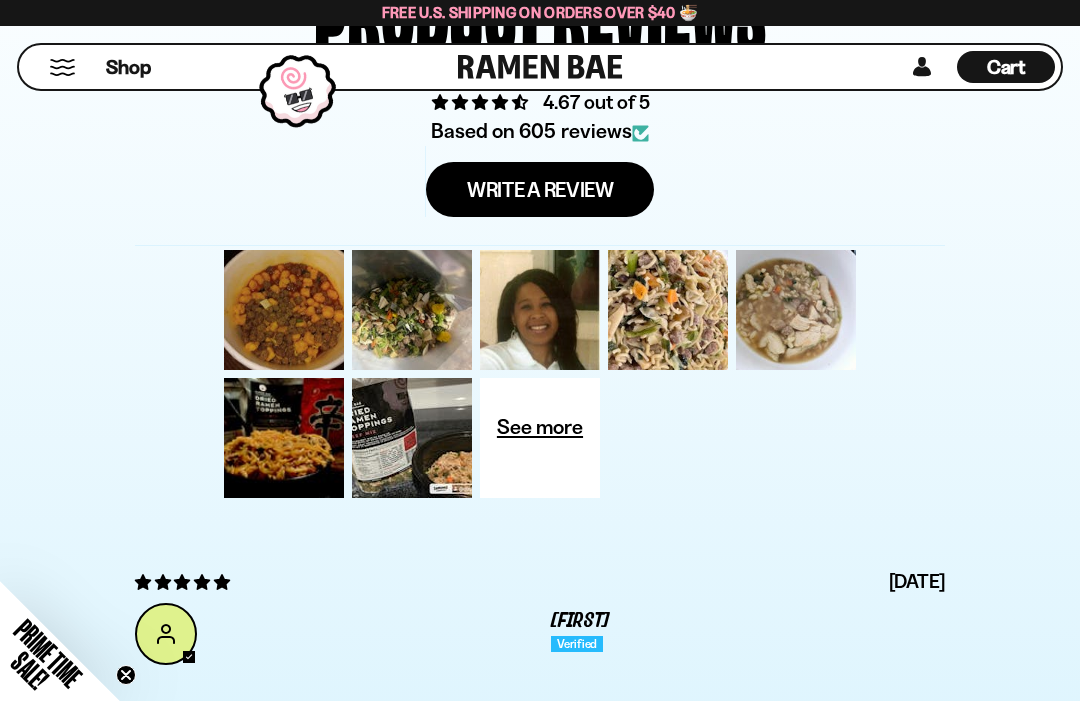 click at bounding box center (284, 310) 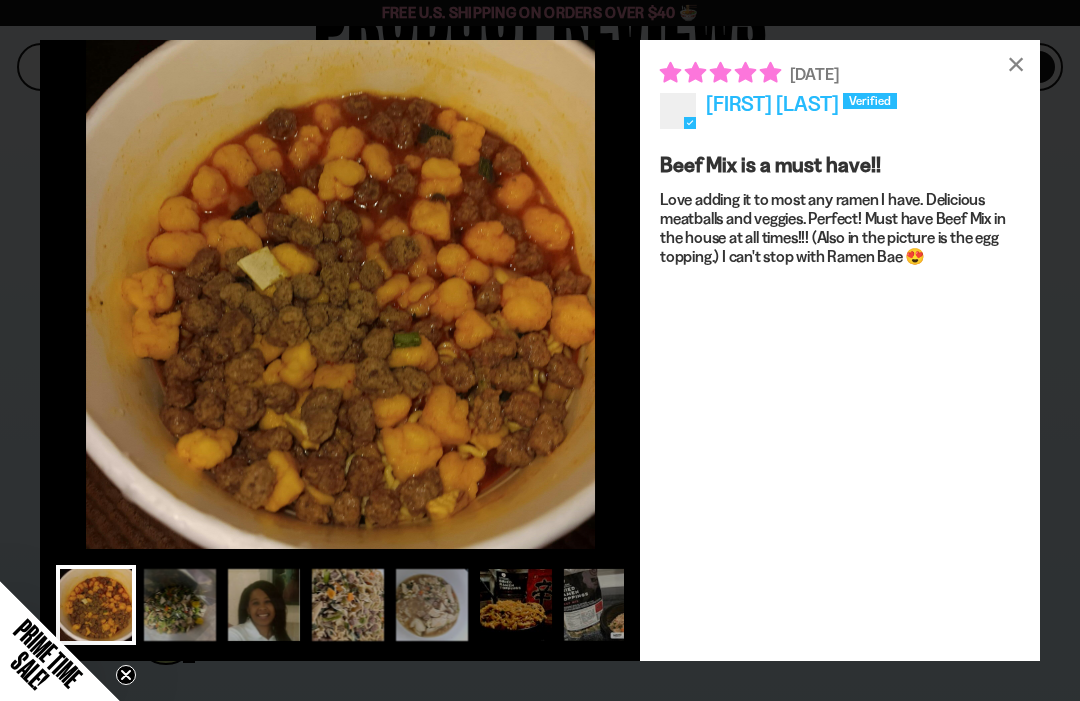 click at bounding box center [180, 605] 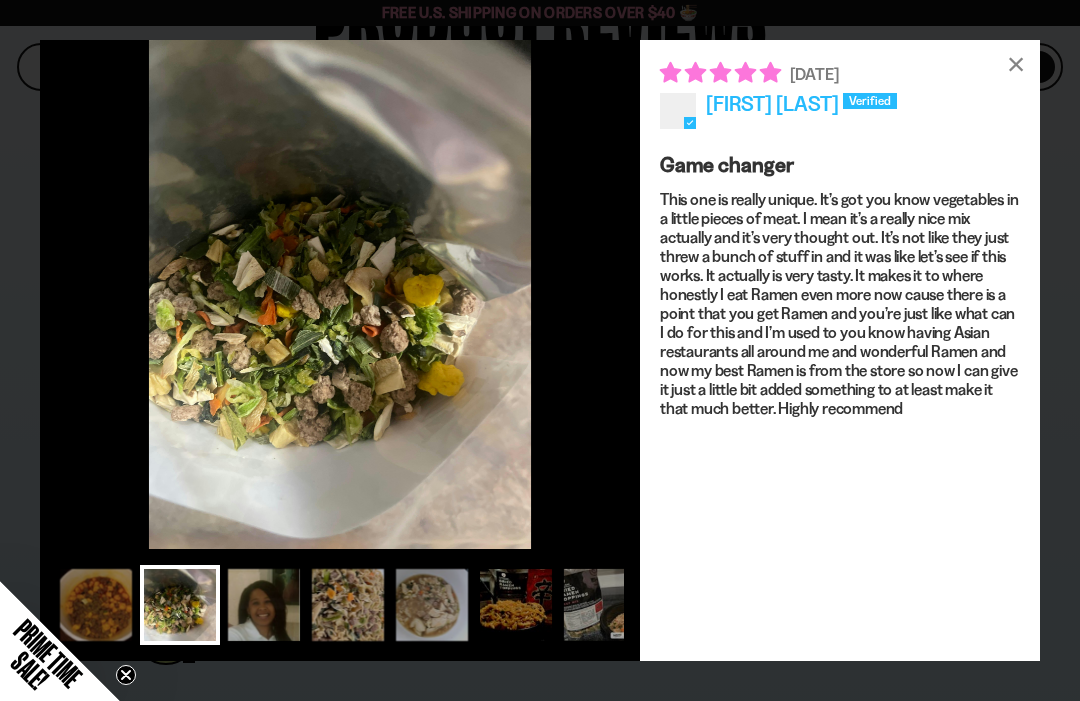click at bounding box center (348, 605) 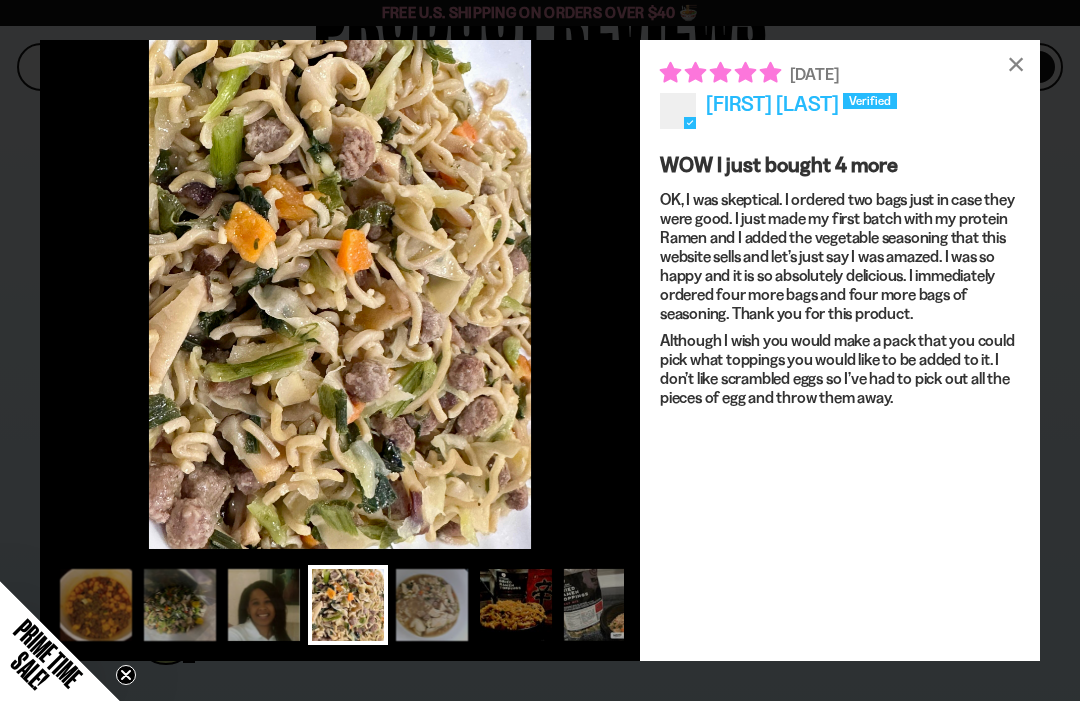 click at bounding box center (432, 605) 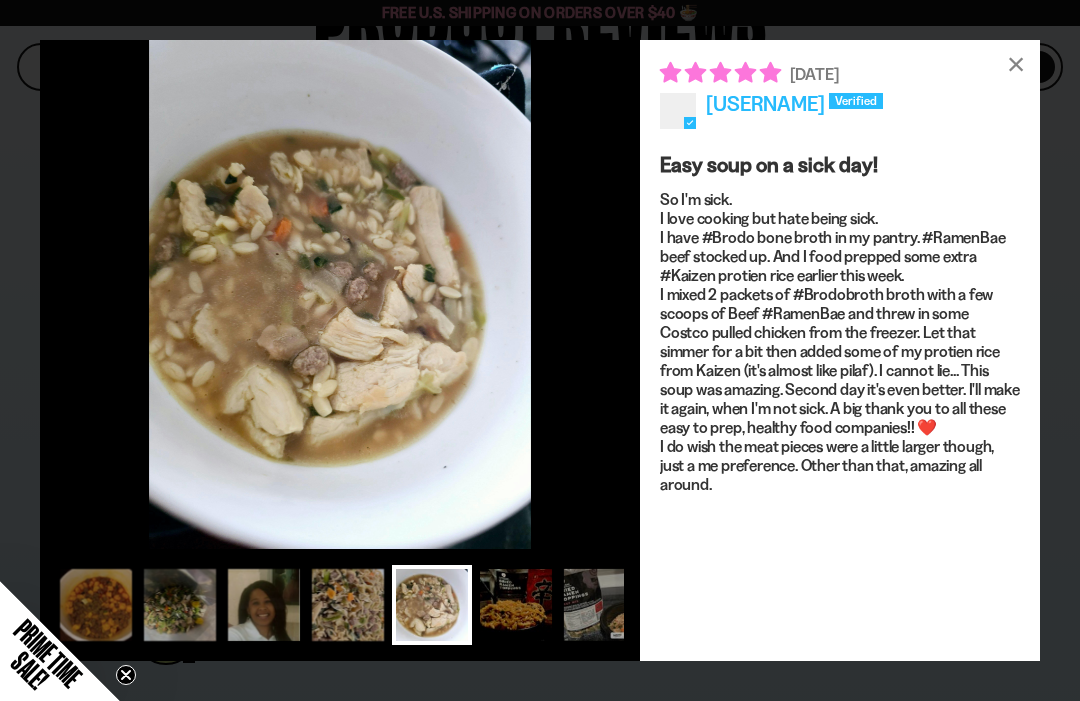 click at bounding box center [348, 605] 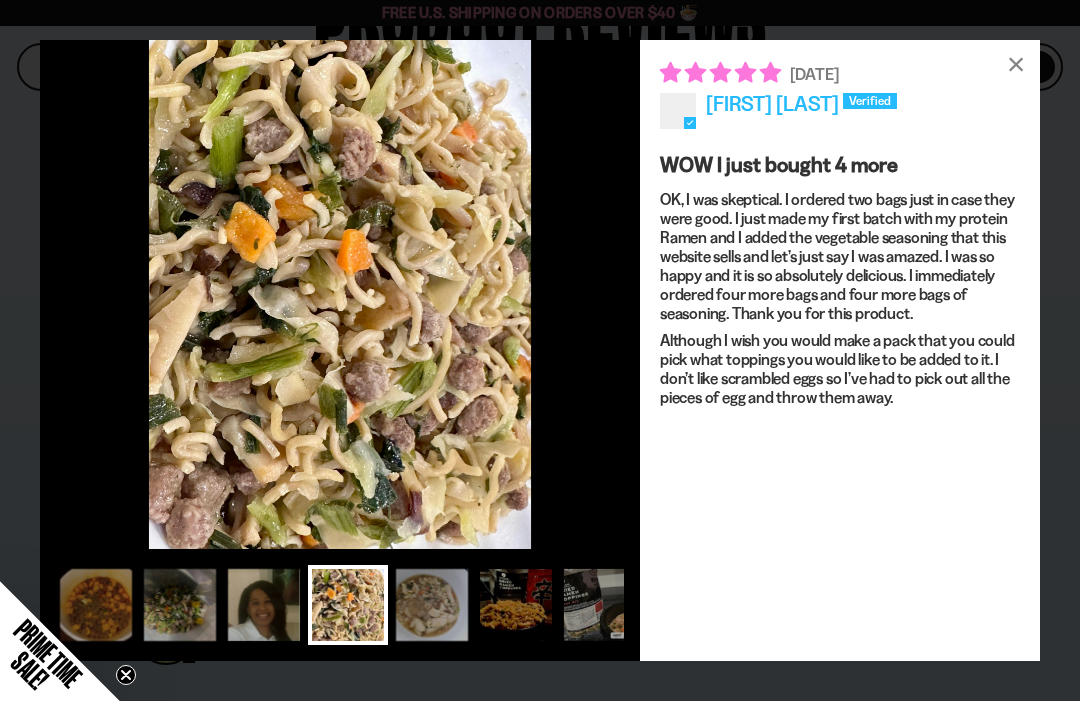 click at bounding box center [516, 605] 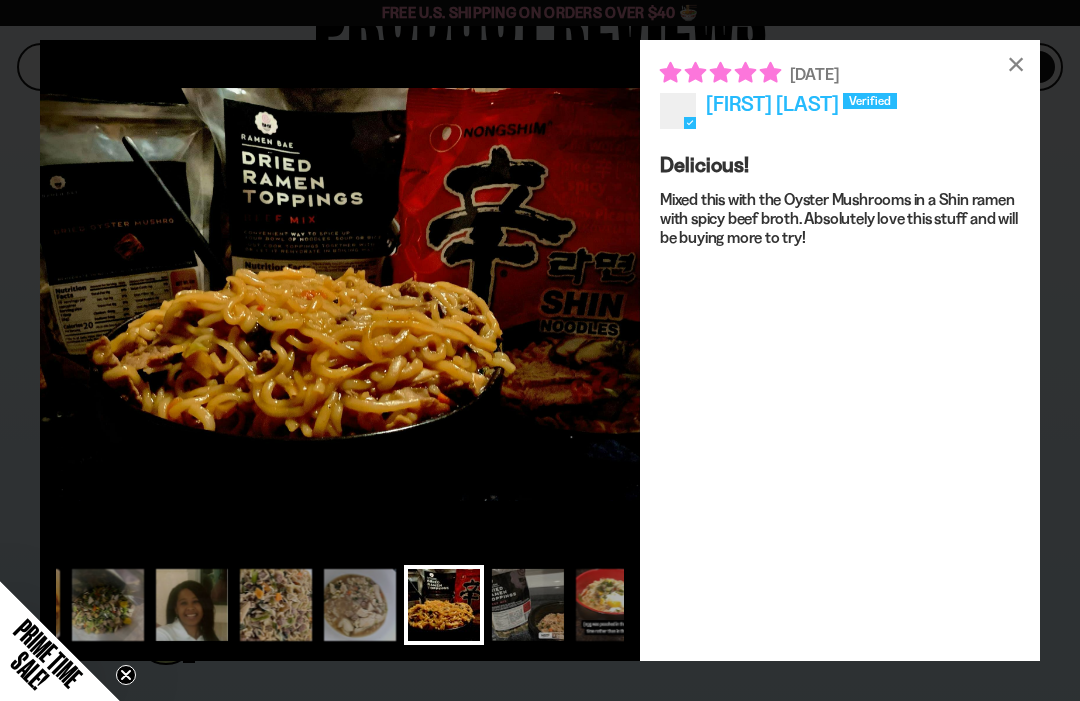 click at bounding box center [528, 605] 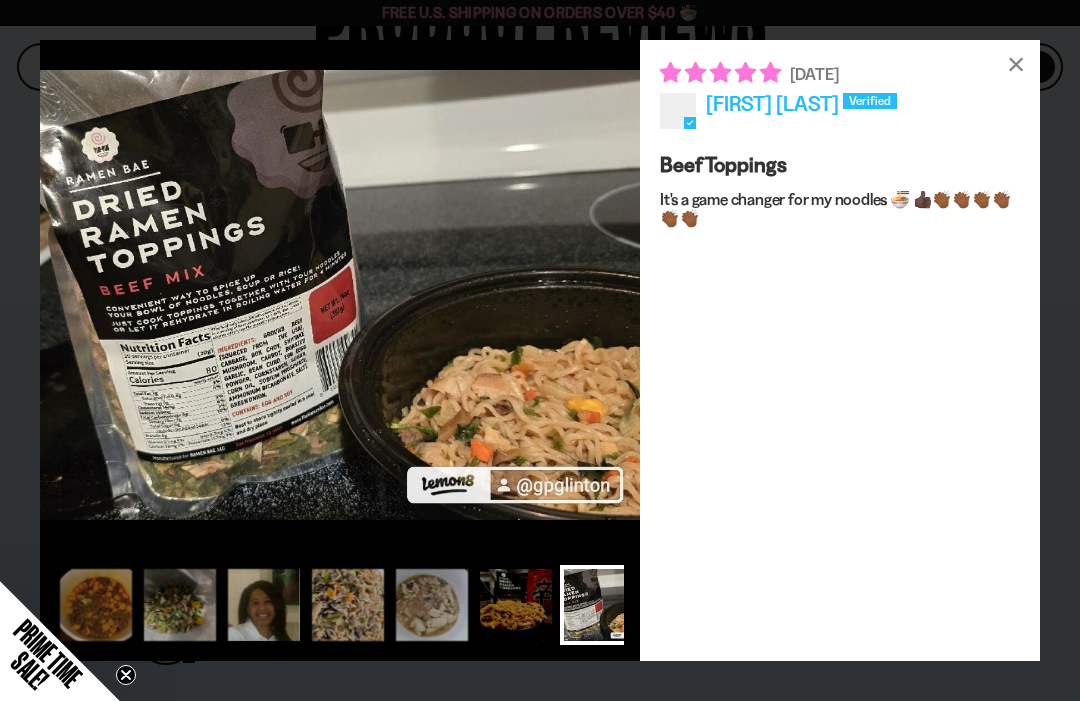 scroll, scrollTop: 0, scrollLeft: 152, axis: horizontal 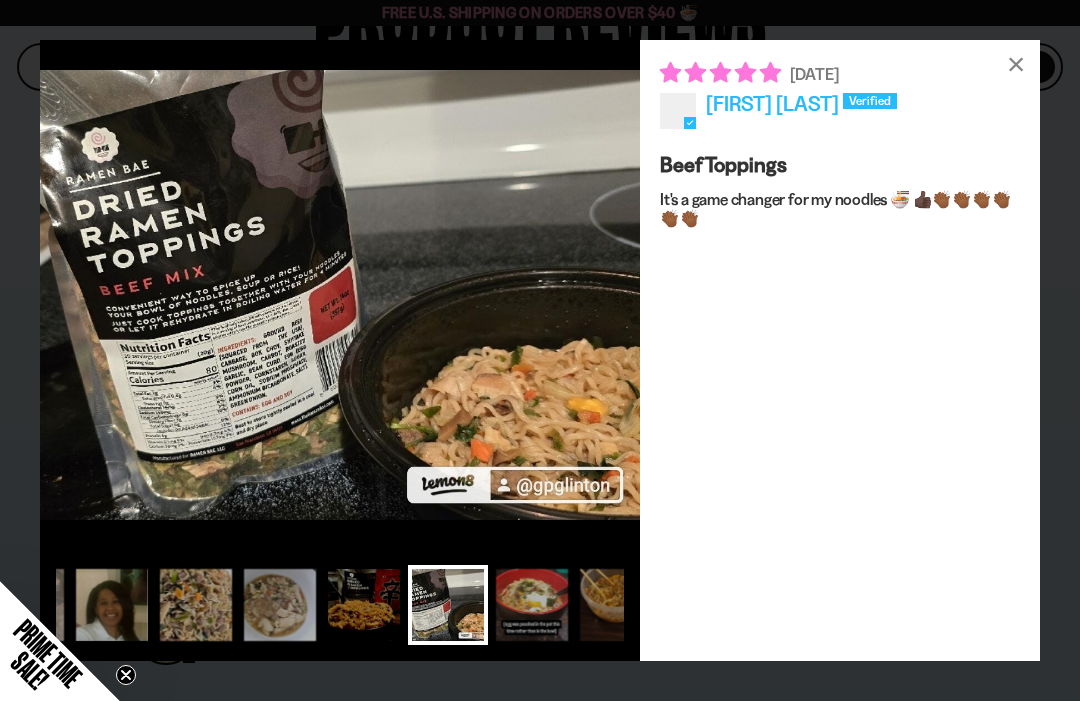 click at bounding box center (616, 605) 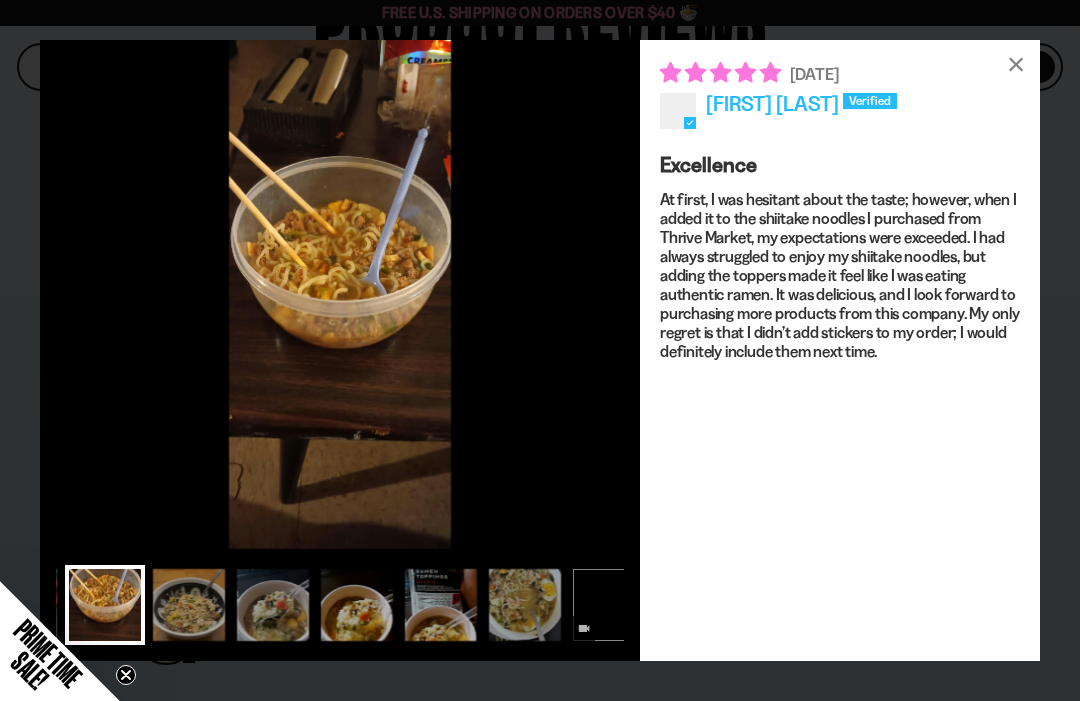 scroll, scrollTop: 0, scrollLeft: 665, axis: horizontal 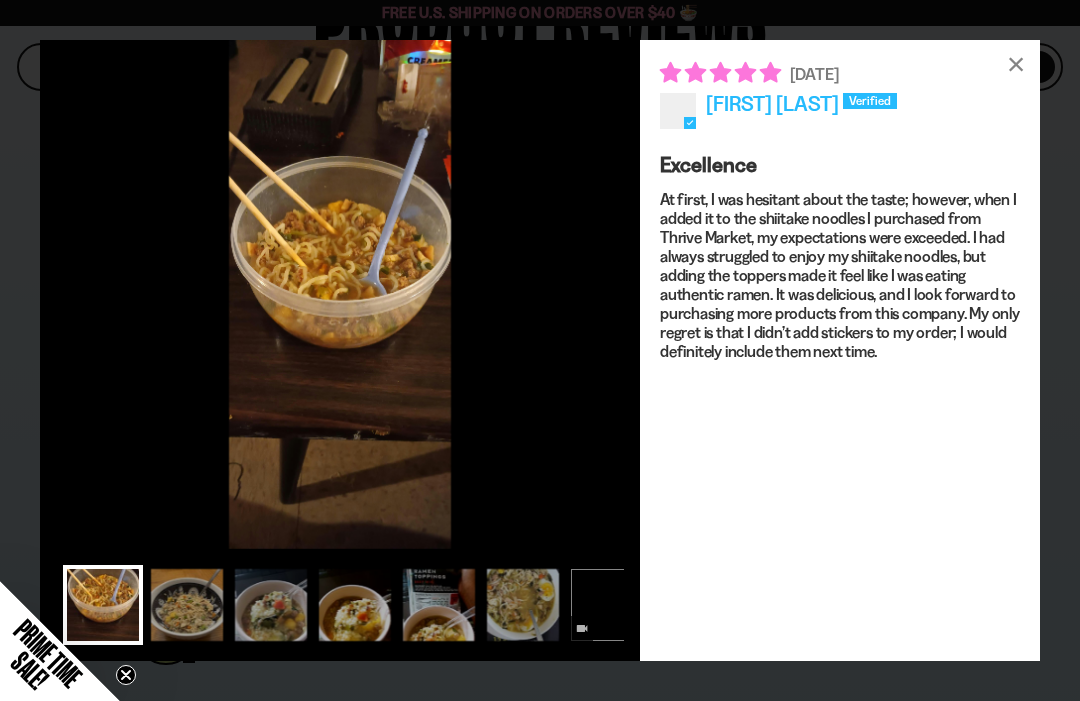 click at bounding box center (187, 605) 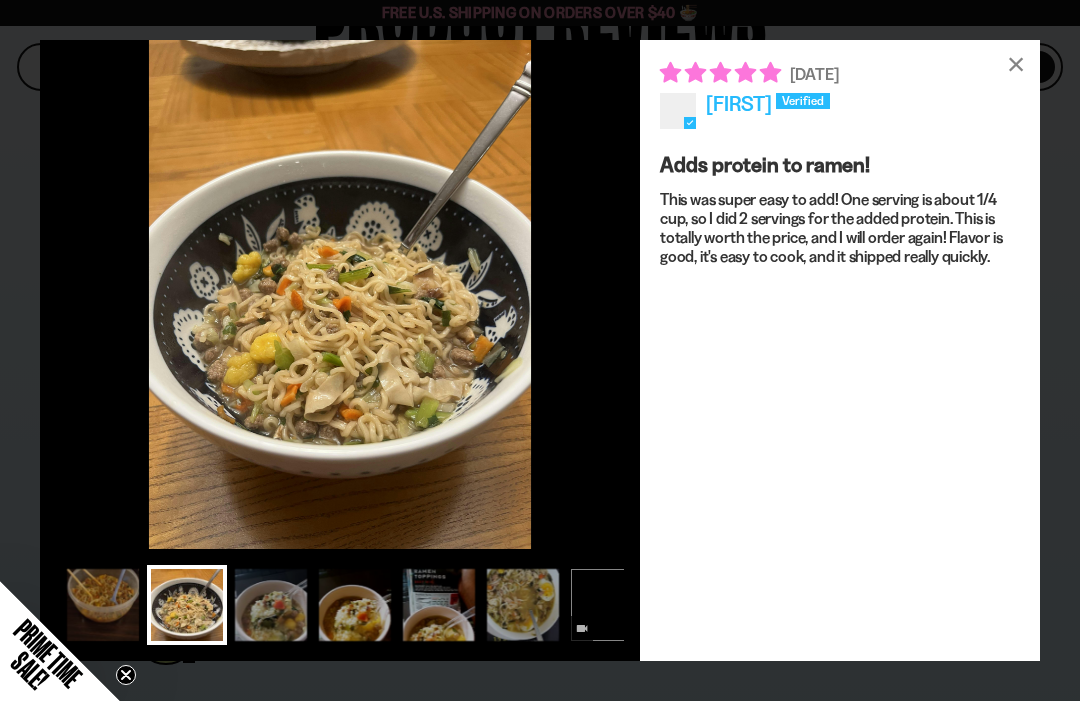 scroll, scrollTop: 0, scrollLeft: 392, axis: horizontal 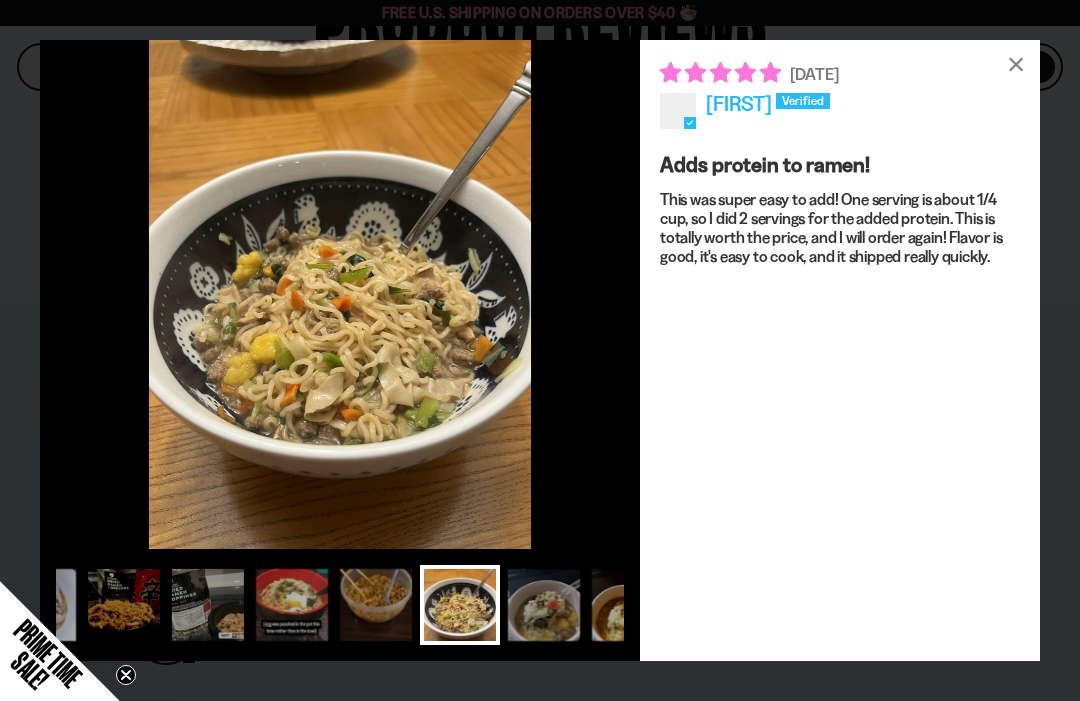 click at bounding box center [292, 605] 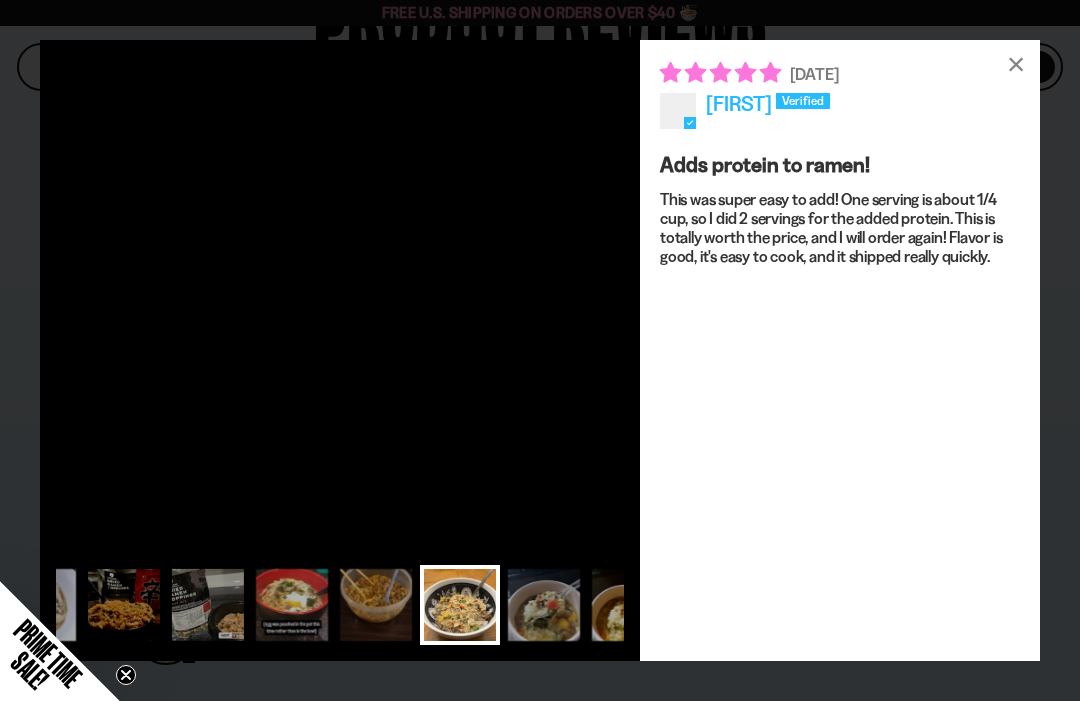 scroll, scrollTop: 0, scrollLeft: 232, axis: horizontal 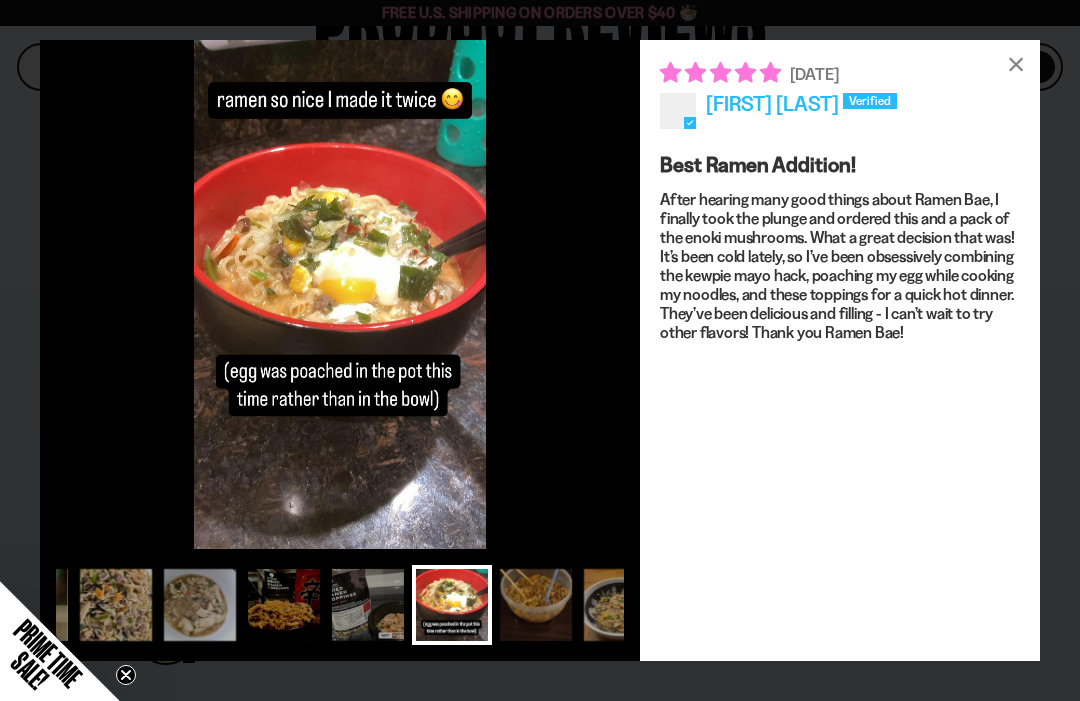 click at bounding box center [368, 605] 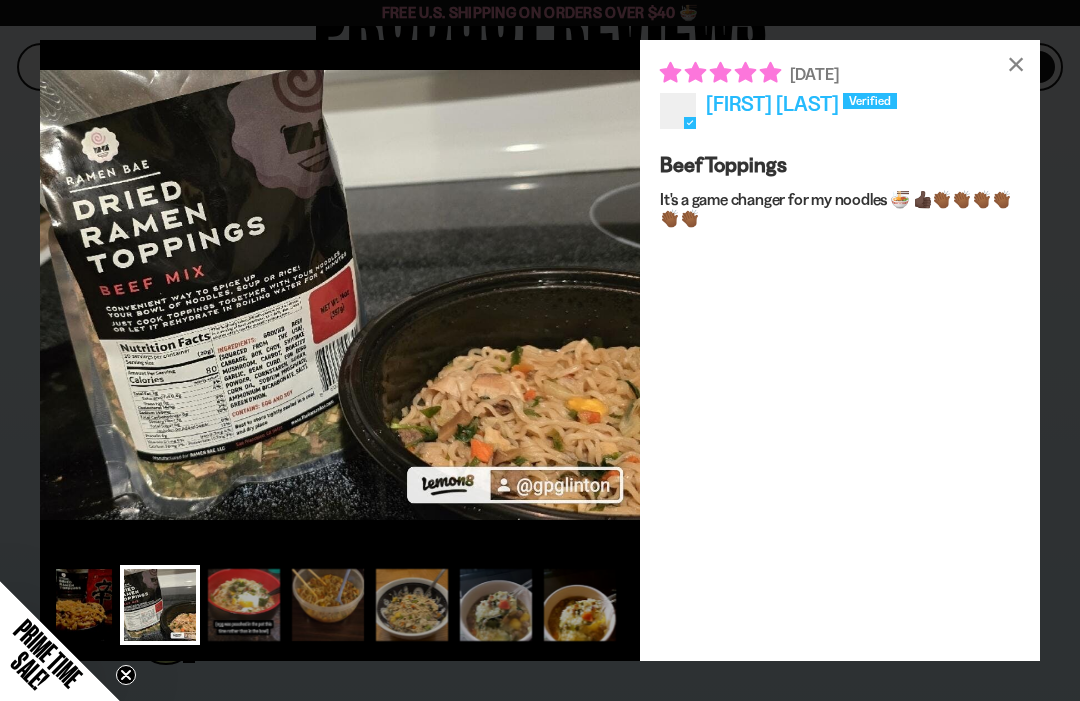 scroll, scrollTop: 0, scrollLeft: 441, axis: horizontal 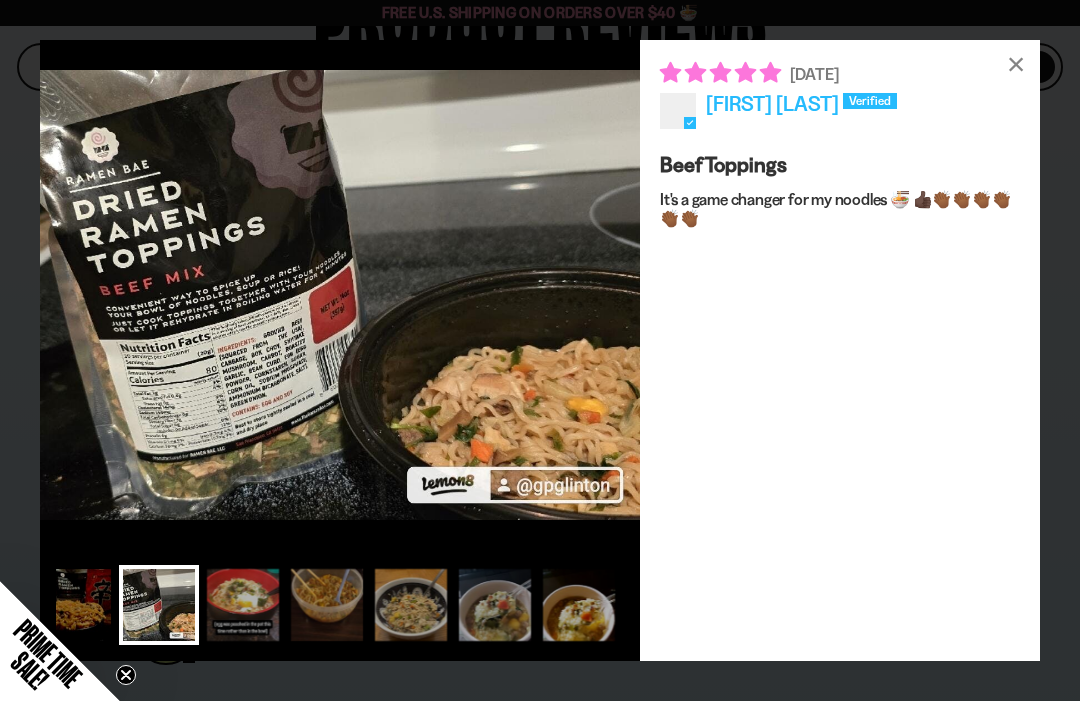 click at bounding box center (411, 605) 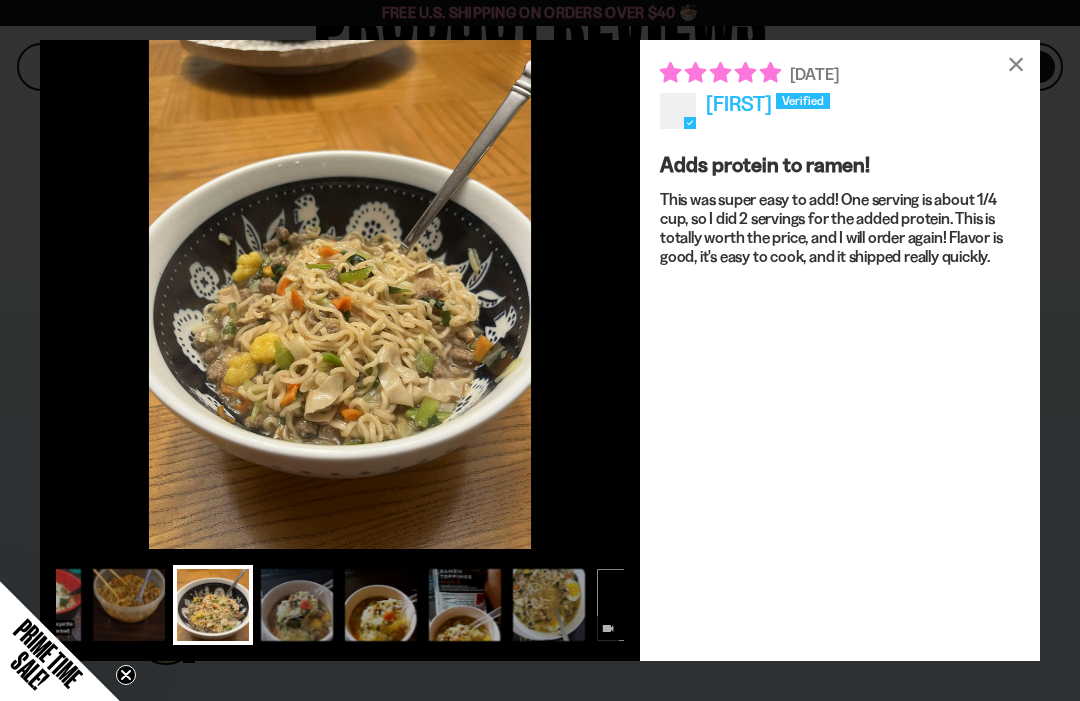 scroll, scrollTop: 0, scrollLeft: 654, axis: horizontal 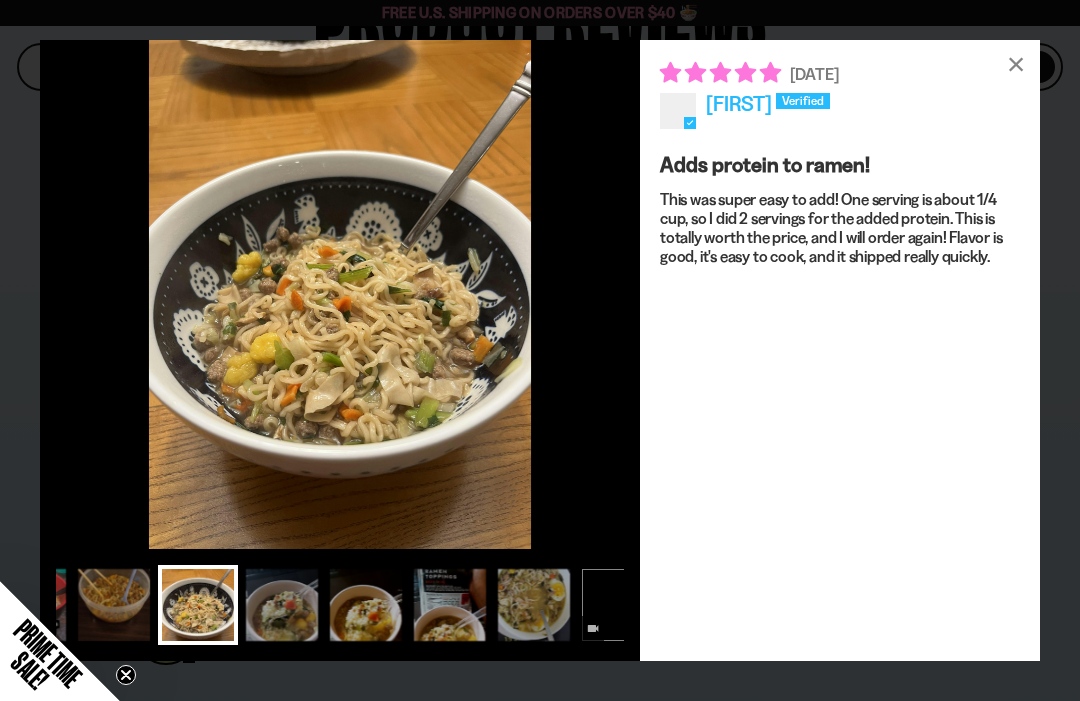 click at bounding box center (282, 605) 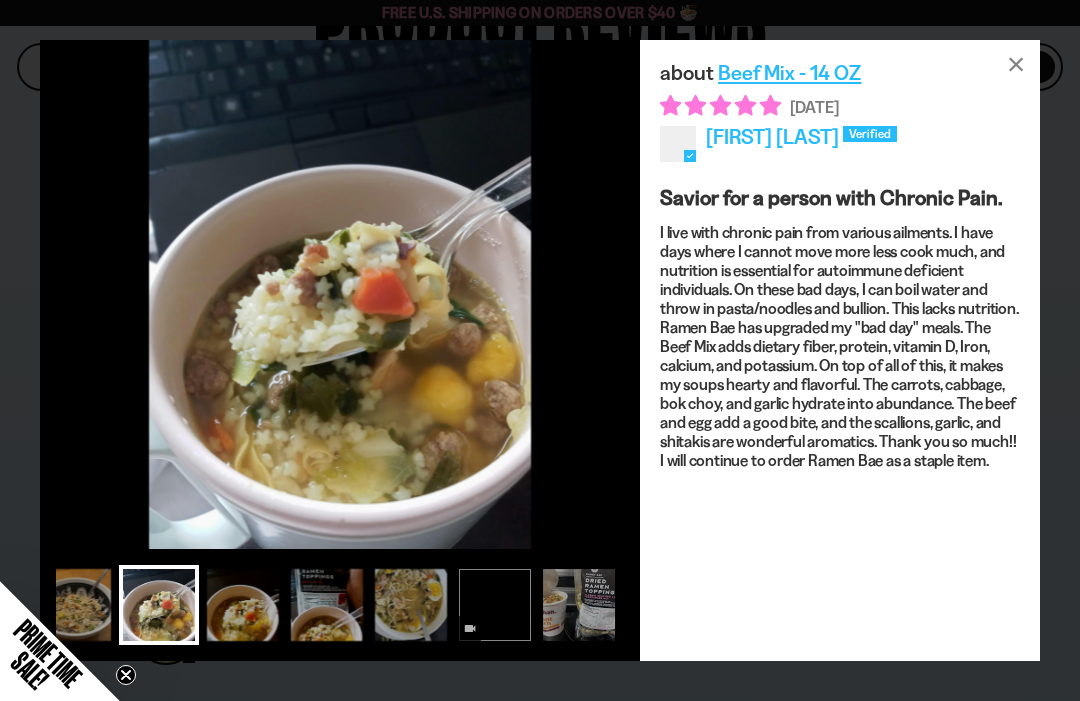 scroll, scrollTop: 0, scrollLeft: 788, axis: horizontal 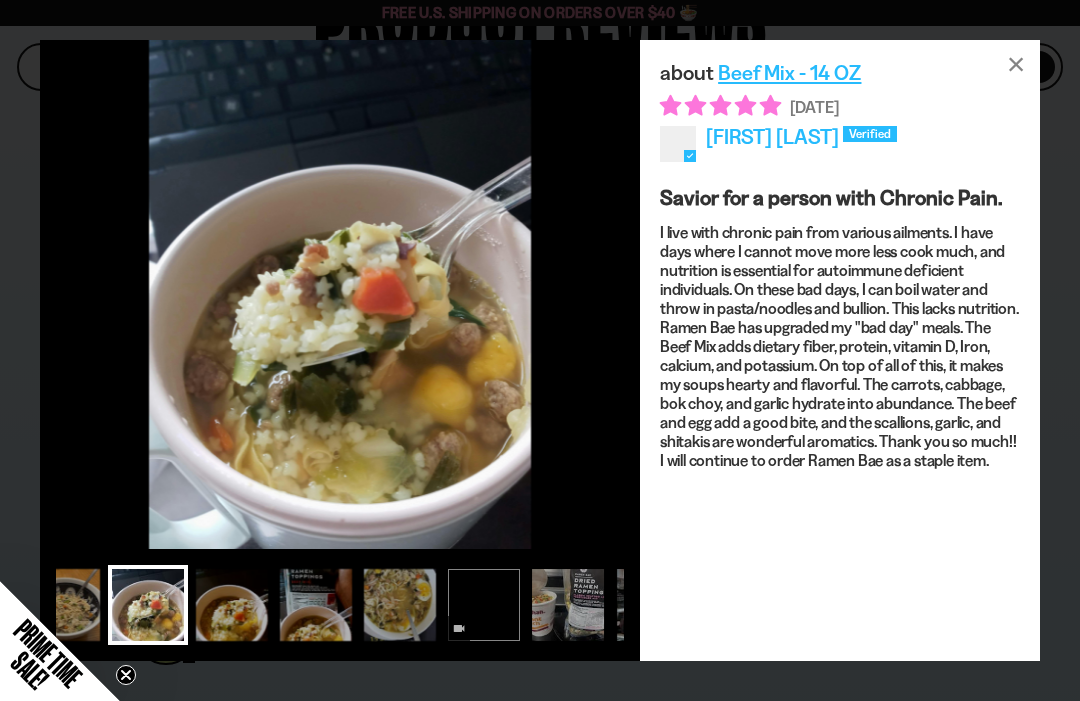 click at bounding box center (232, 605) 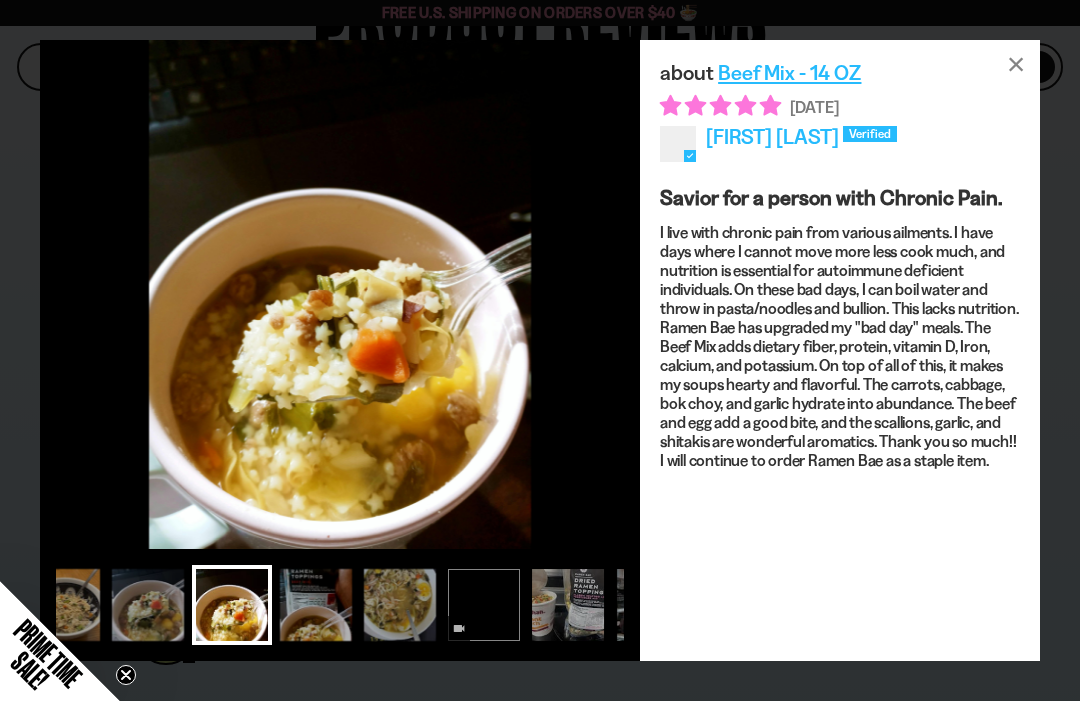 scroll, scrollTop: 0, scrollLeft: 552, axis: horizontal 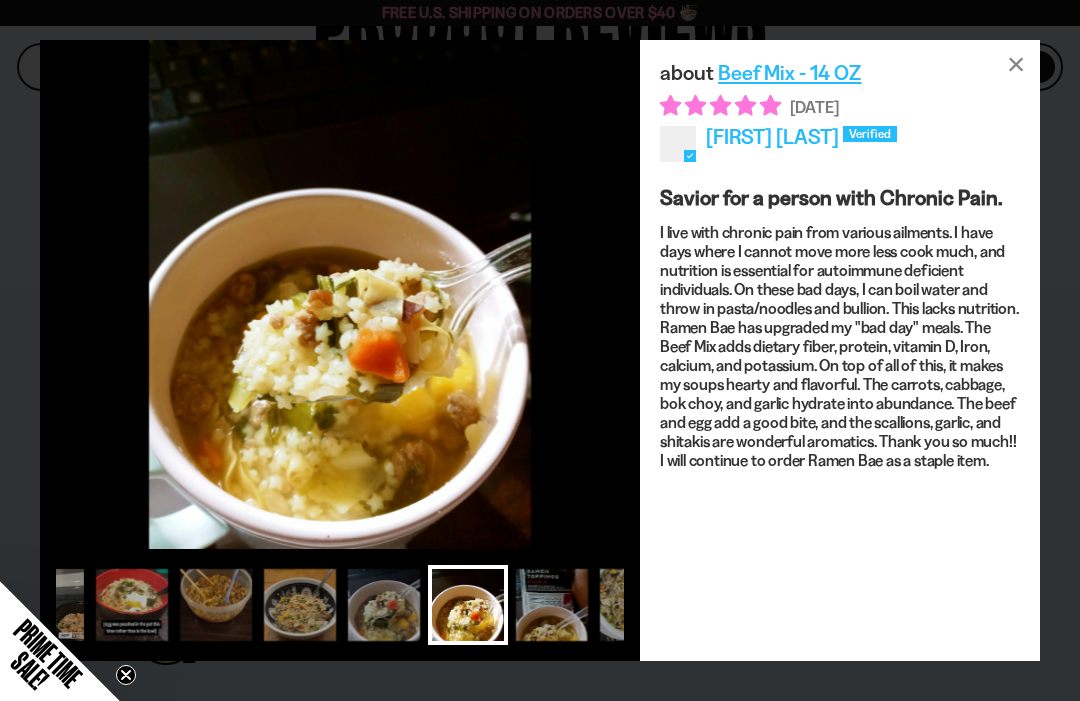 click at bounding box center (384, 605) 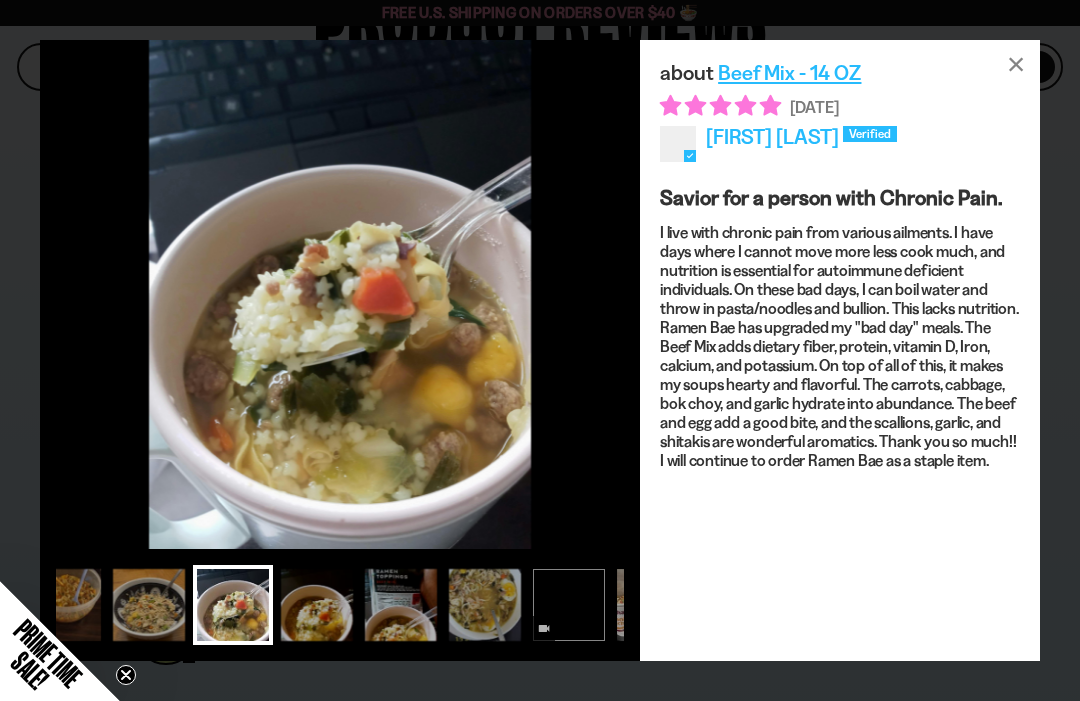 scroll, scrollTop: 0, scrollLeft: 710, axis: horizontal 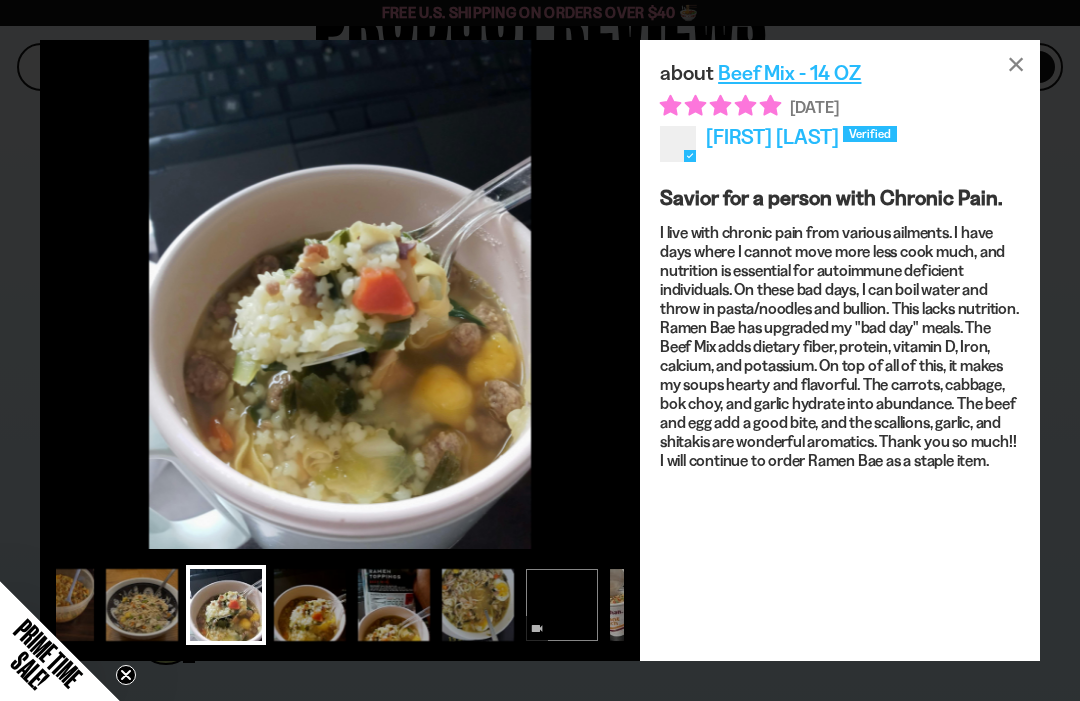 click at bounding box center [310, 605] 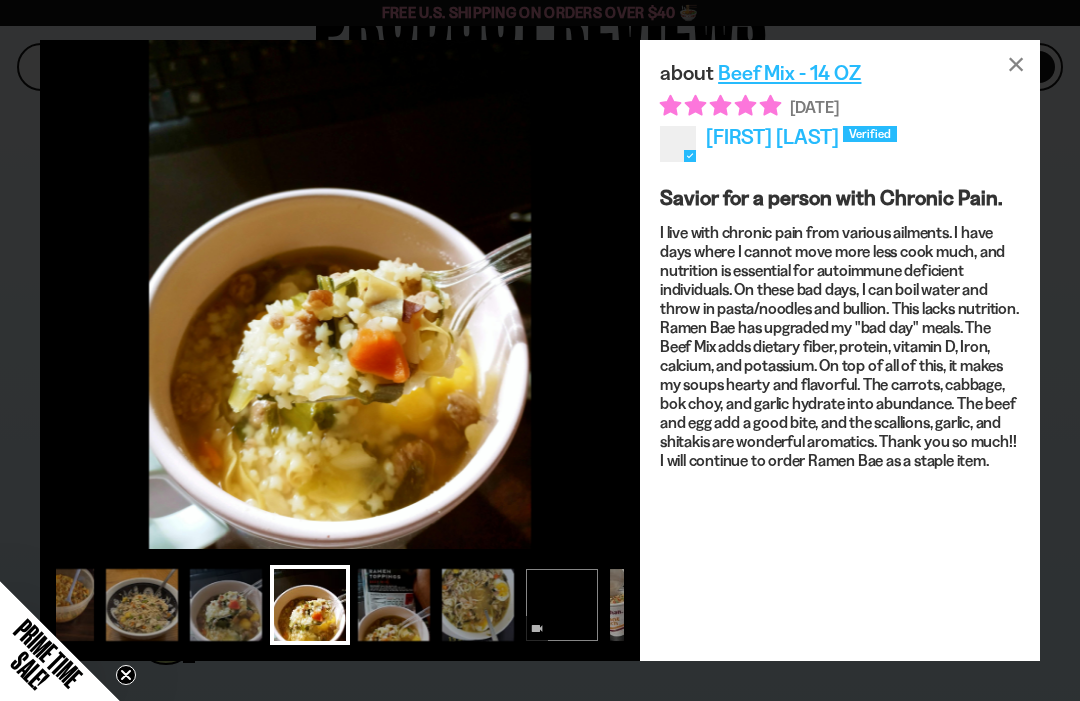 scroll, scrollTop: 0, scrollLeft: 552, axis: horizontal 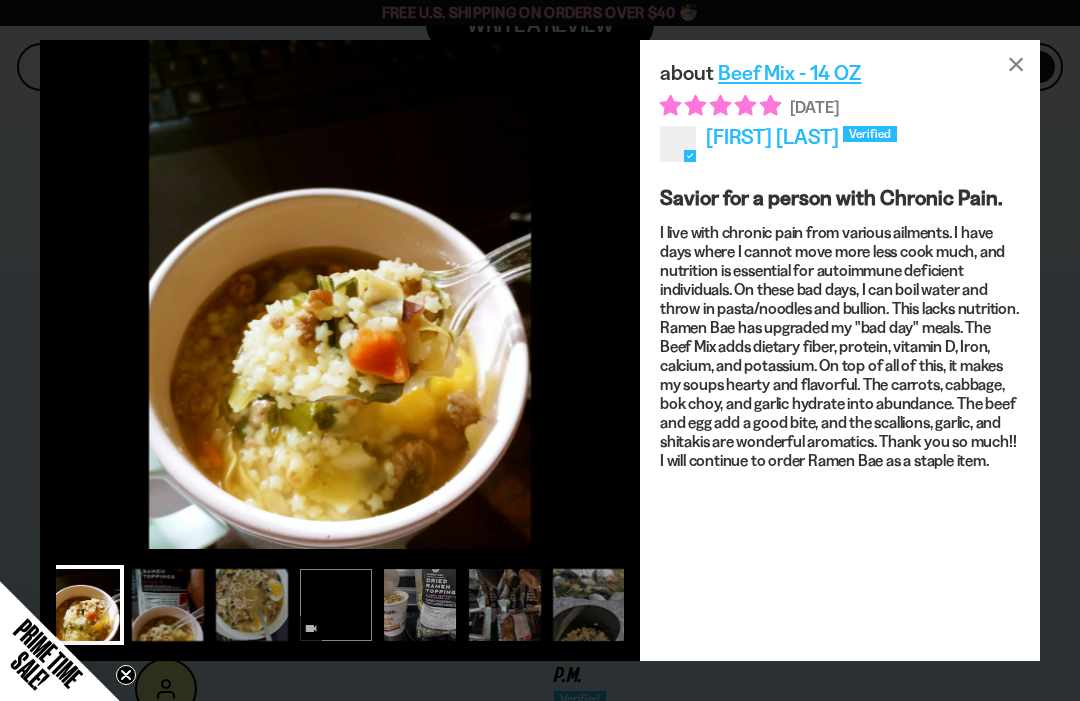 click at bounding box center (252, 605) 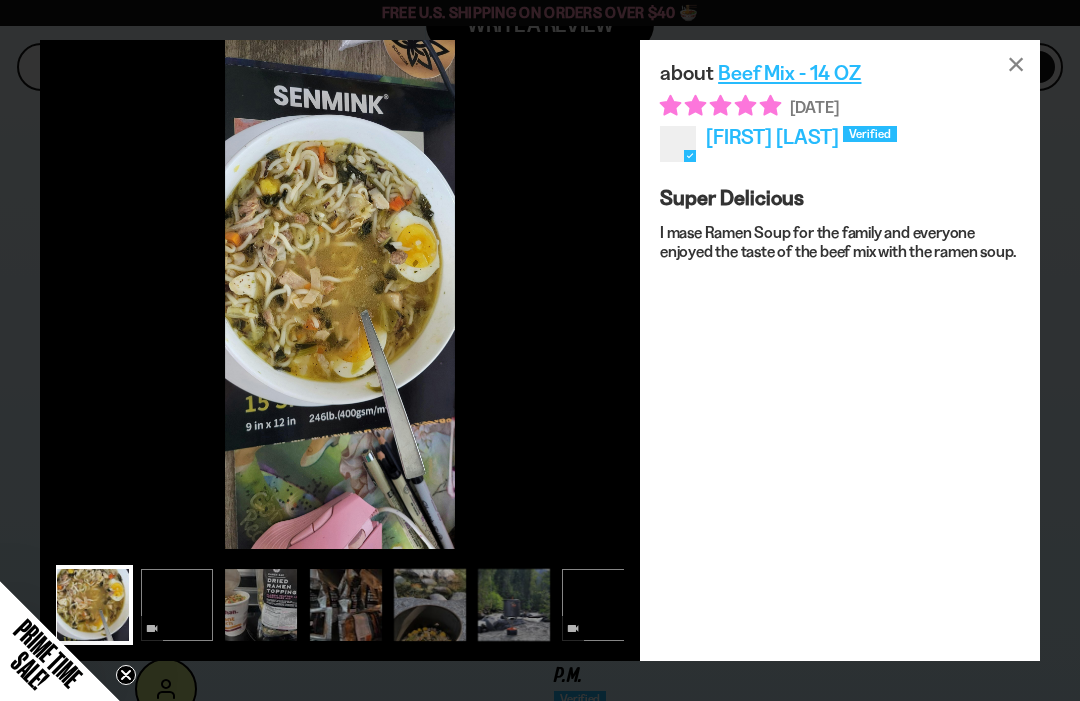 scroll, scrollTop: 0, scrollLeft: 1098, axis: horizontal 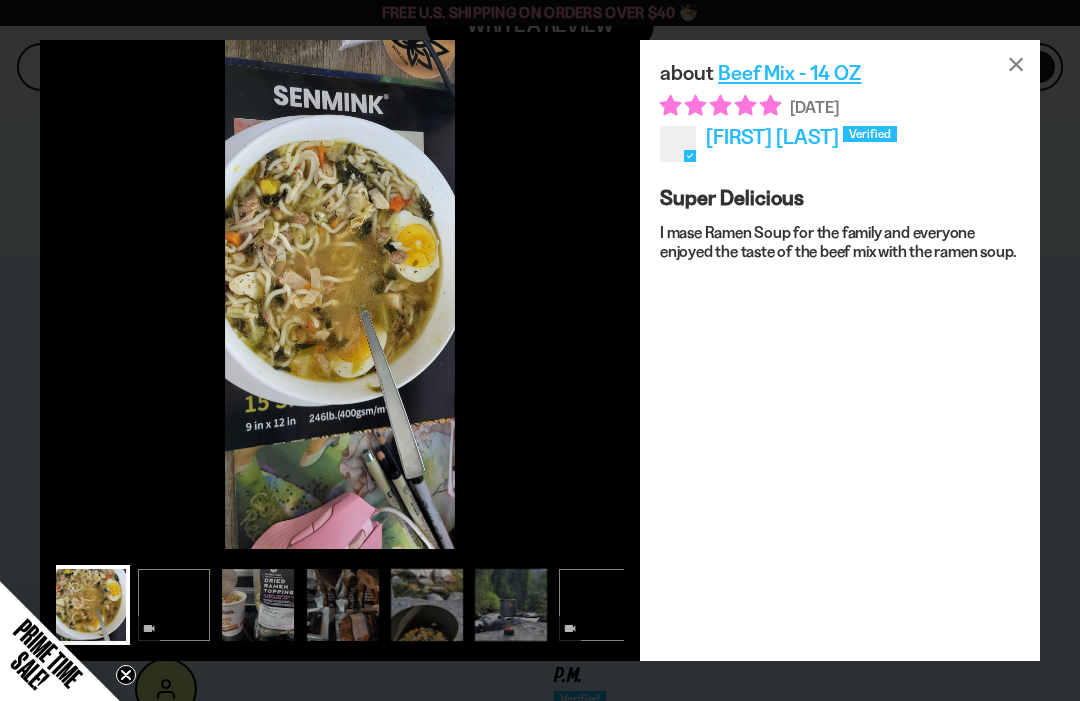 click at bounding box center (174, 605) 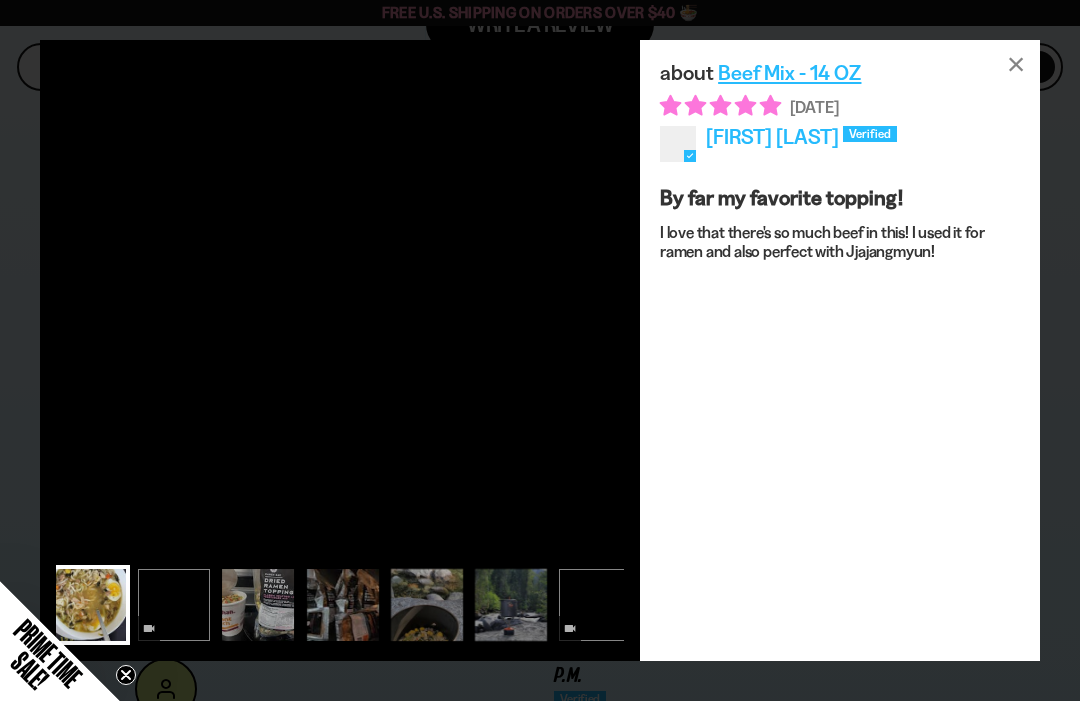 click at bounding box center [174, 605] 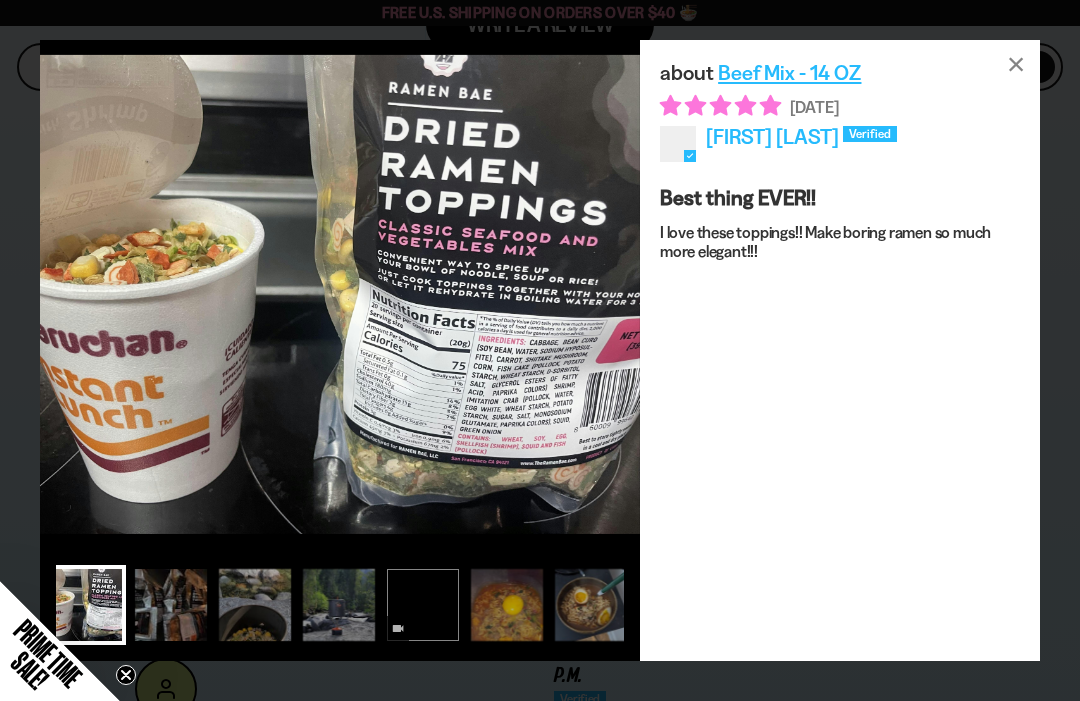 scroll, scrollTop: 0, scrollLeft: 1274, axis: horizontal 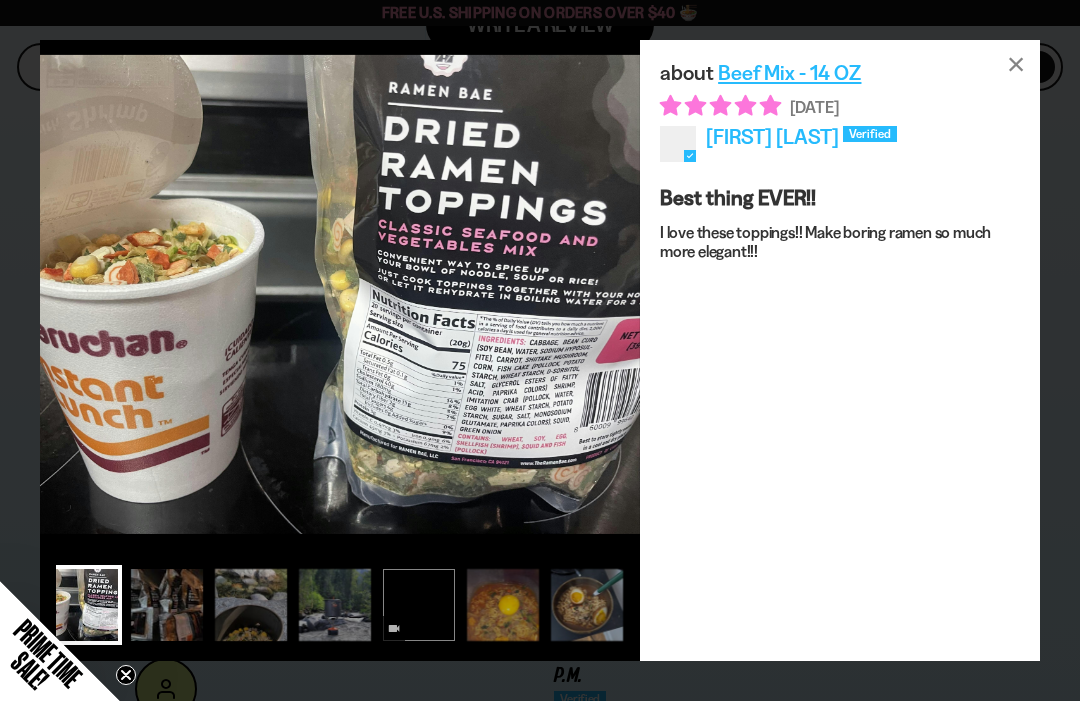 click at bounding box center (167, 605) 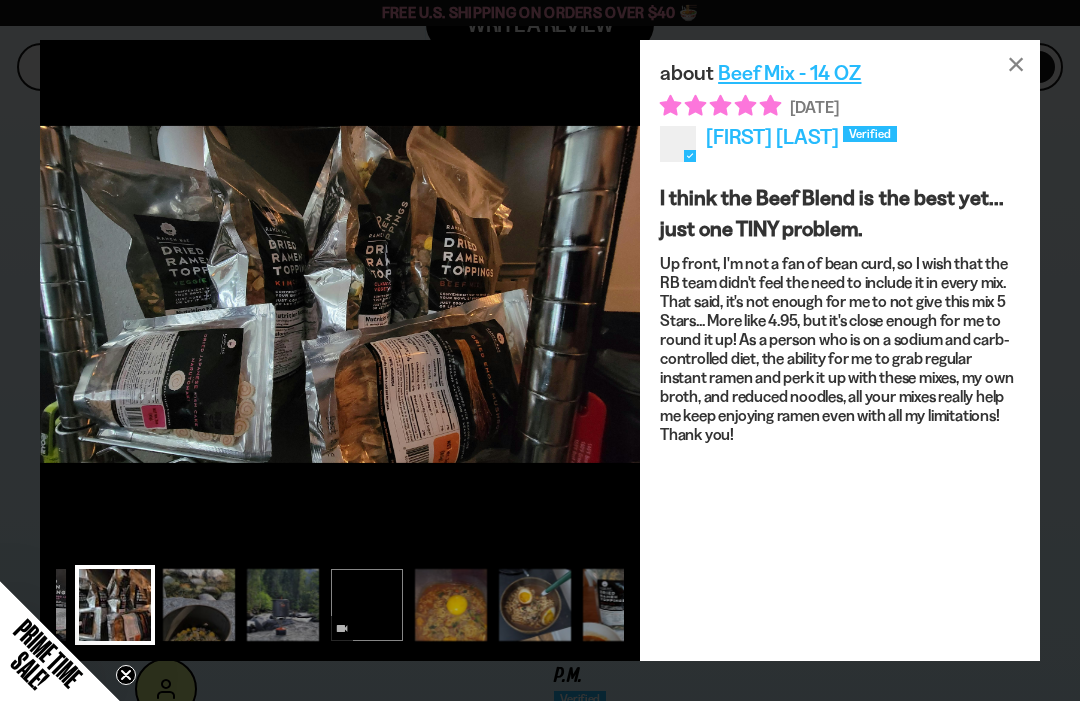 scroll, scrollTop: 0, scrollLeft: 1335, axis: horizontal 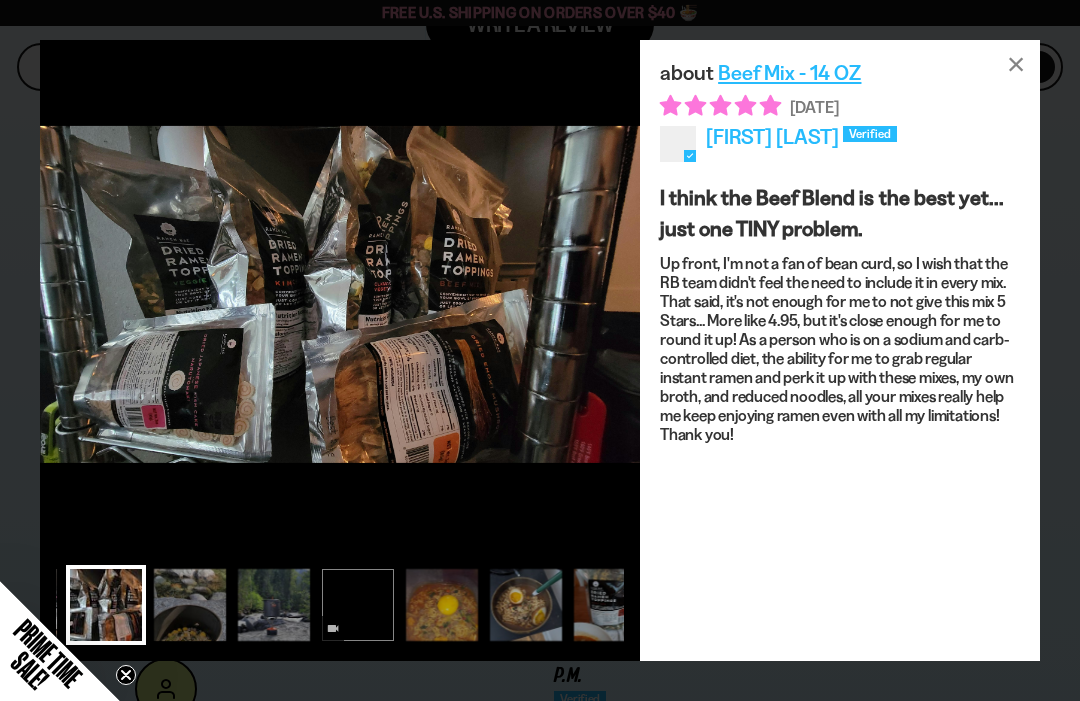 click at bounding box center (442, 605) 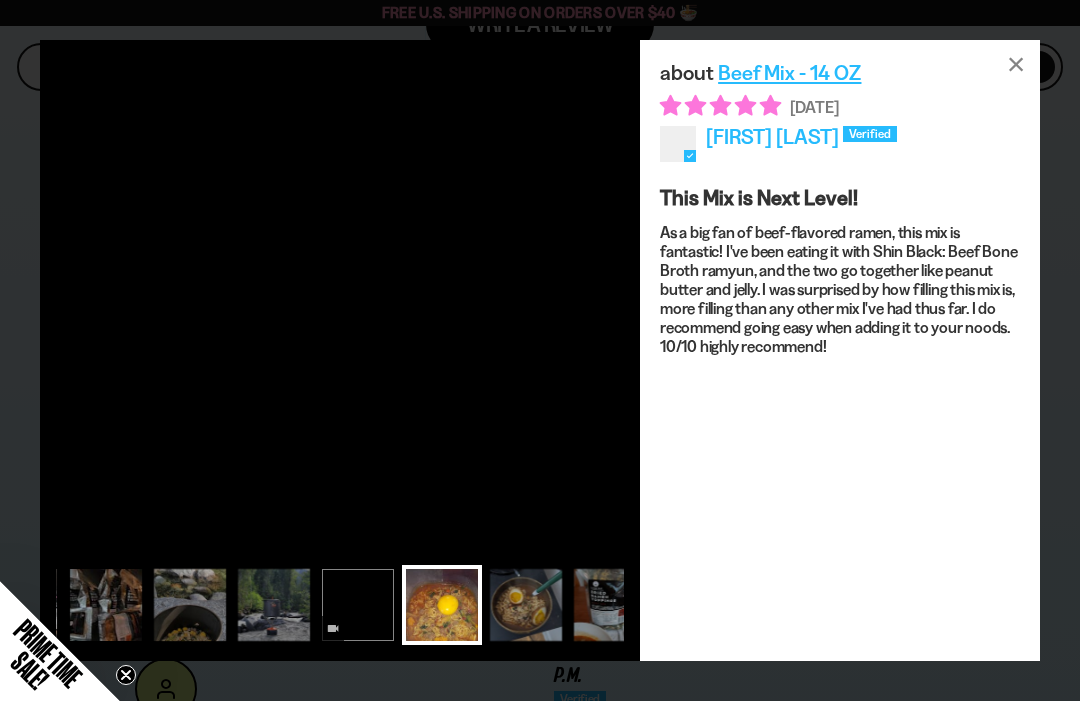 scroll, scrollTop: 0, scrollLeft: 1272, axis: horizontal 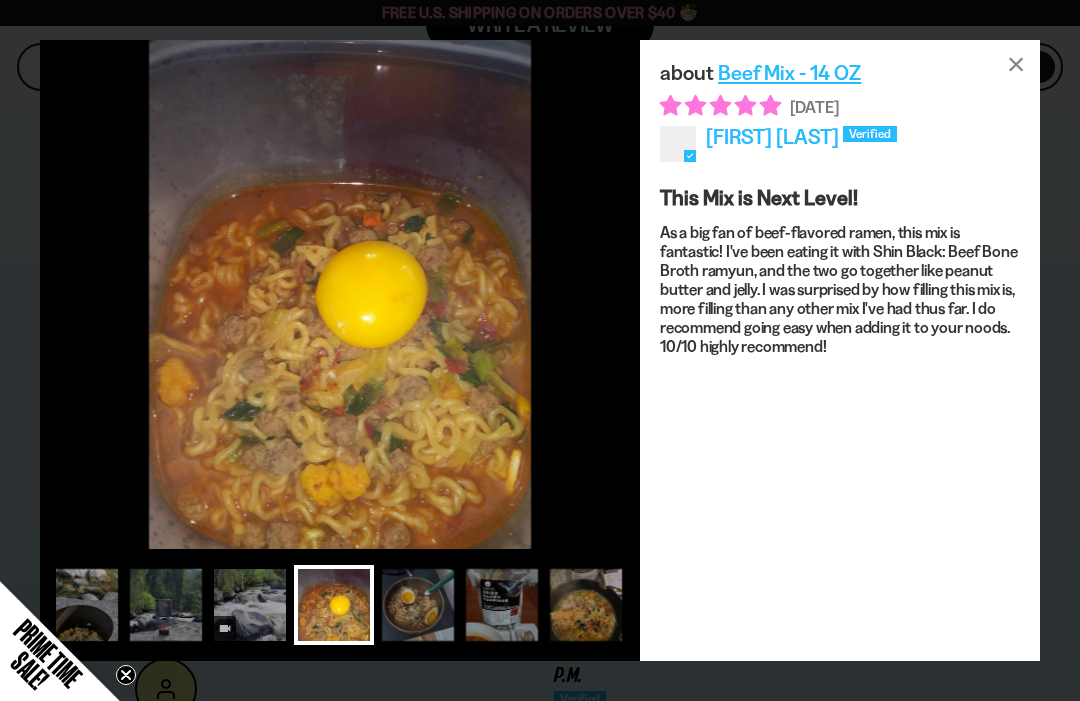 click at bounding box center [418, 605] 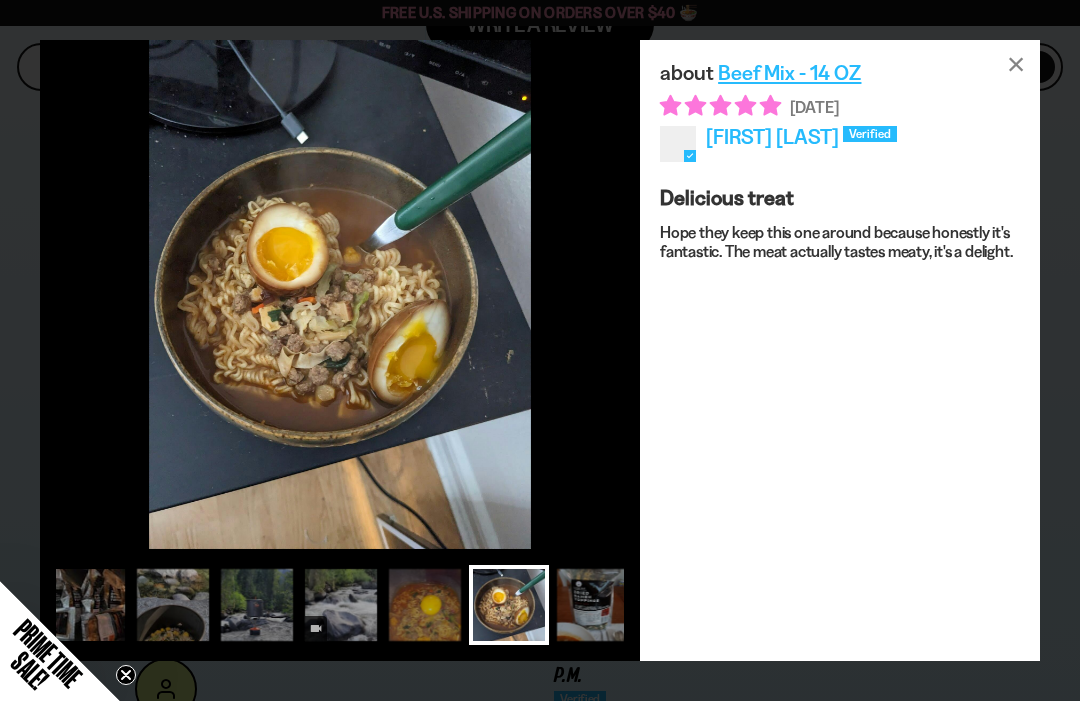 click at bounding box center [593, 605] 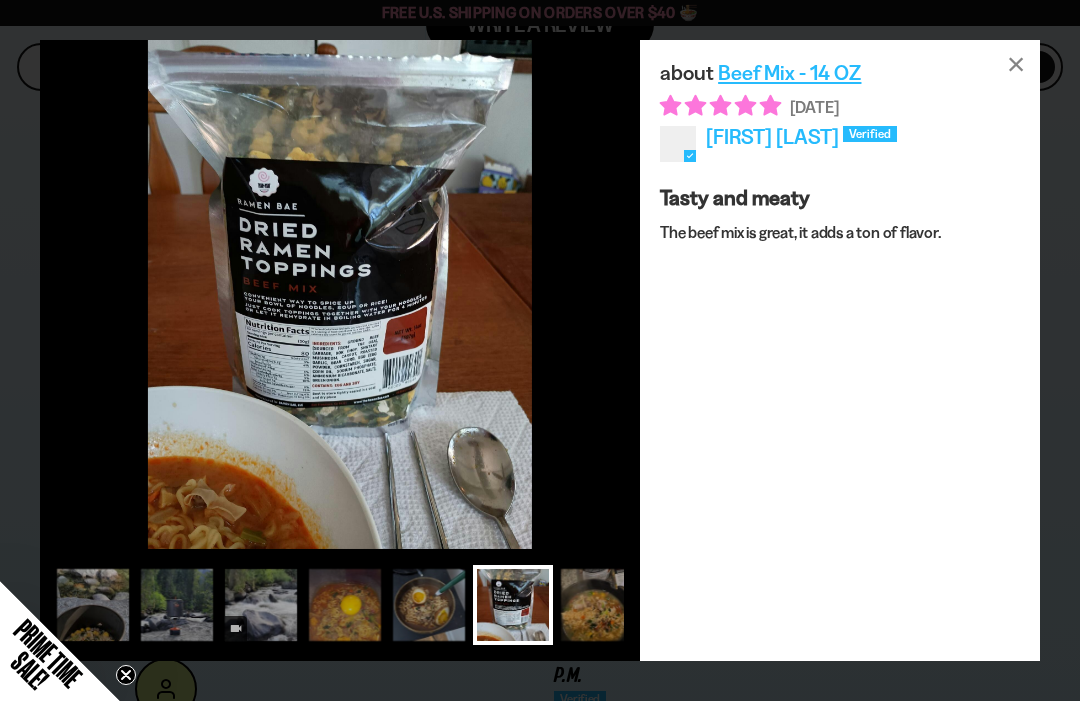 click on "×" at bounding box center [1016, 64] 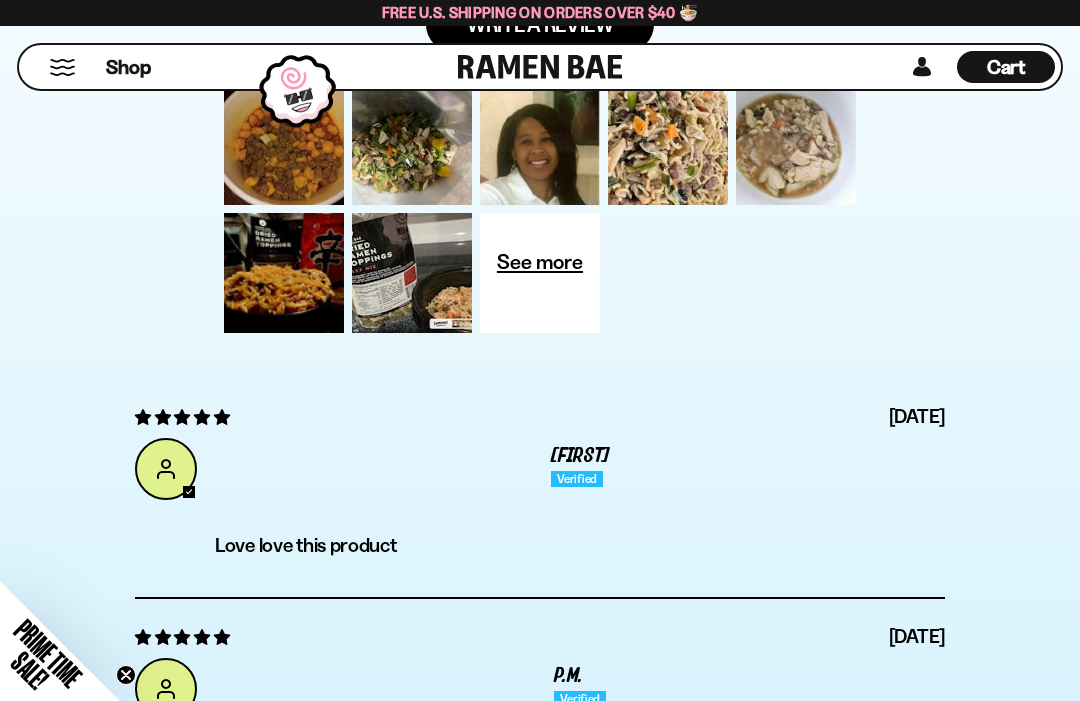 click on "Cart" at bounding box center (1006, 67) 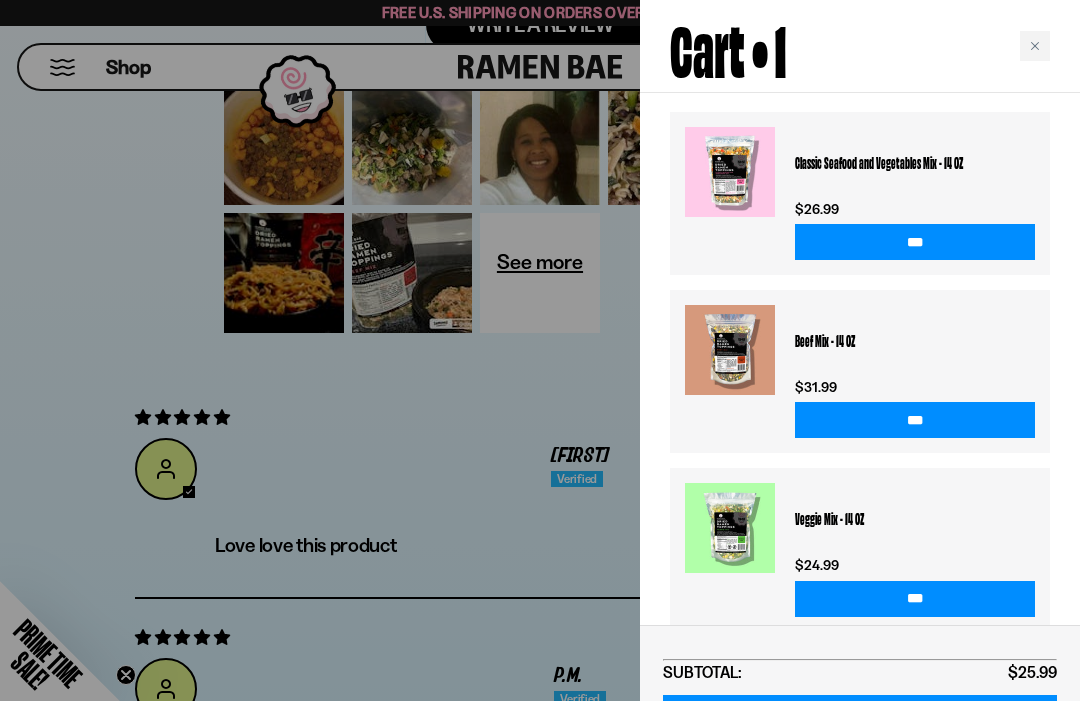 scroll, scrollTop: 415, scrollLeft: 0, axis: vertical 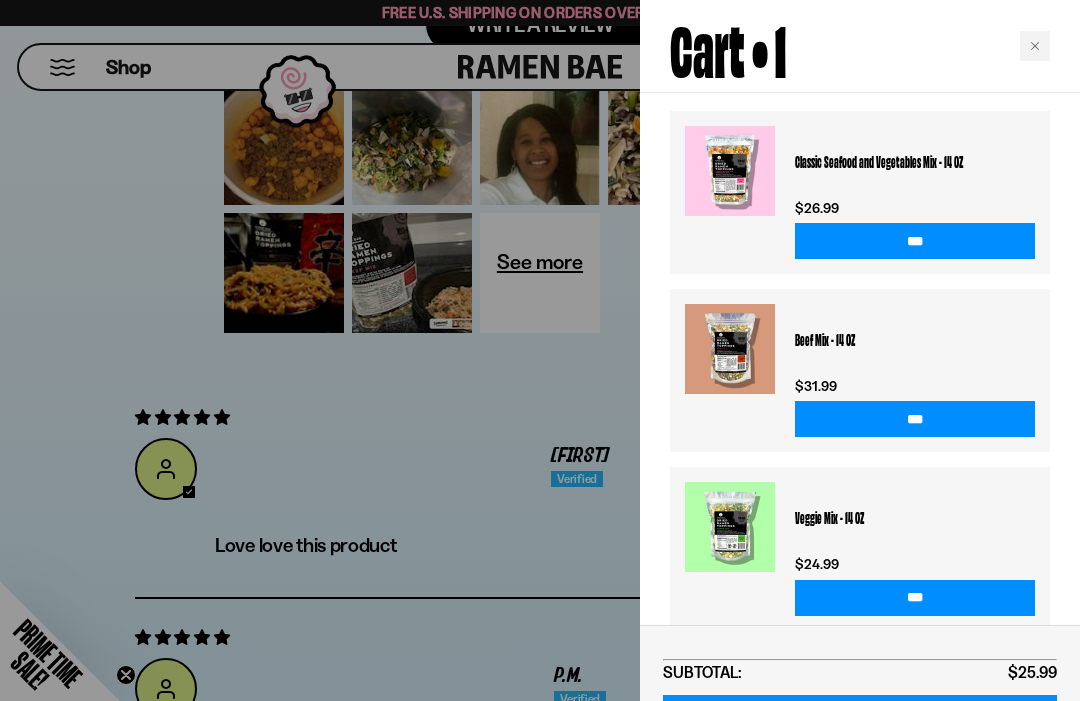 click on "***" at bounding box center (915, 419) 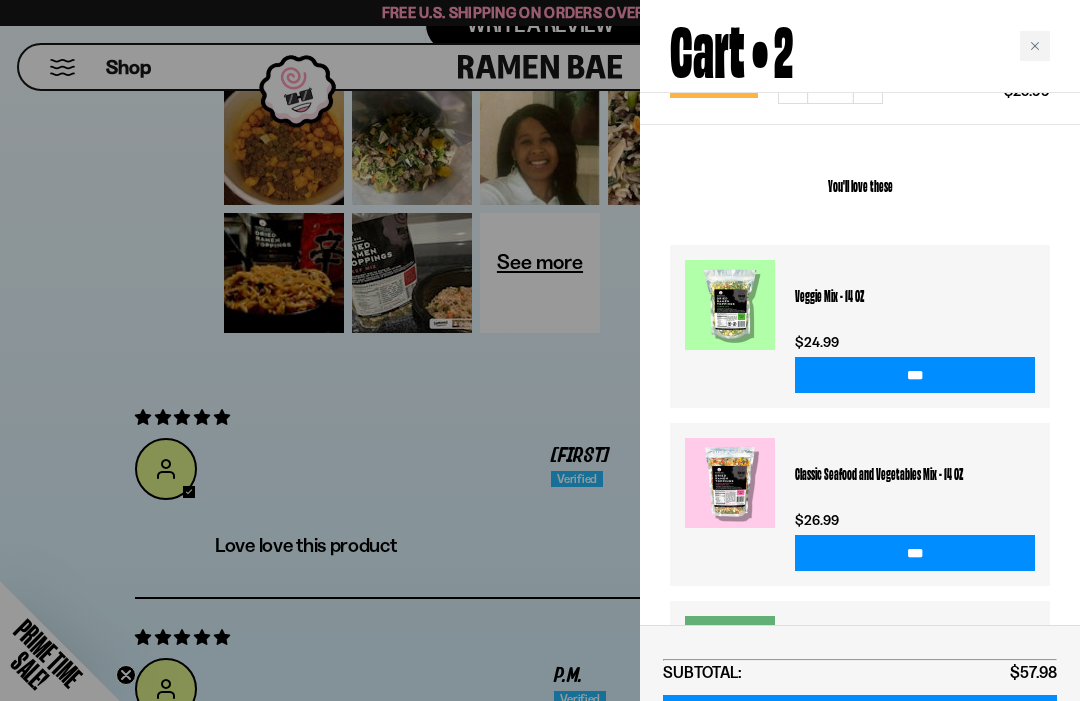 click on "CHECKOUT" at bounding box center (860, 720) 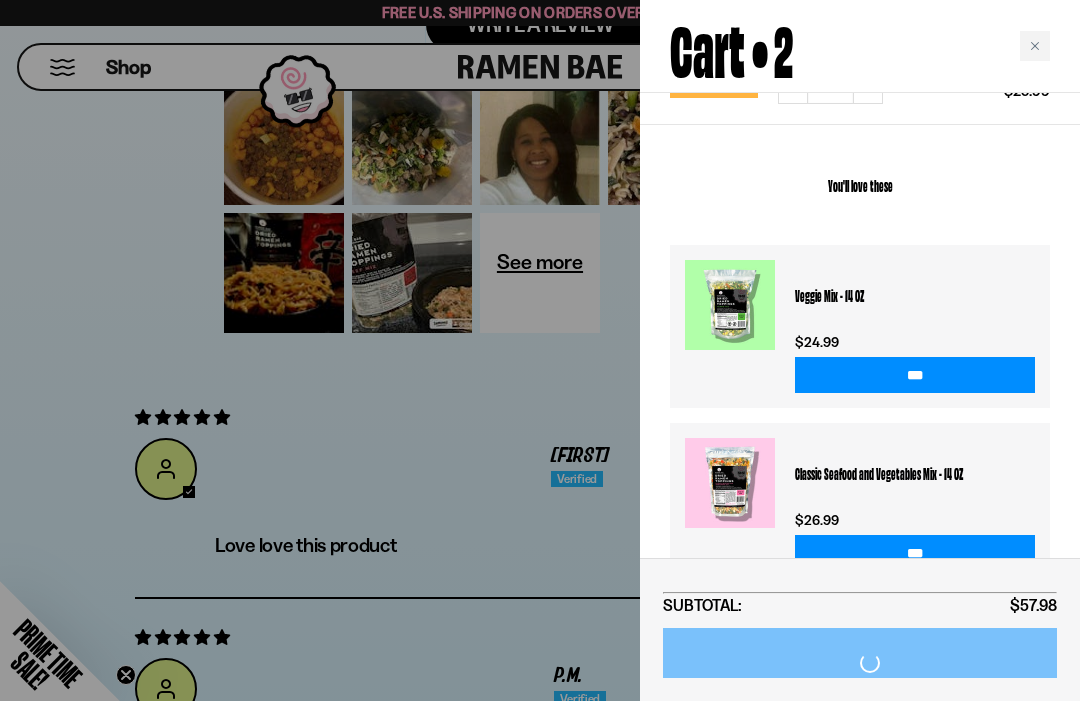 scroll, scrollTop: 7482, scrollLeft: 0, axis: vertical 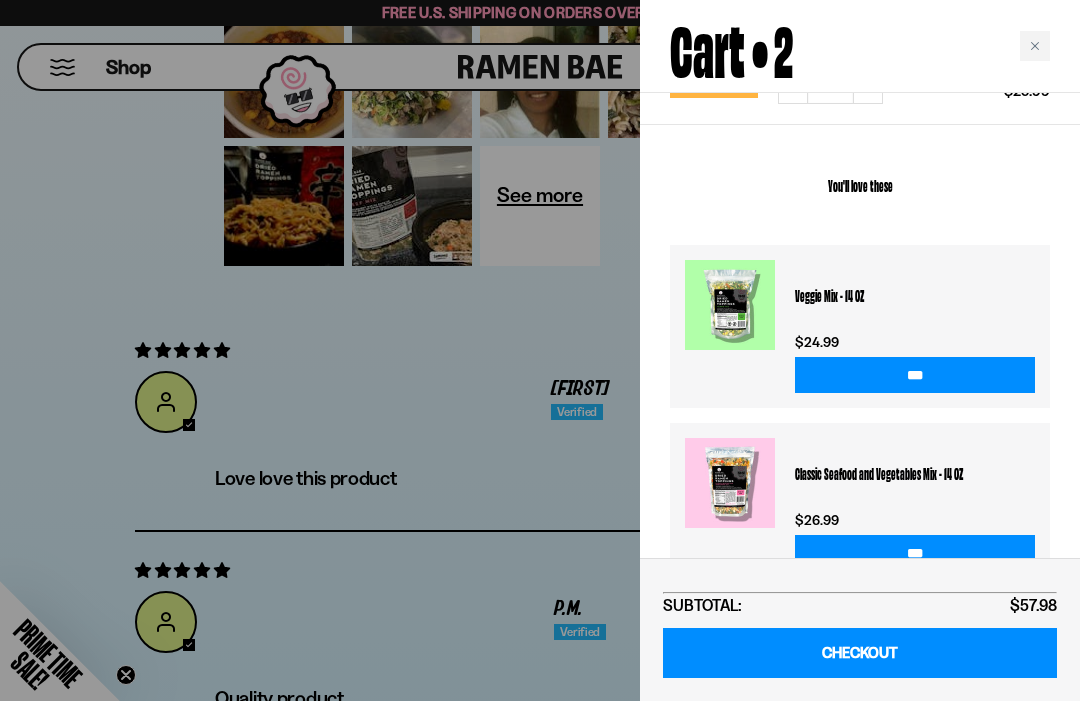 click at bounding box center (1035, 46) 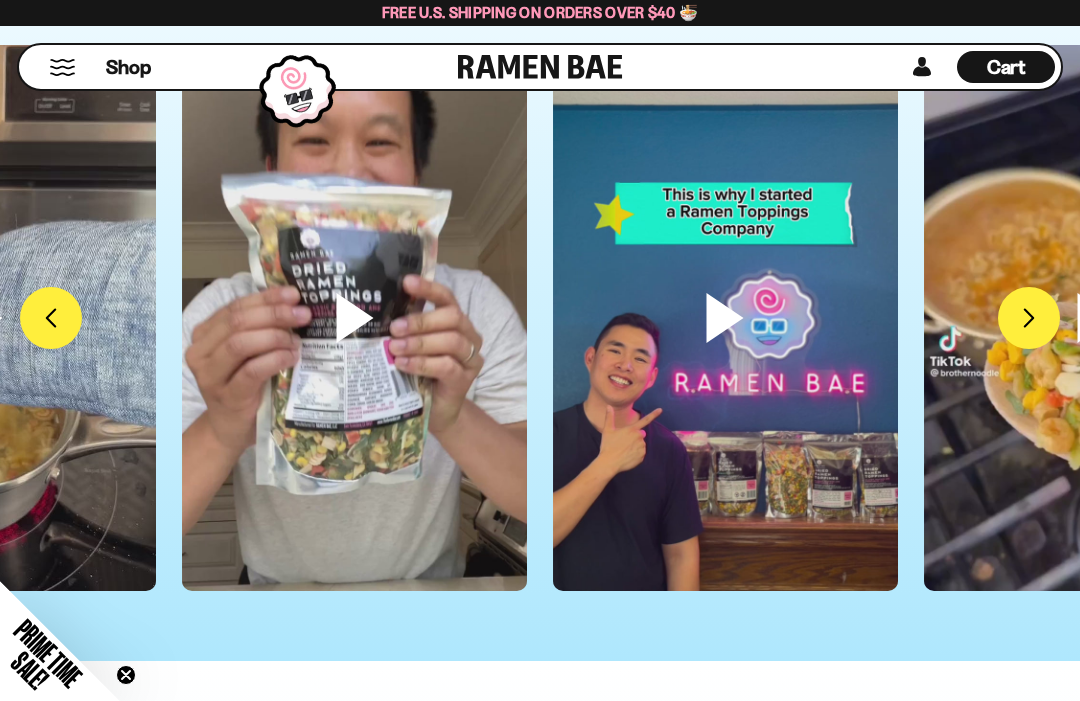 scroll, scrollTop: 6427, scrollLeft: 0, axis: vertical 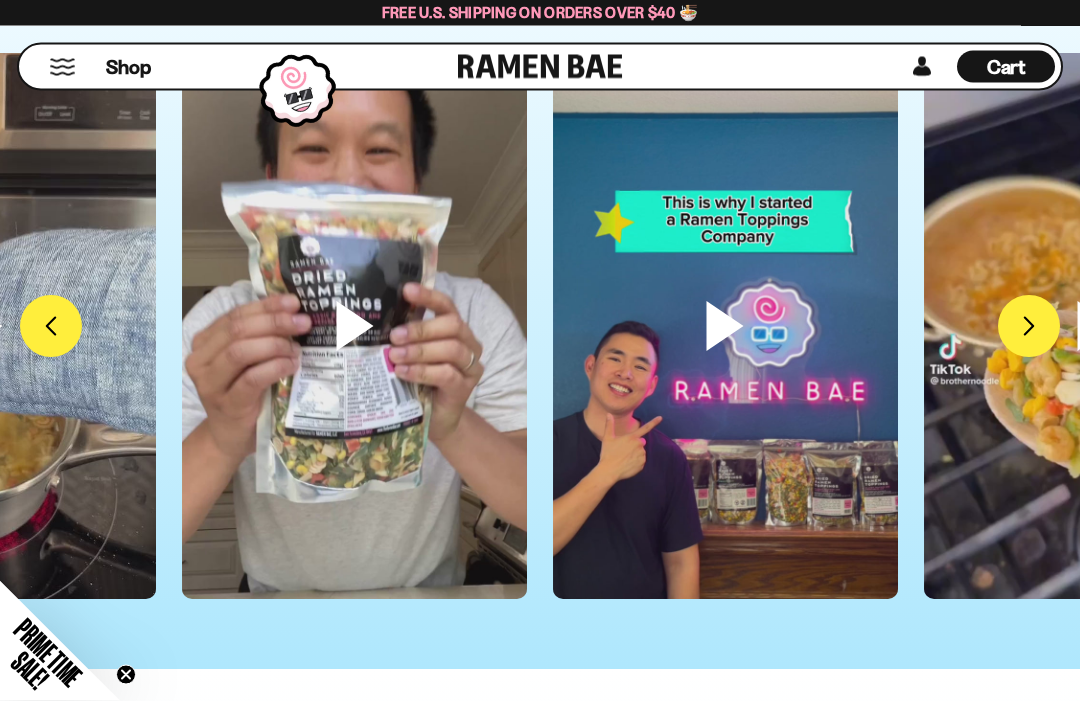 click at bounding box center [62, 67] 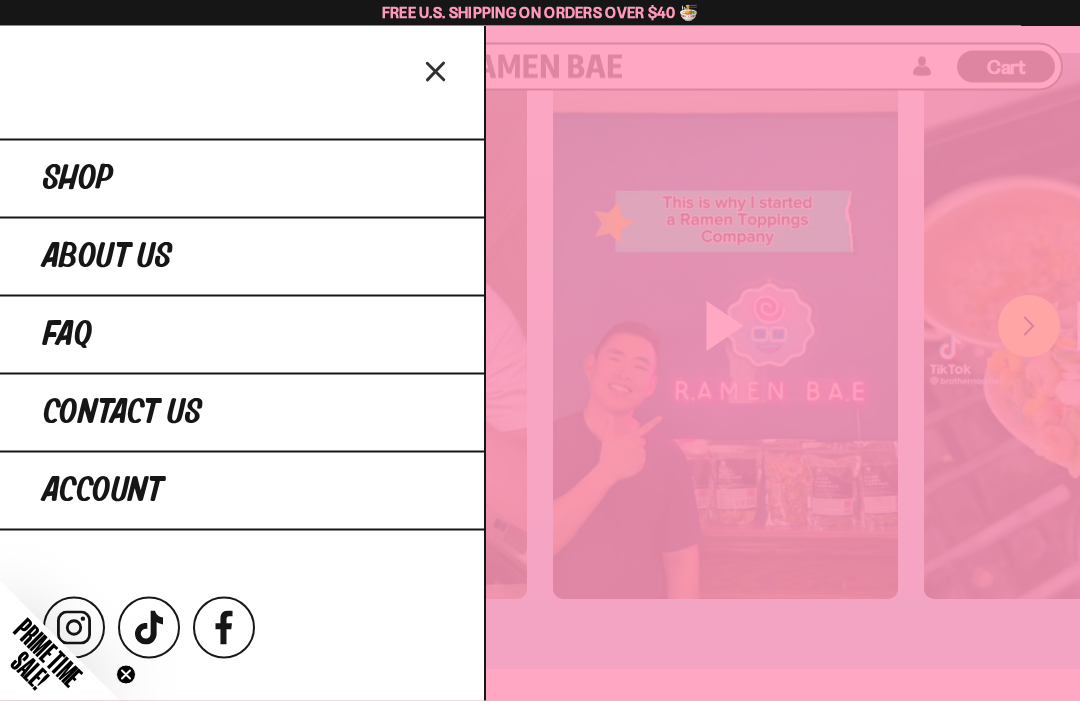 scroll, scrollTop: 6428, scrollLeft: 0, axis: vertical 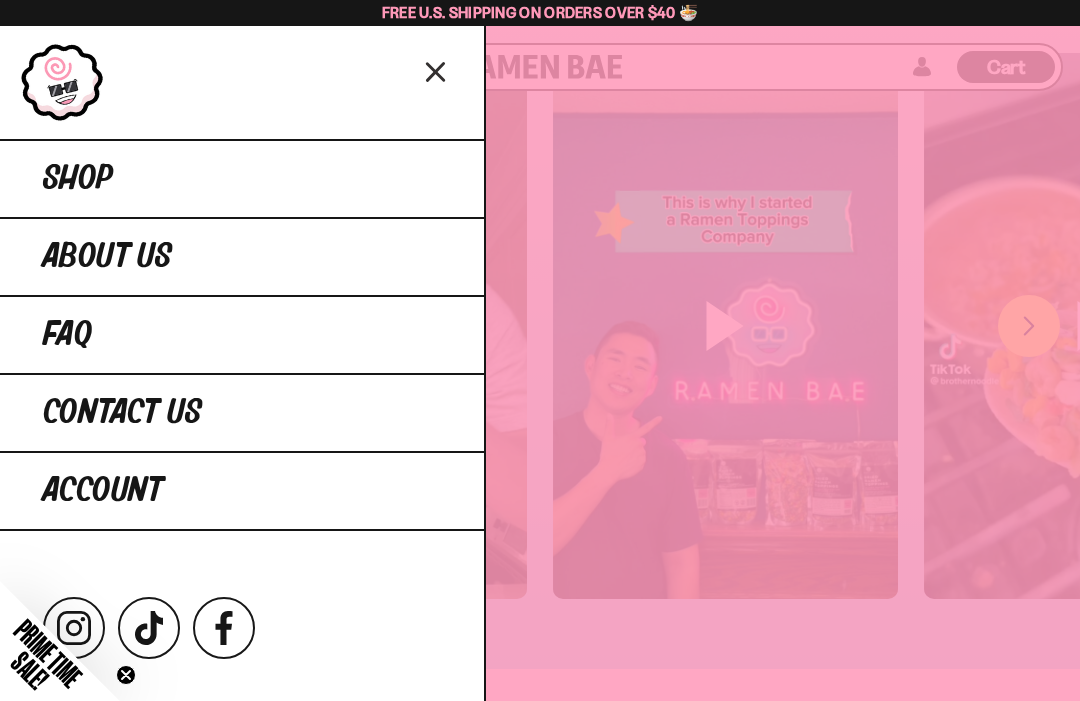 click on "Shop" at bounding box center (78, 179) 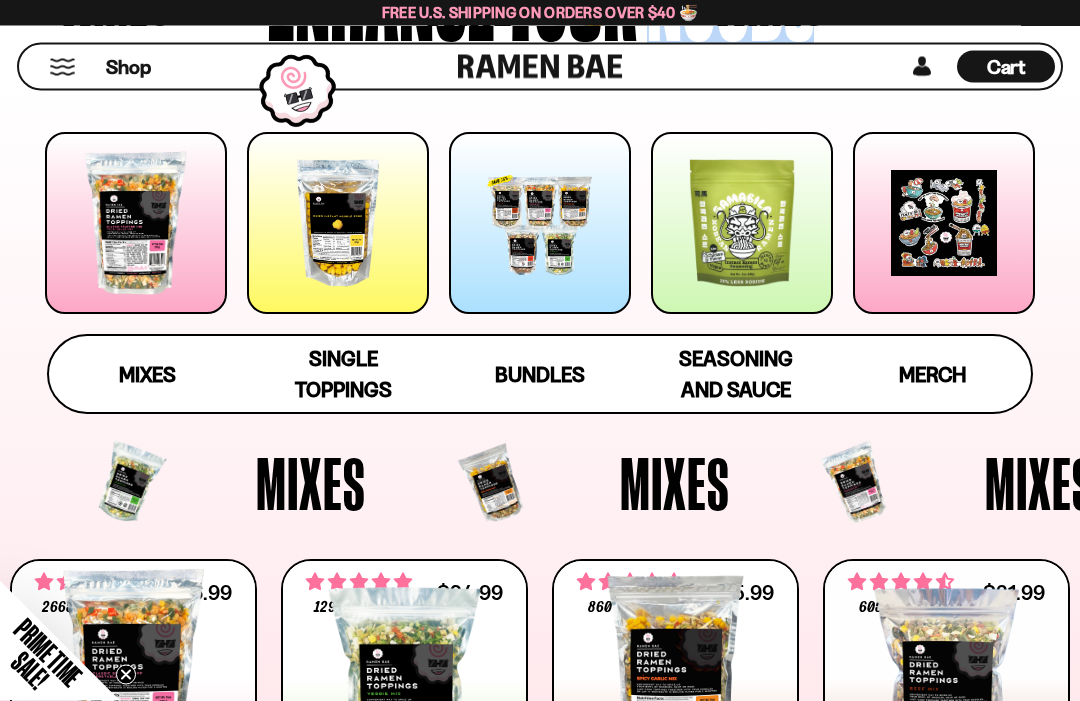 scroll, scrollTop: 242, scrollLeft: 0, axis: vertical 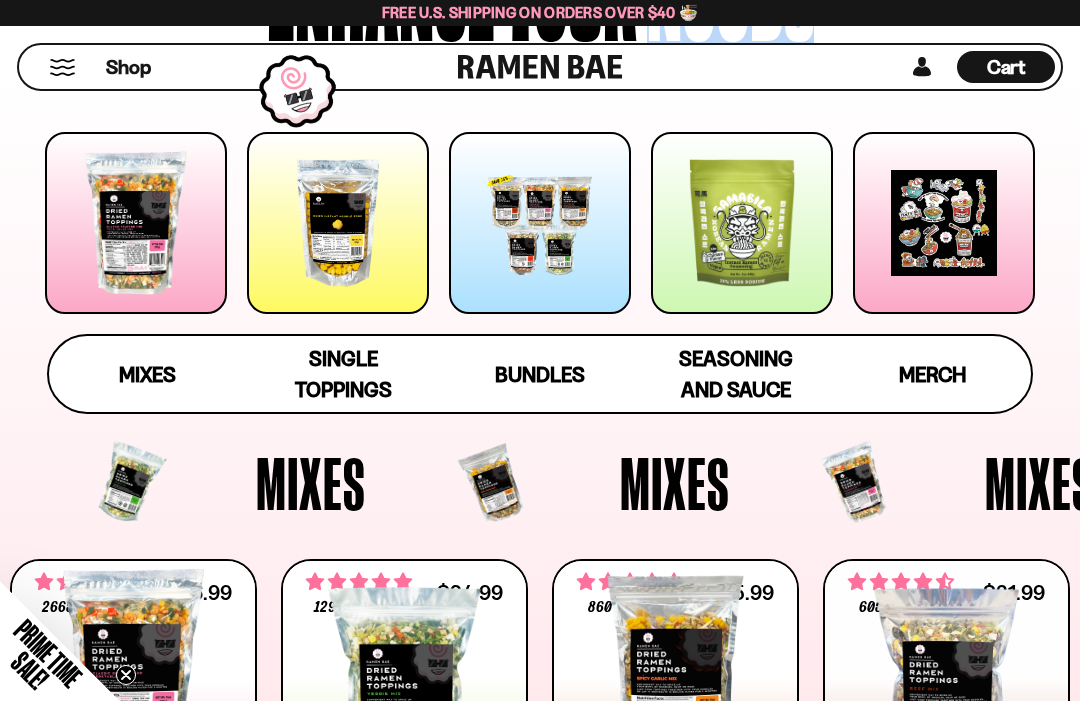 click on "PRIME TIME" at bounding box center [47, 653] 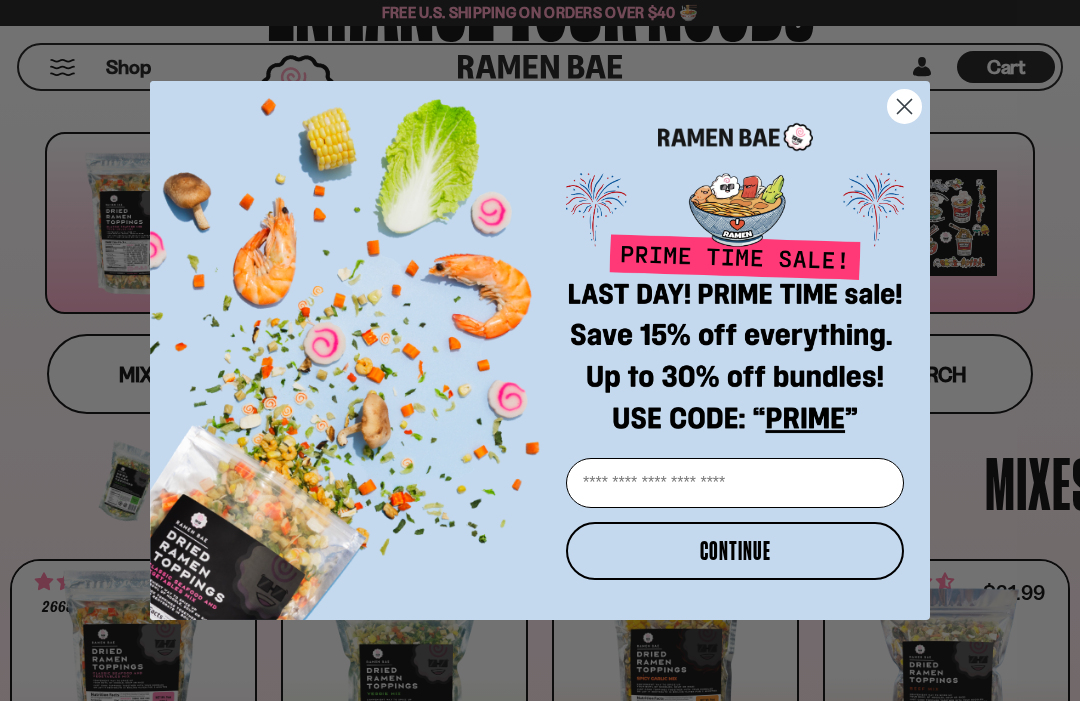 click 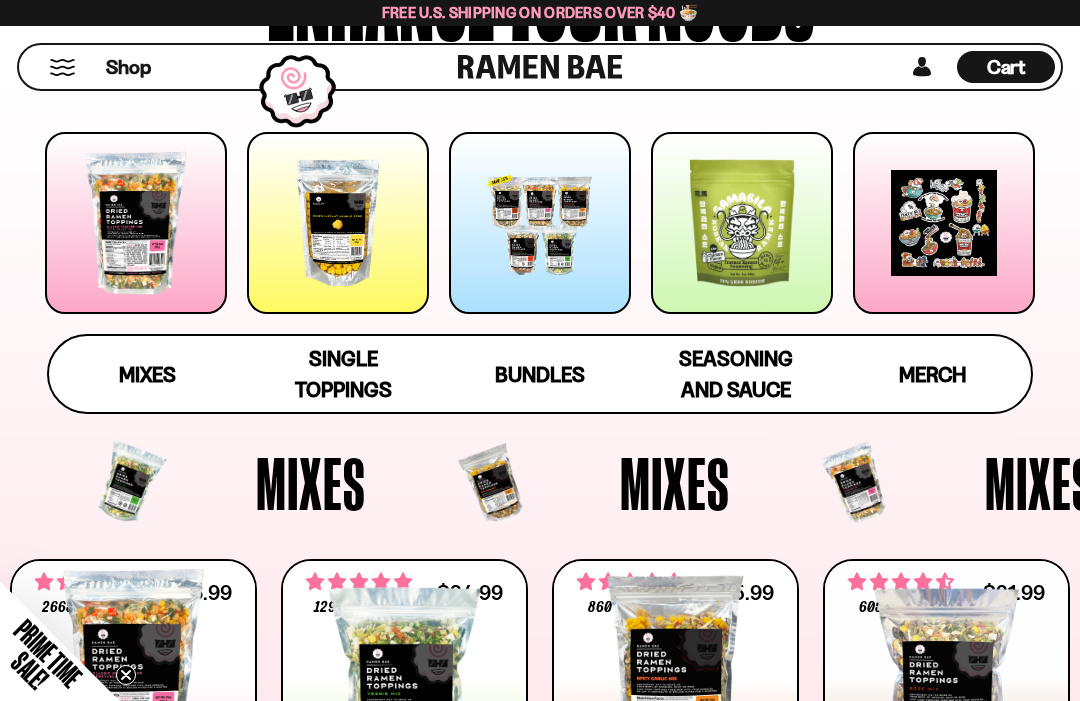 click on "Cart" at bounding box center (1006, 67) 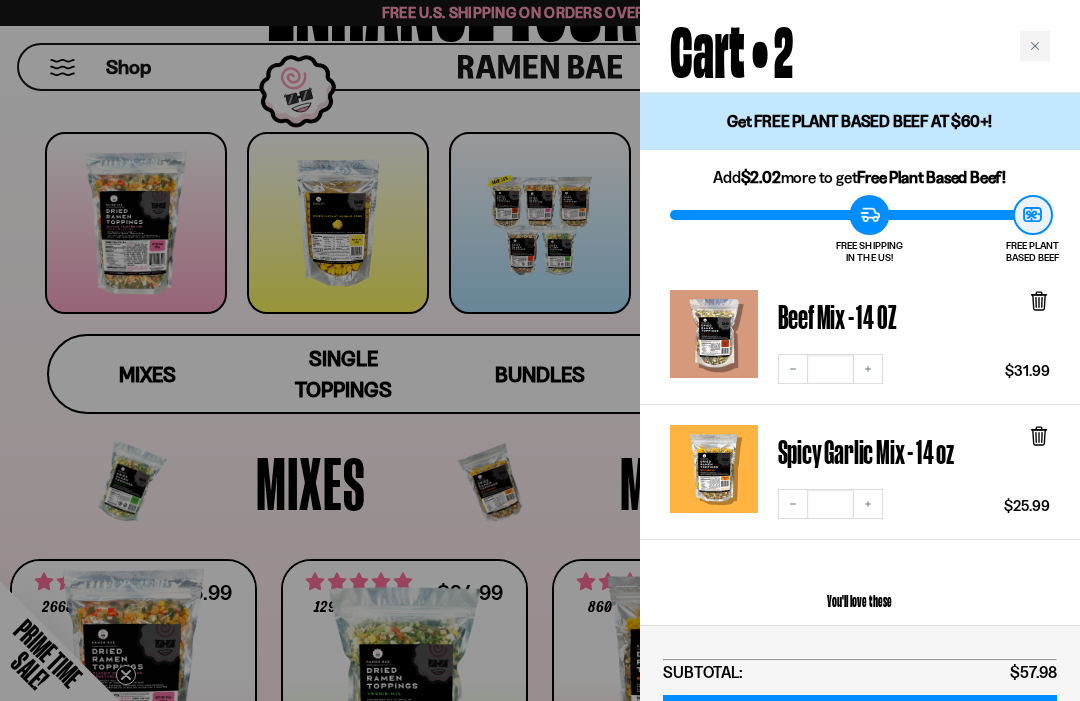 click on "CHECKOUT" at bounding box center [860, 720] 